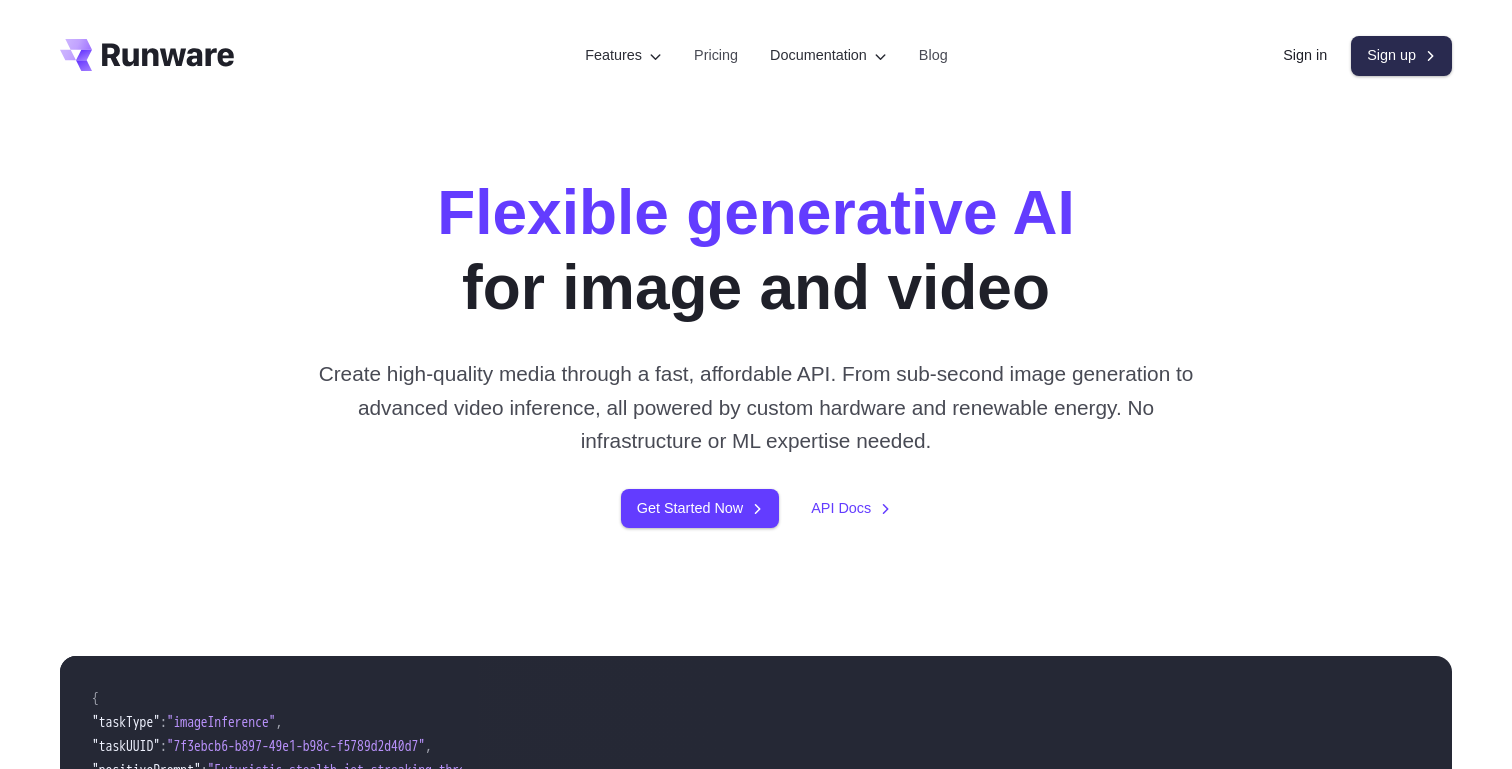 scroll, scrollTop: 0, scrollLeft: 0, axis: both 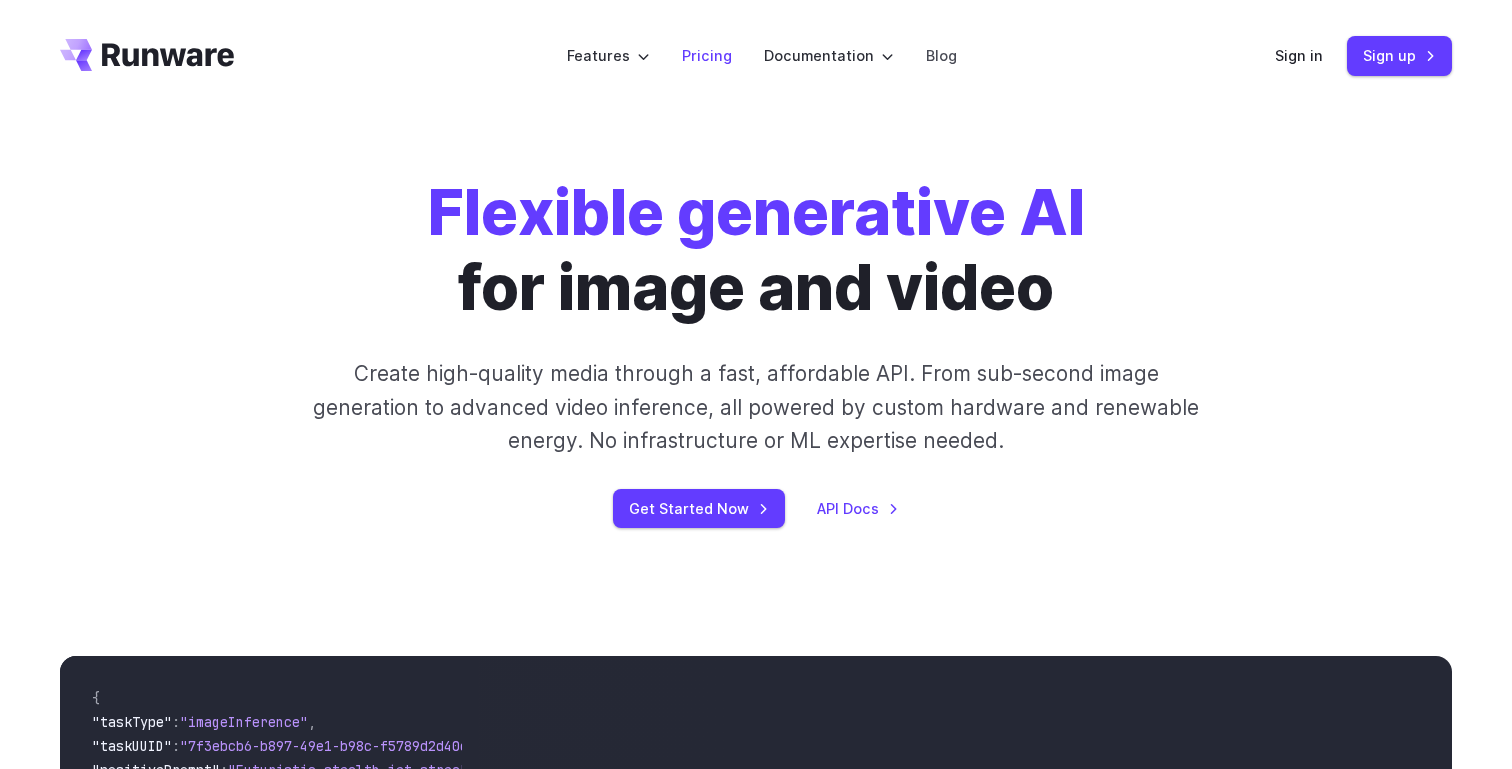 click on "Pricing" at bounding box center [707, 55] 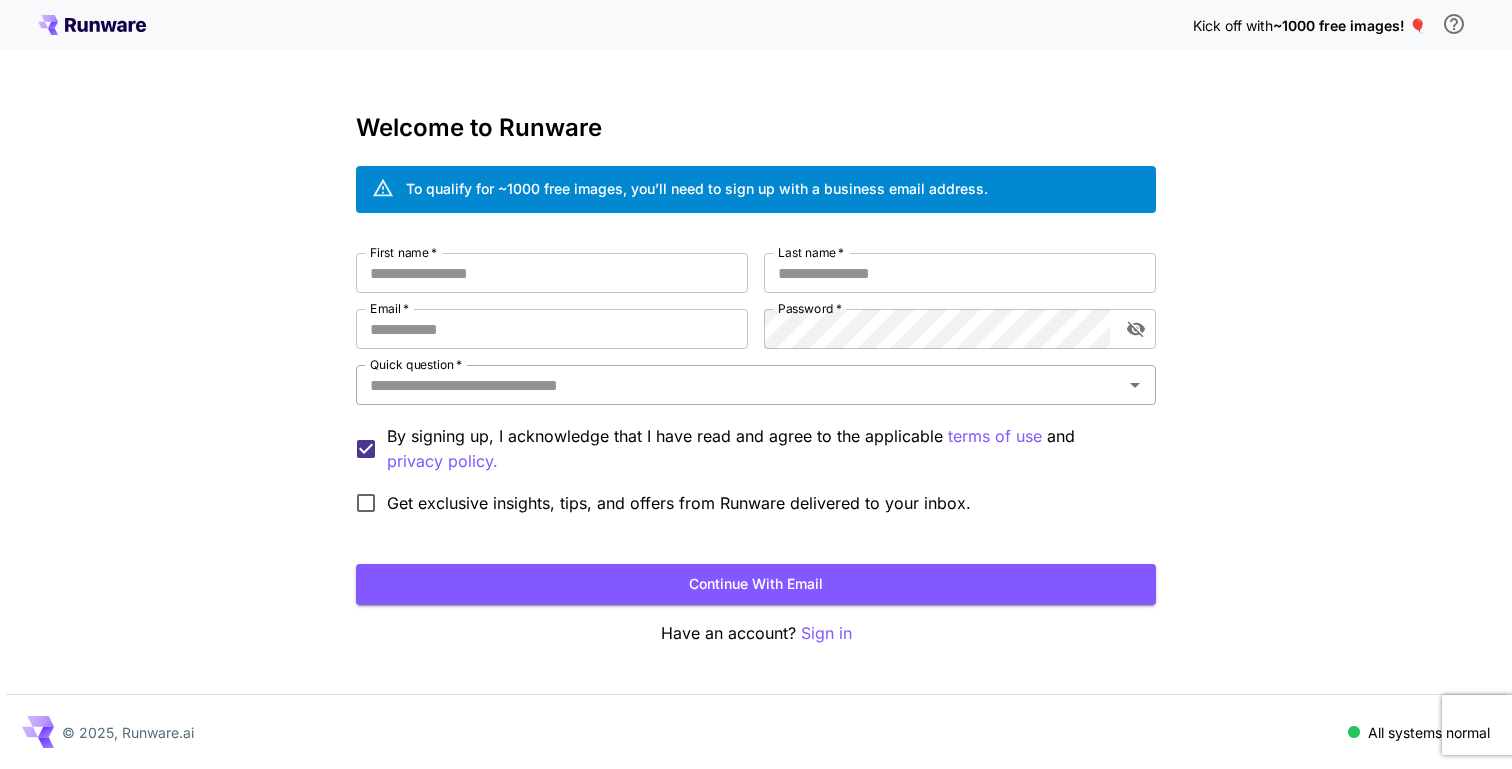 scroll, scrollTop: 0, scrollLeft: 0, axis: both 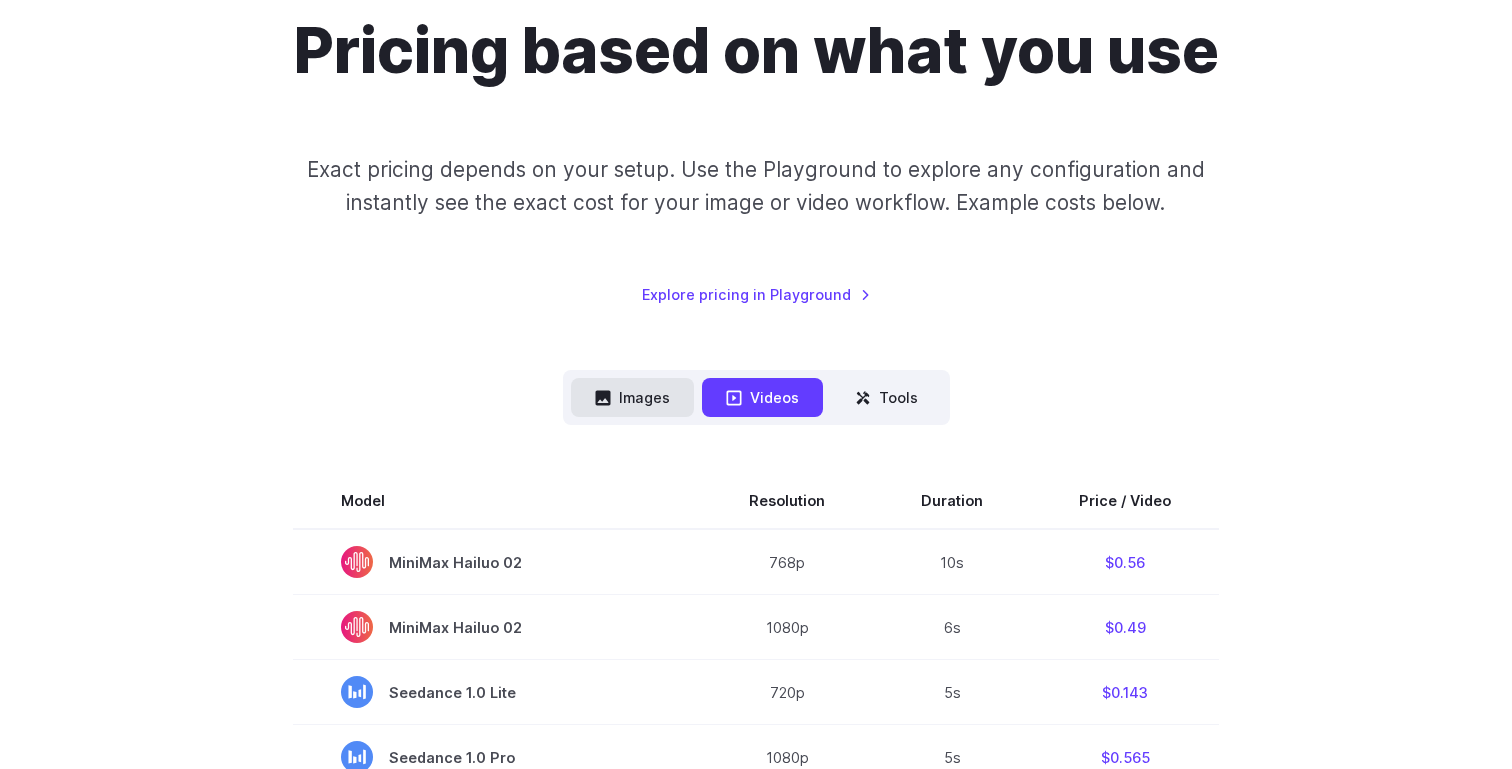 click on "Images" at bounding box center [632, 397] 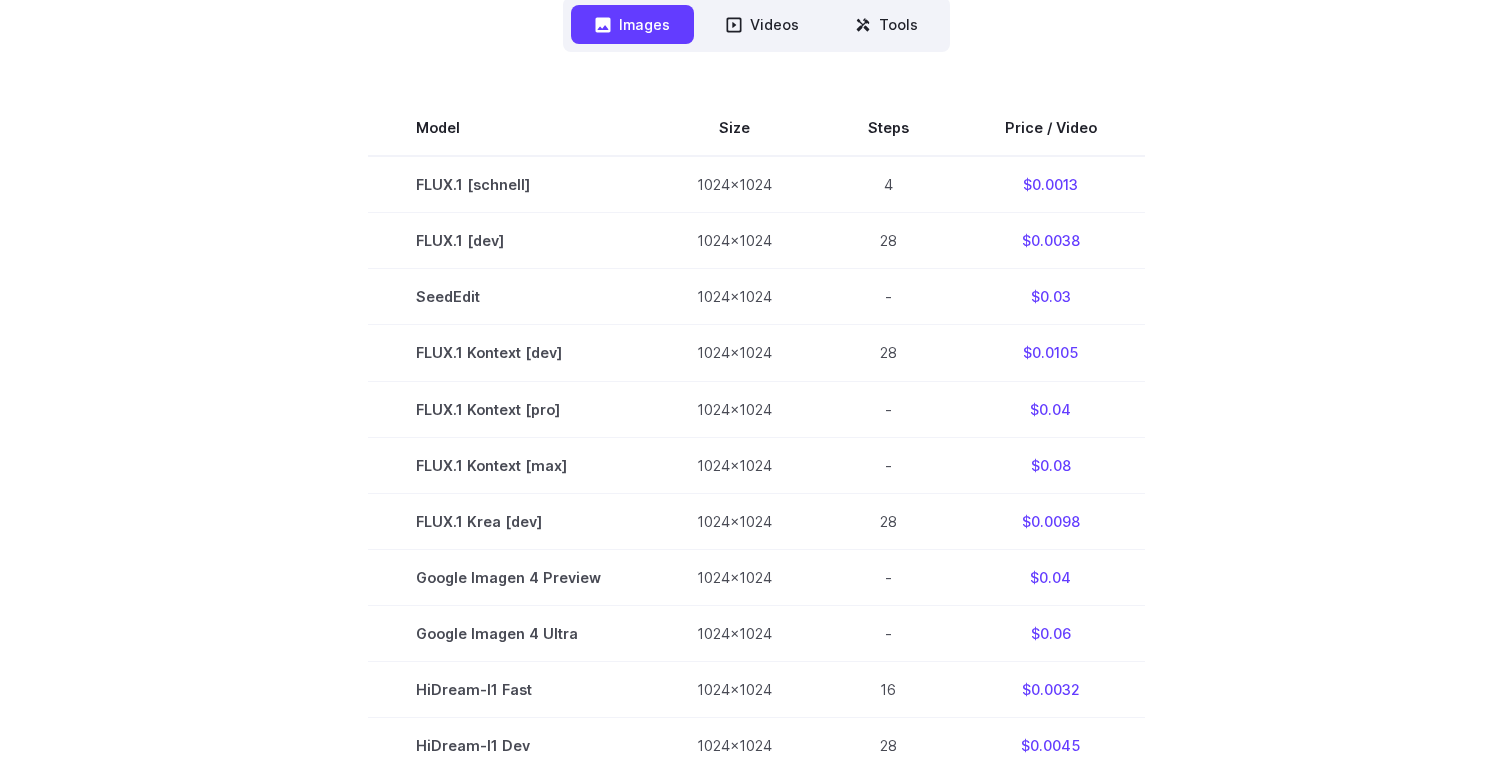 scroll, scrollTop: 0, scrollLeft: 0, axis: both 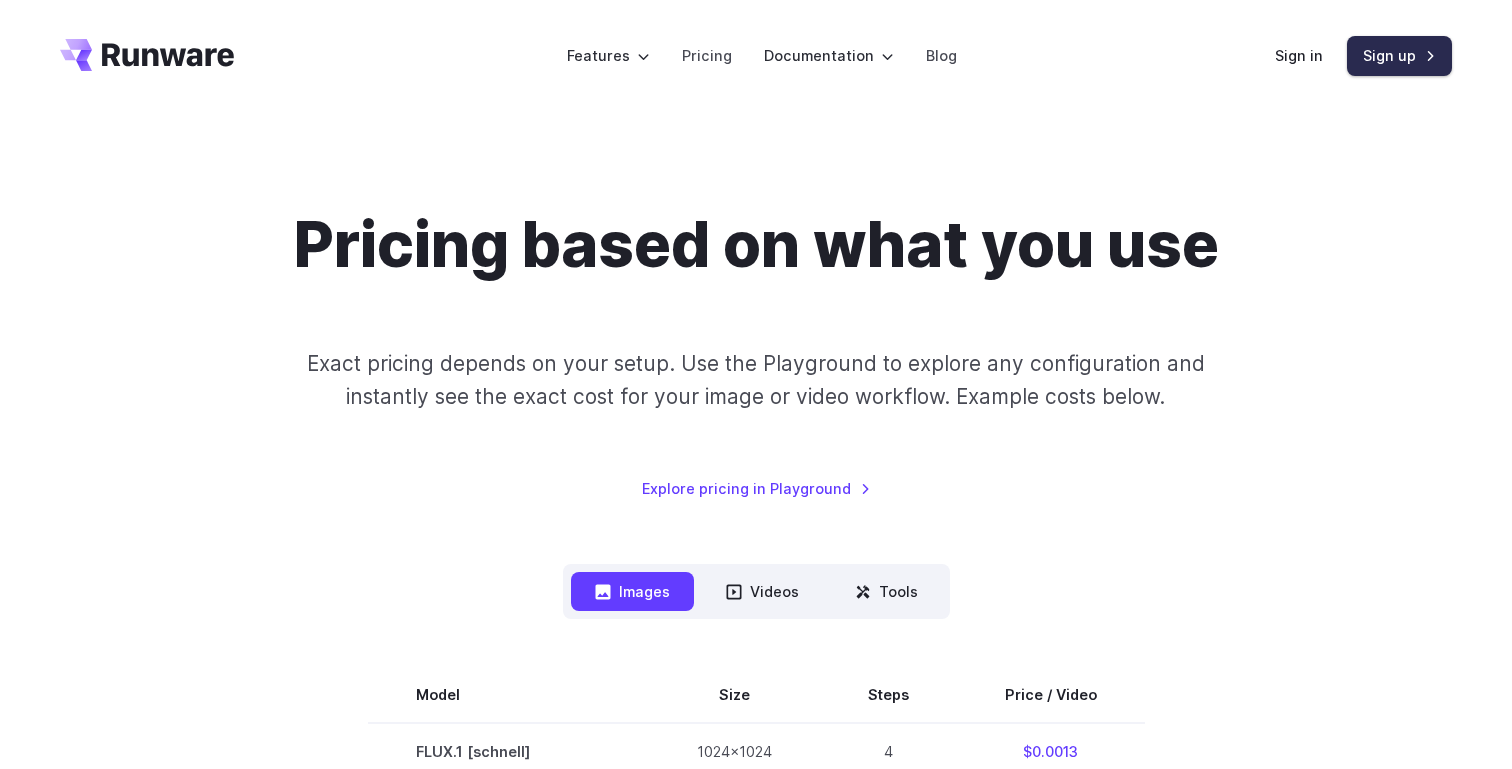 click on "Sign up" at bounding box center (1399, 55) 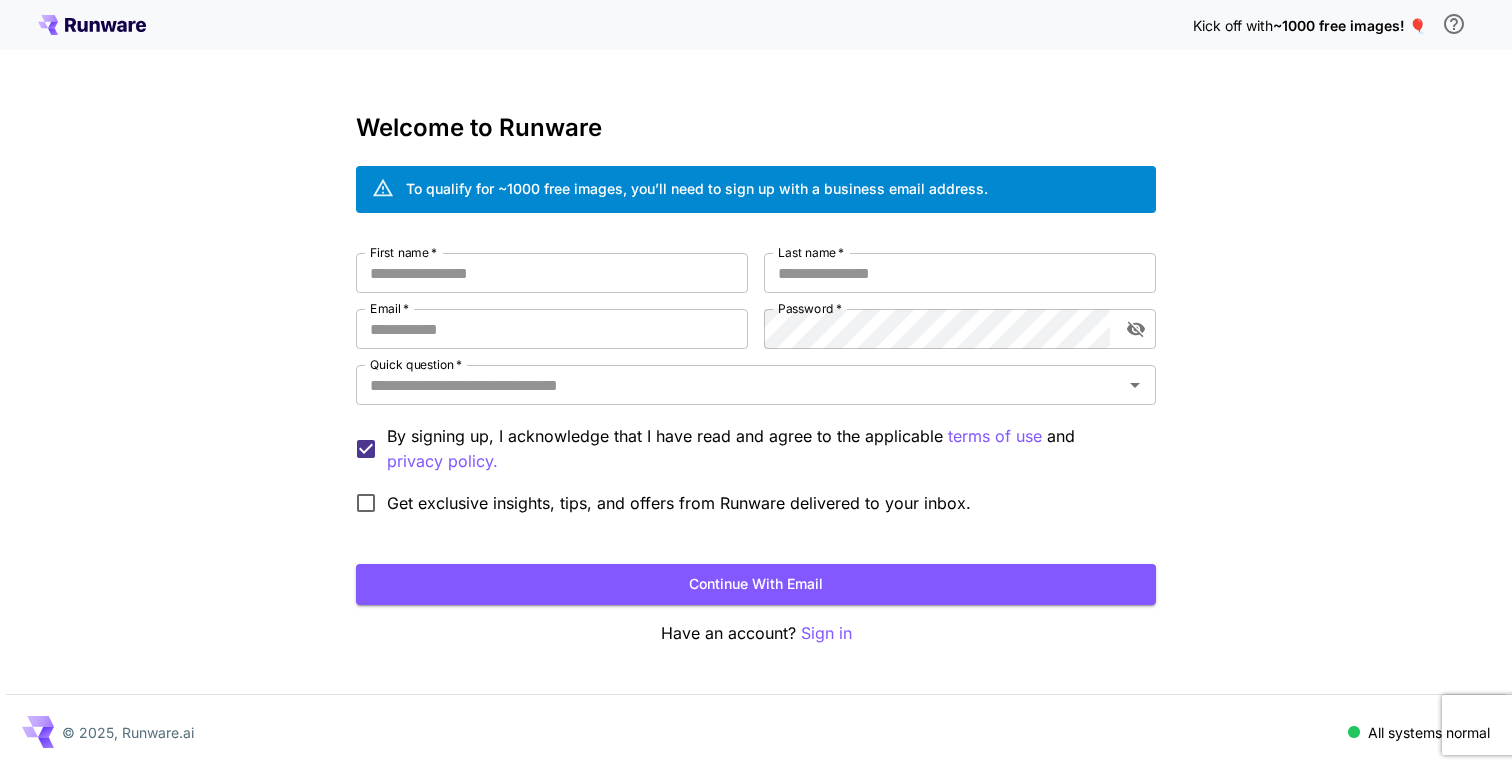 scroll, scrollTop: 0, scrollLeft: 0, axis: both 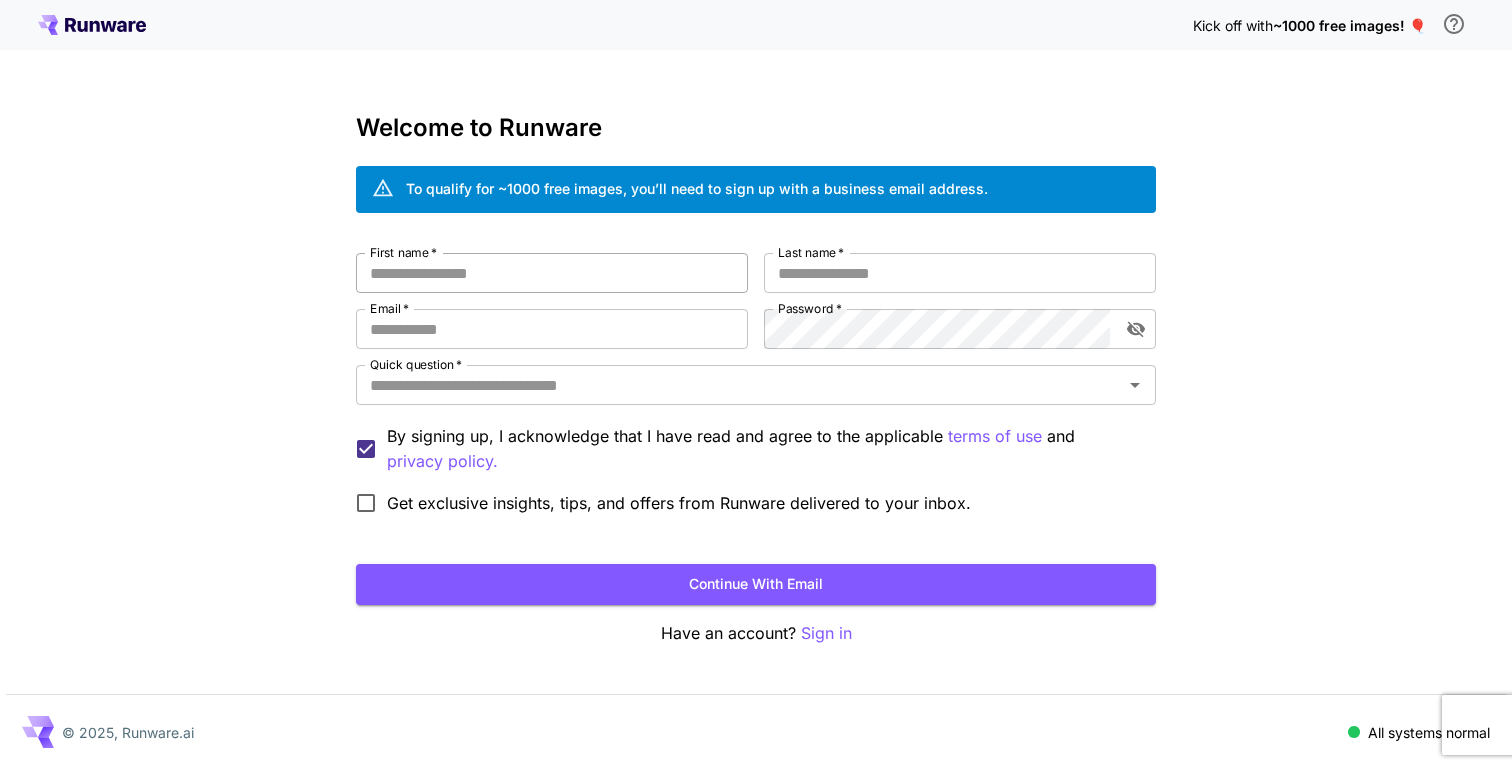 click on "First name   *" at bounding box center (552, 273) 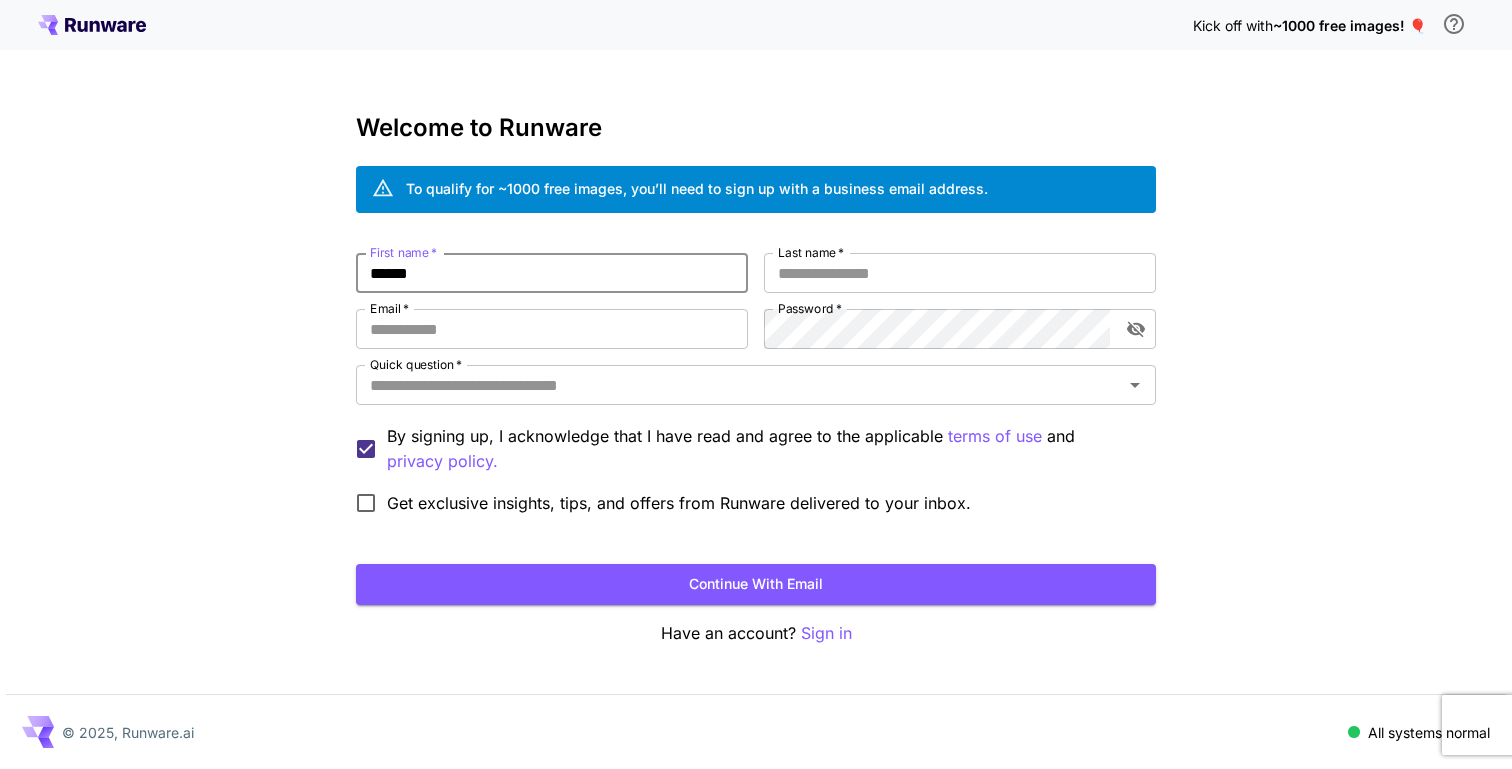 type on "******" 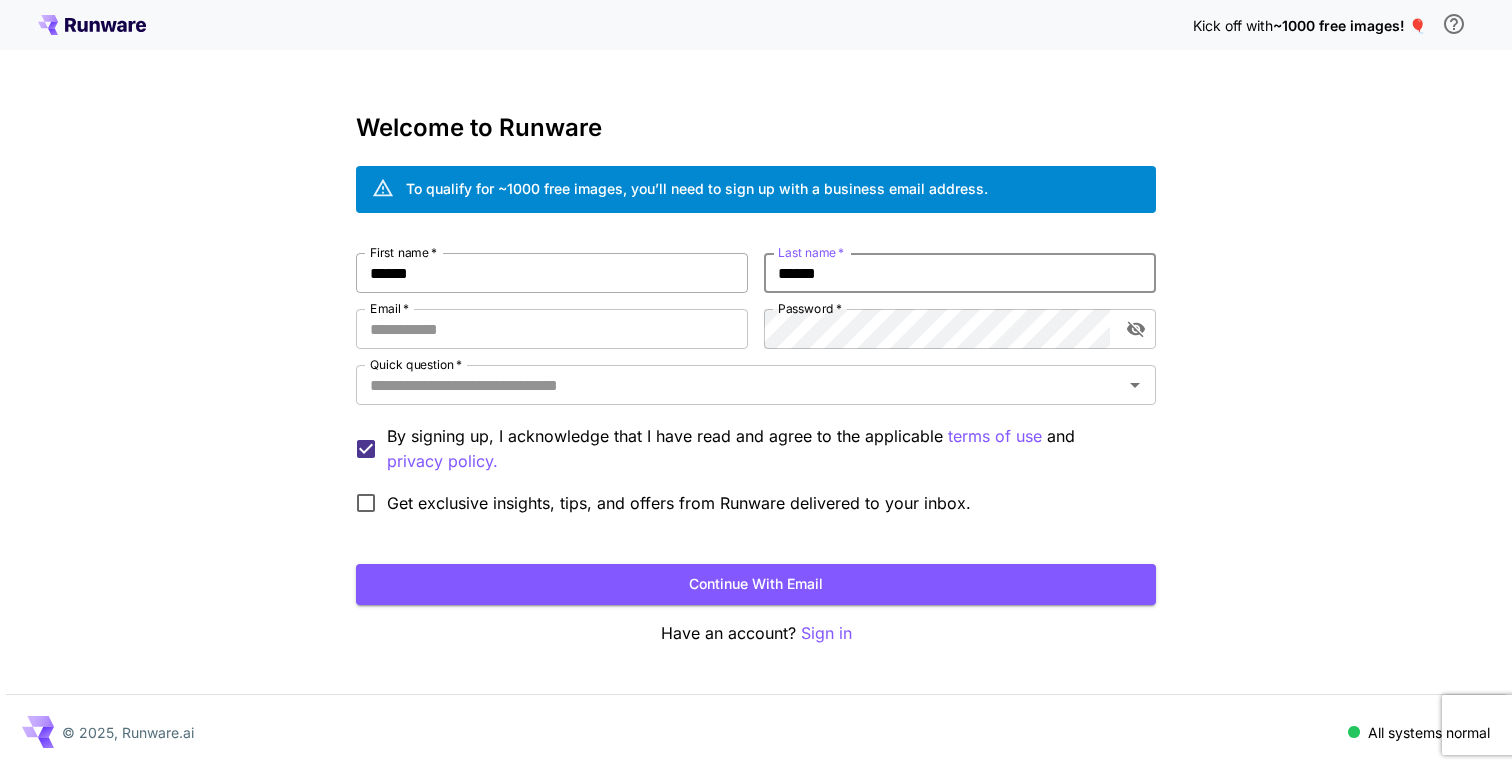 type on "******" 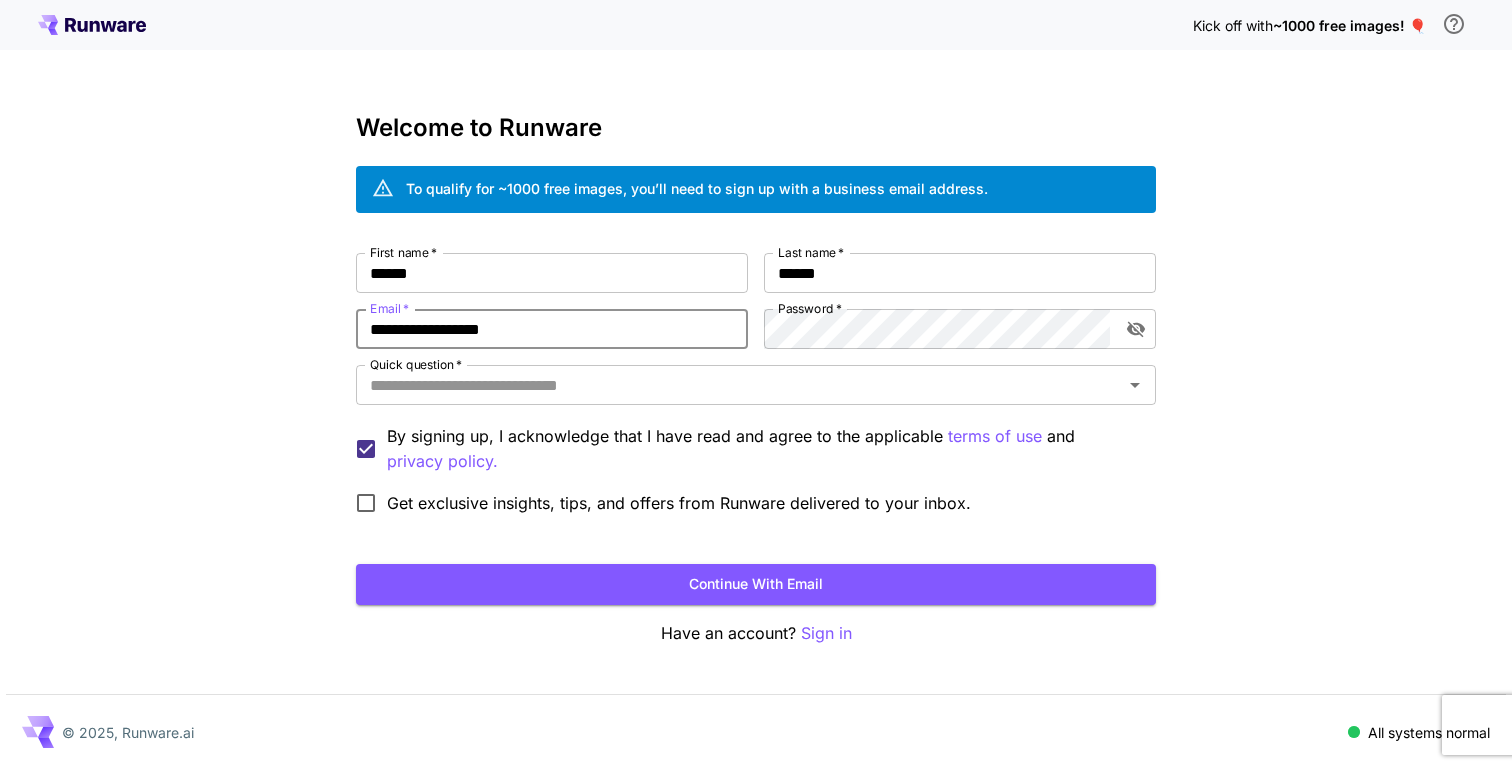 drag, startPoint x: 634, startPoint y: 326, endPoint x: 317, endPoint y: 333, distance: 317.07727 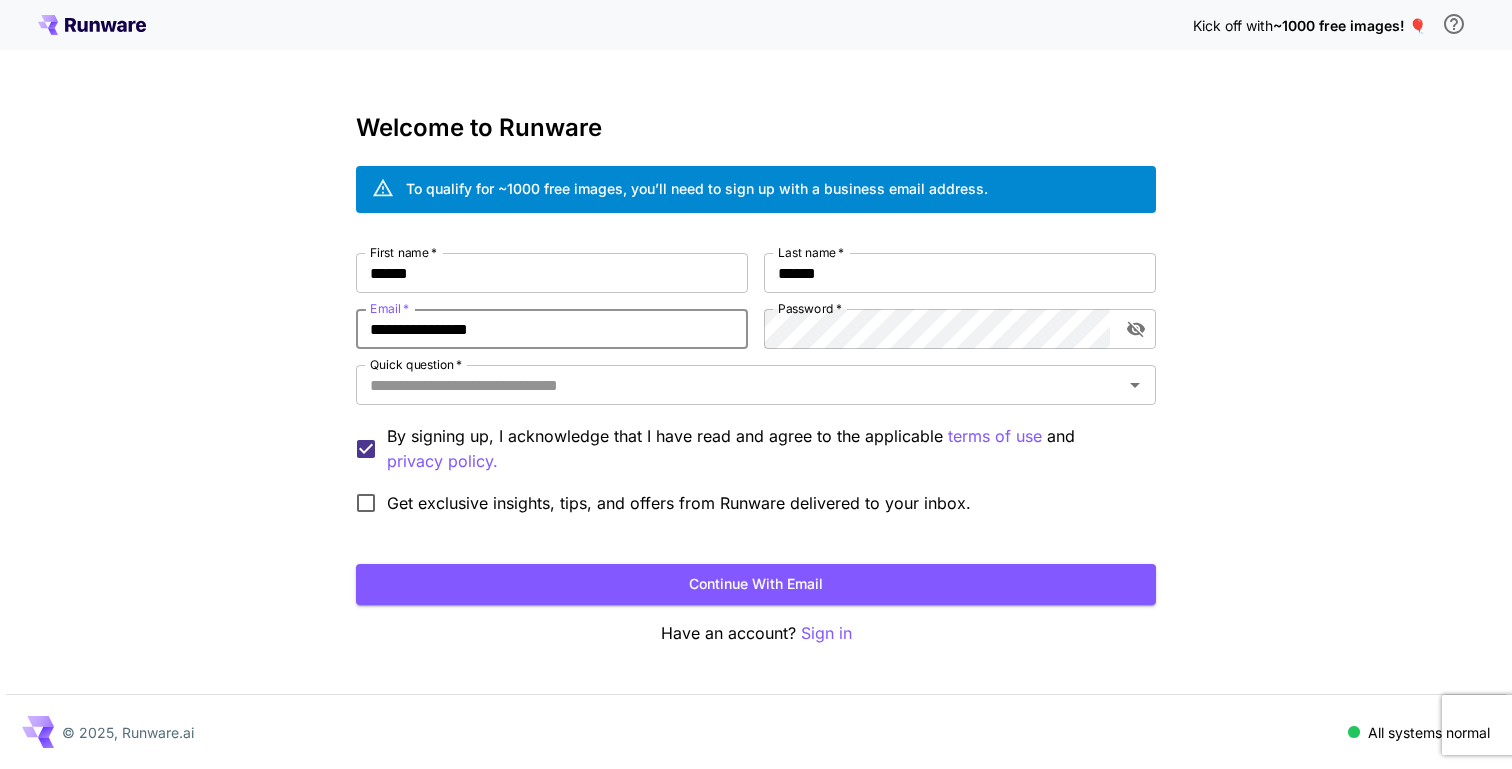 type on "**********" 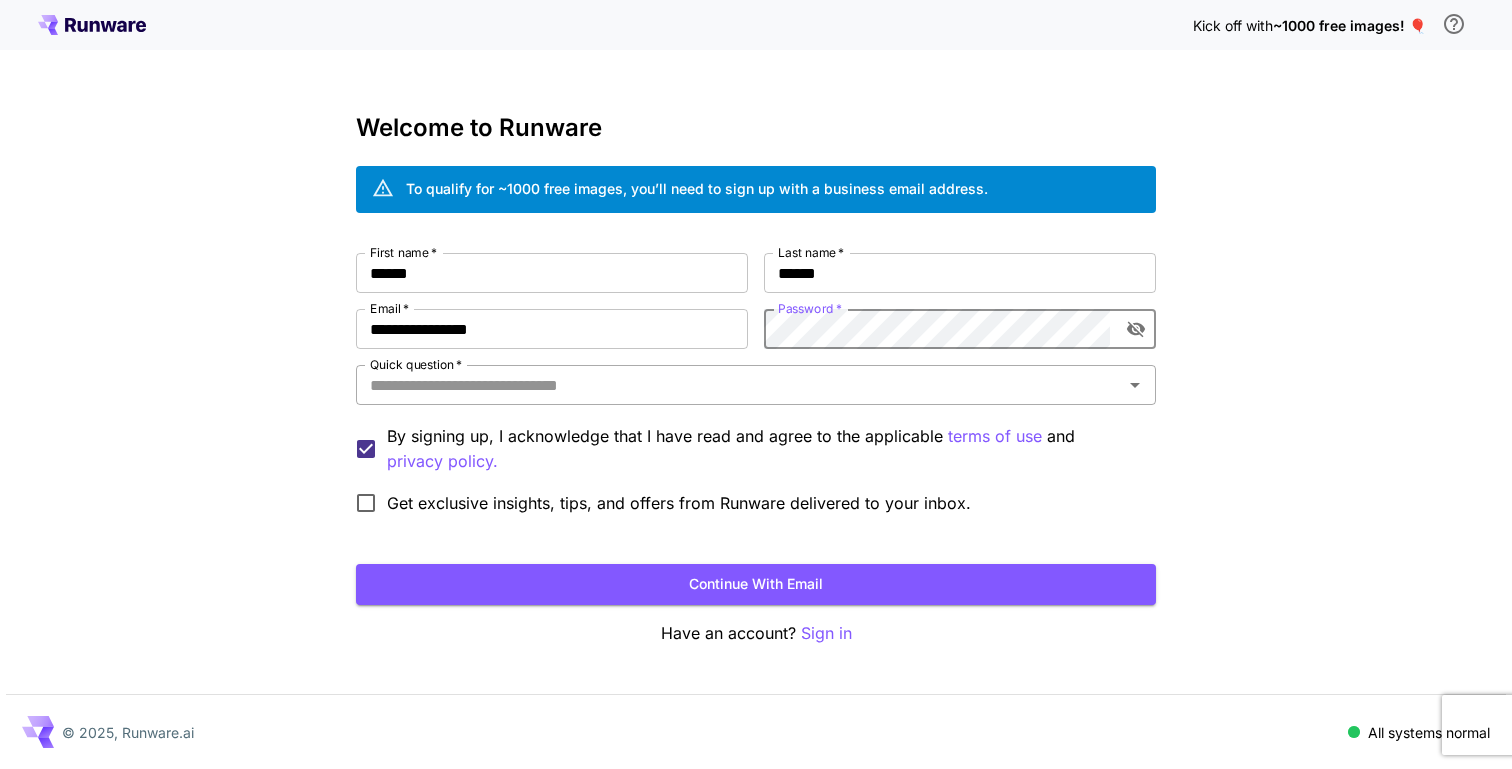 click on "Quick question   *" at bounding box center [739, 385] 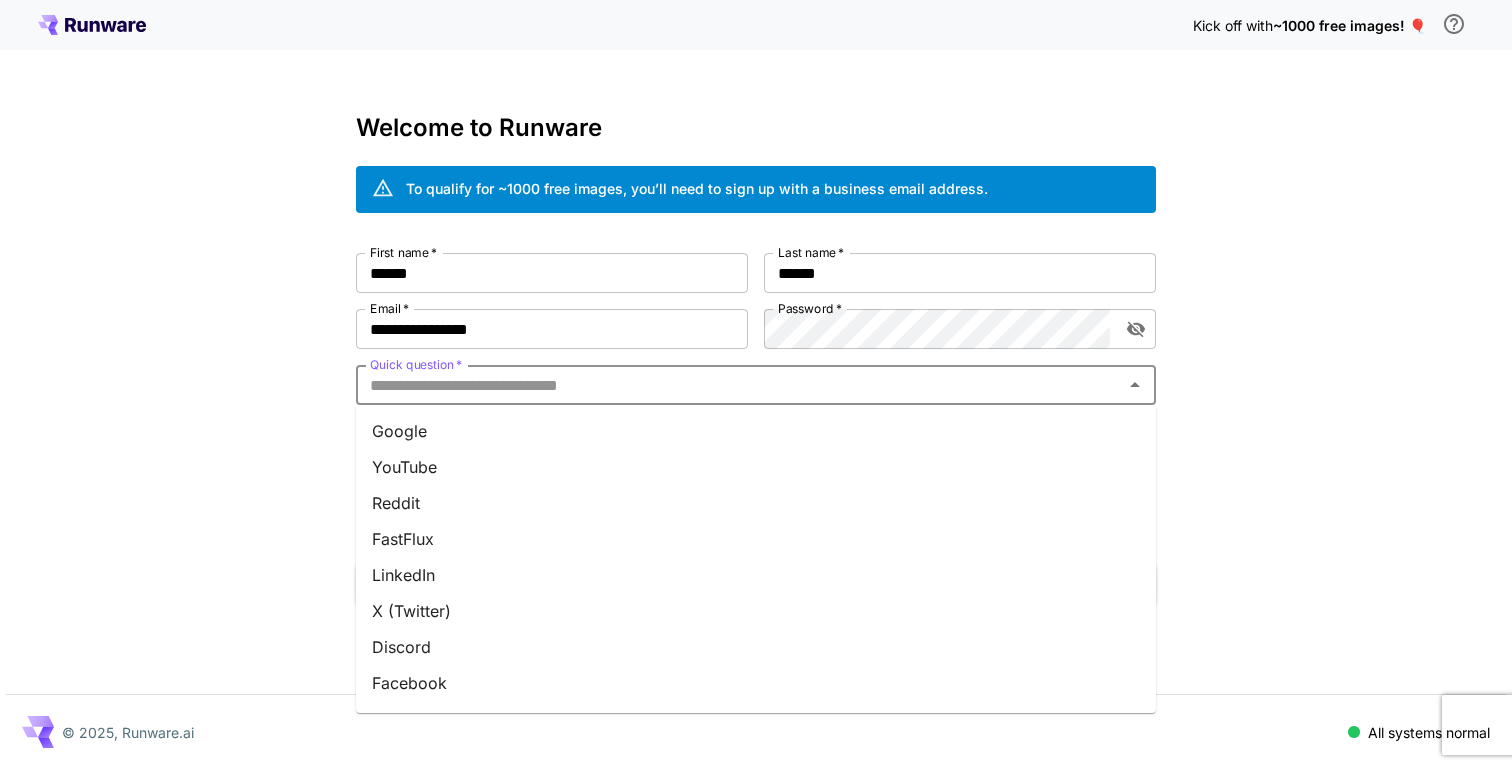 click on "Google" at bounding box center [756, 431] 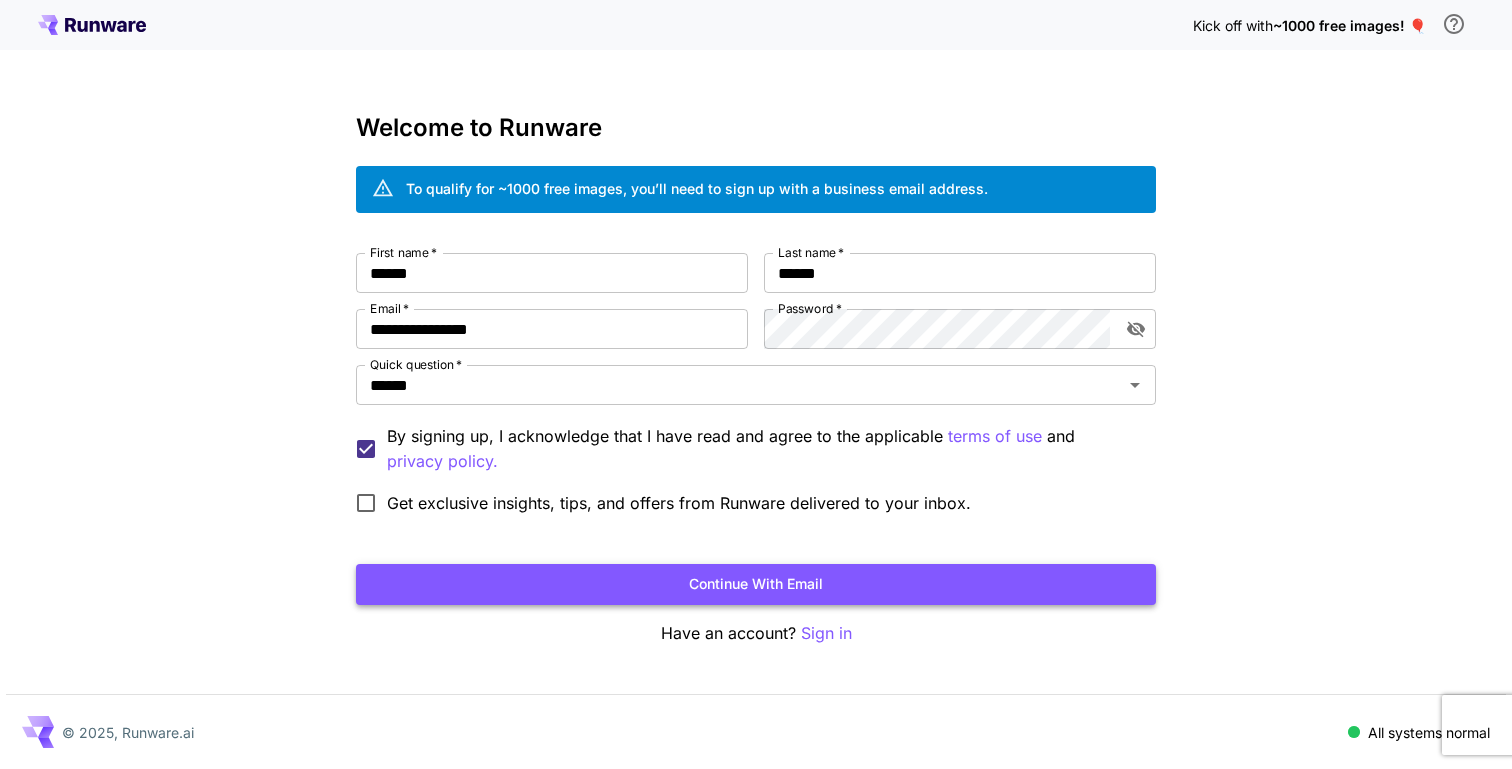 click on "Continue with email" at bounding box center (756, 584) 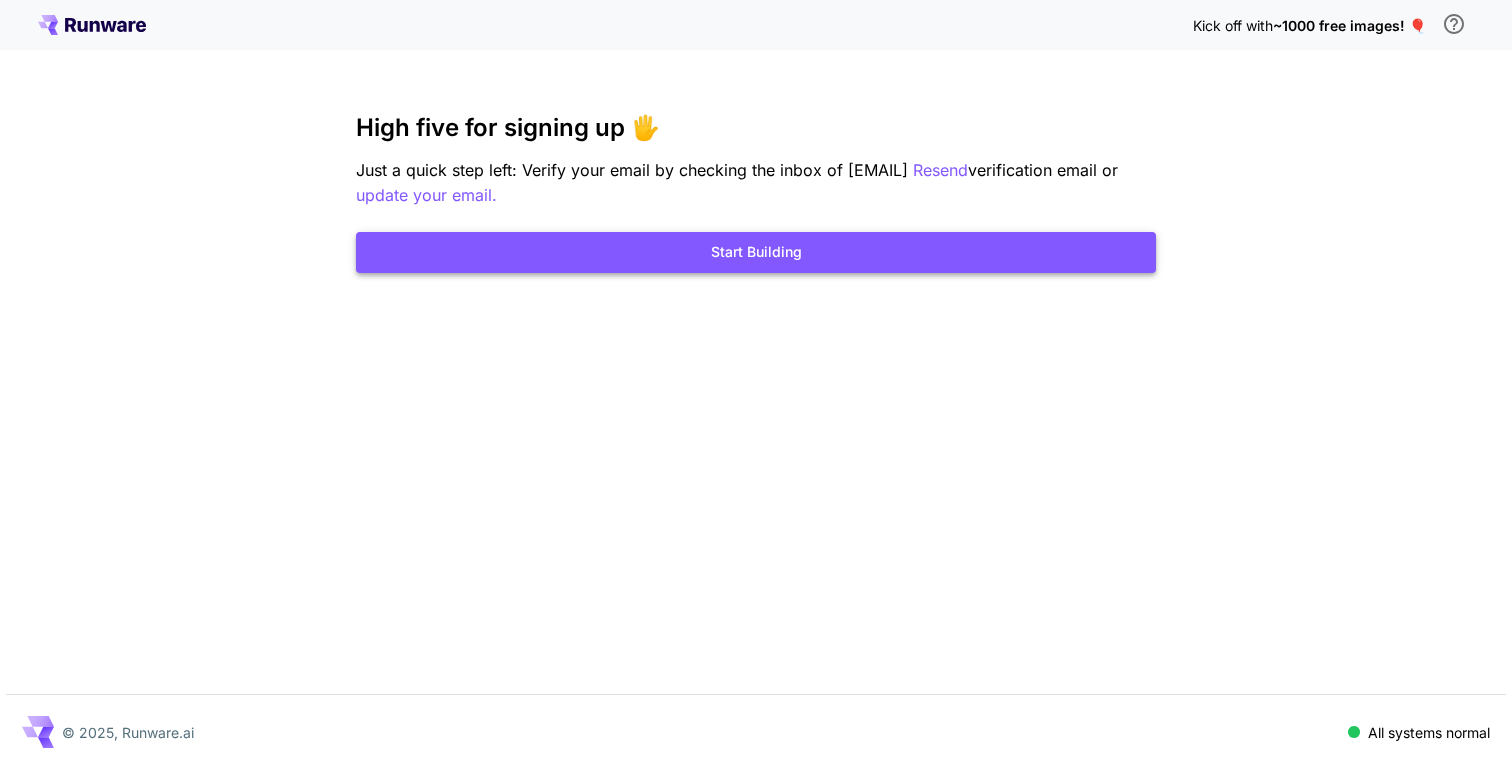 click on "Start Building" at bounding box center [756, 252] 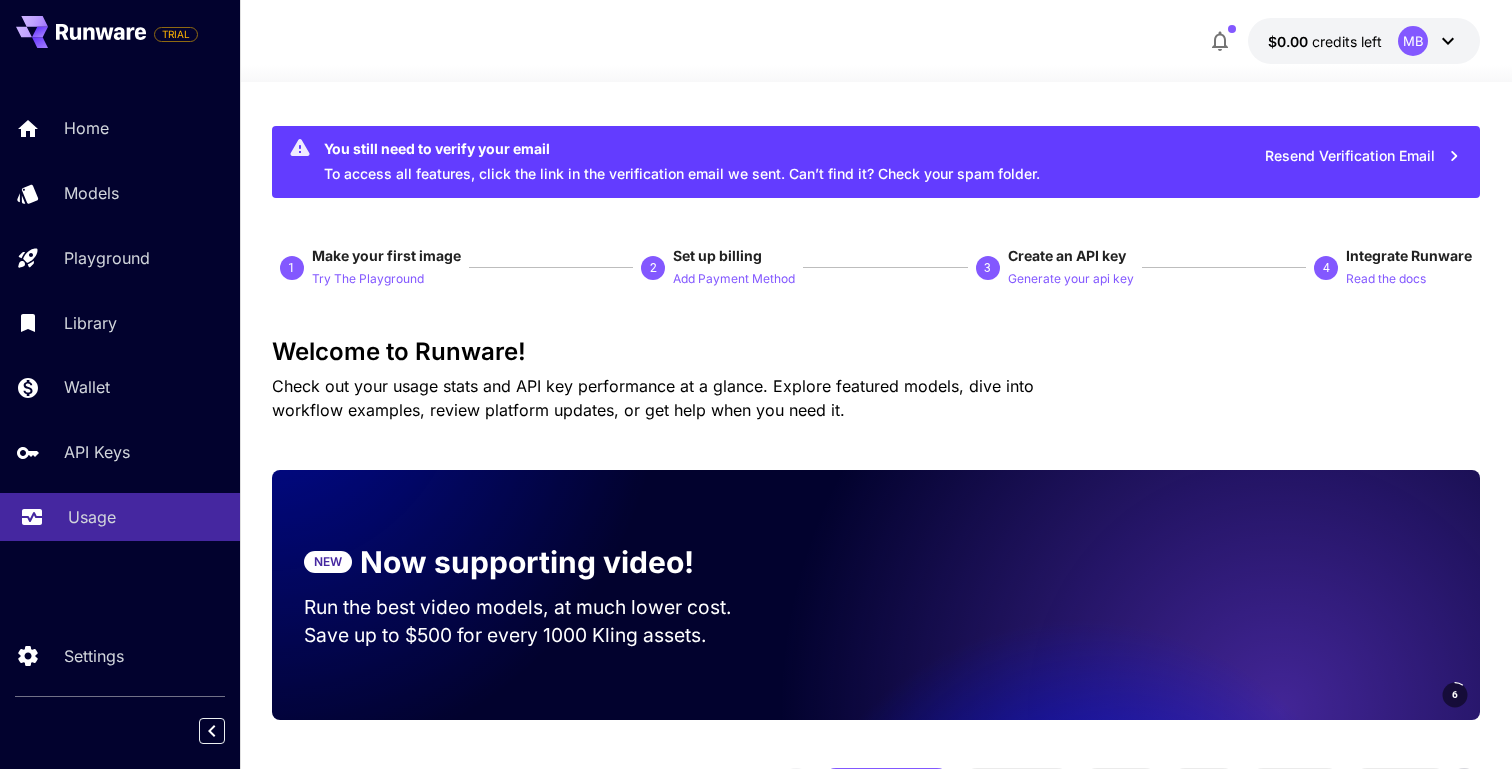 click on "Usage" at bounding box center [92, 517] 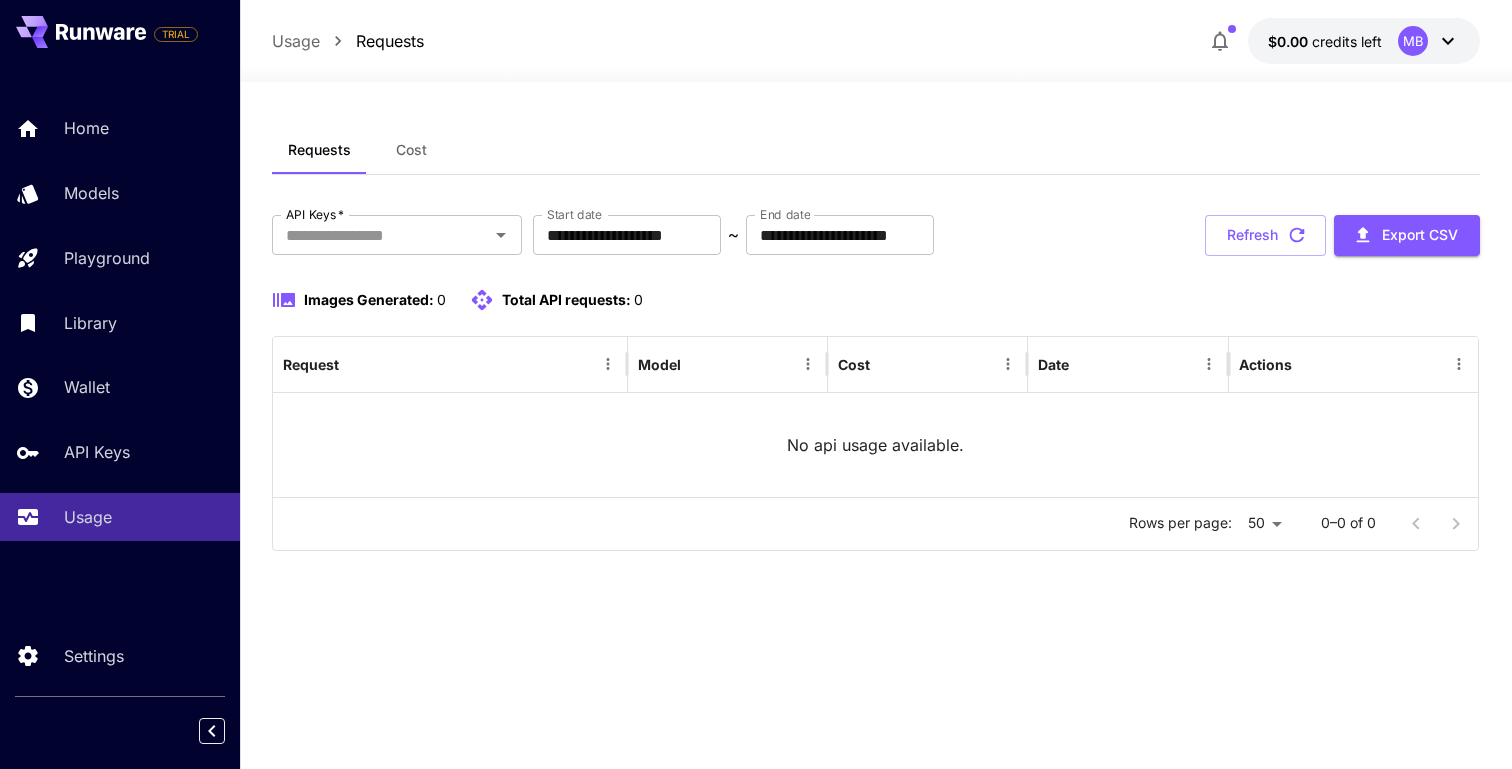 click on "Cost" at bounding box center [411, 150] 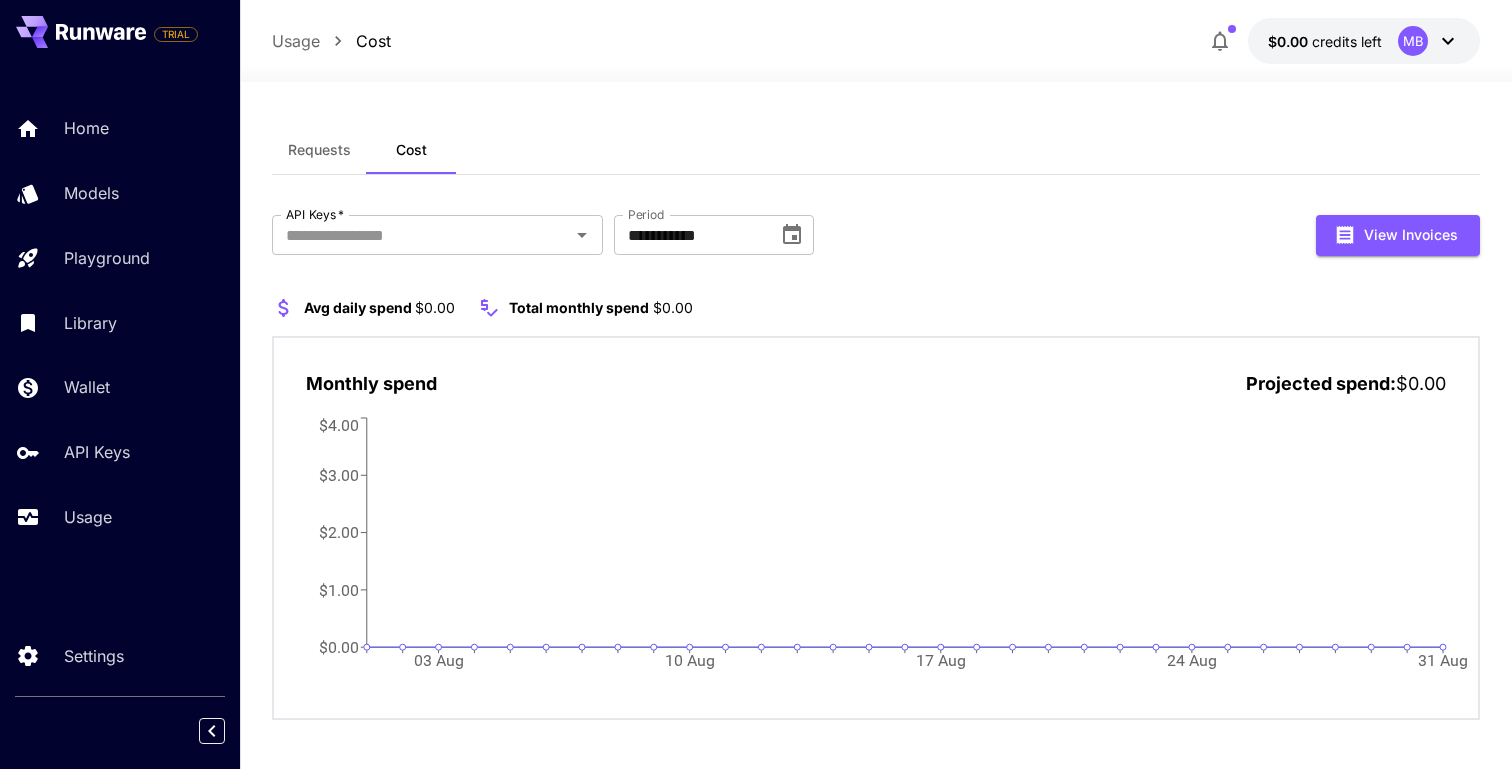 click on "$0.00    credits left  MB" at bounding box center (1364, 41) 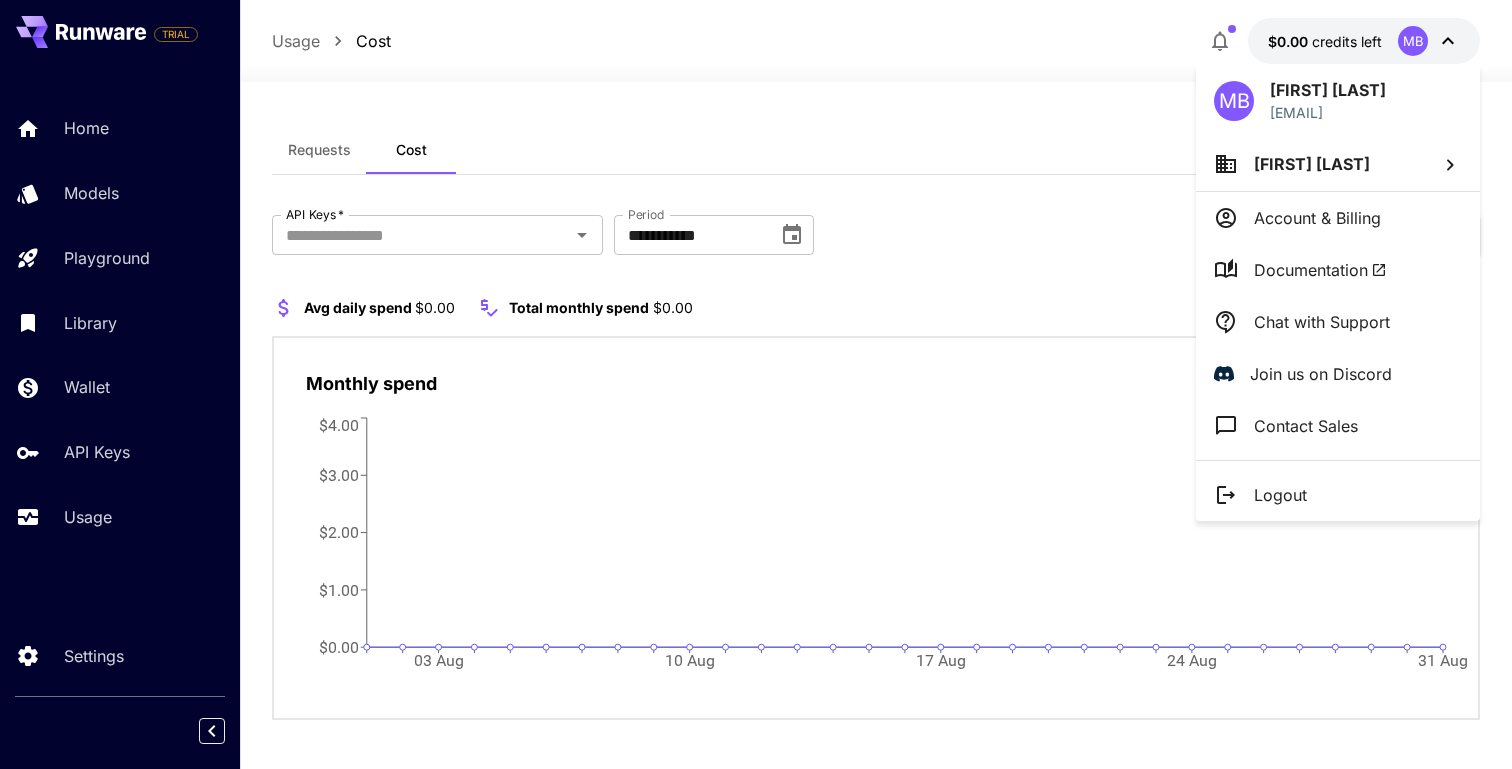 click at bounding box center (756, 384) 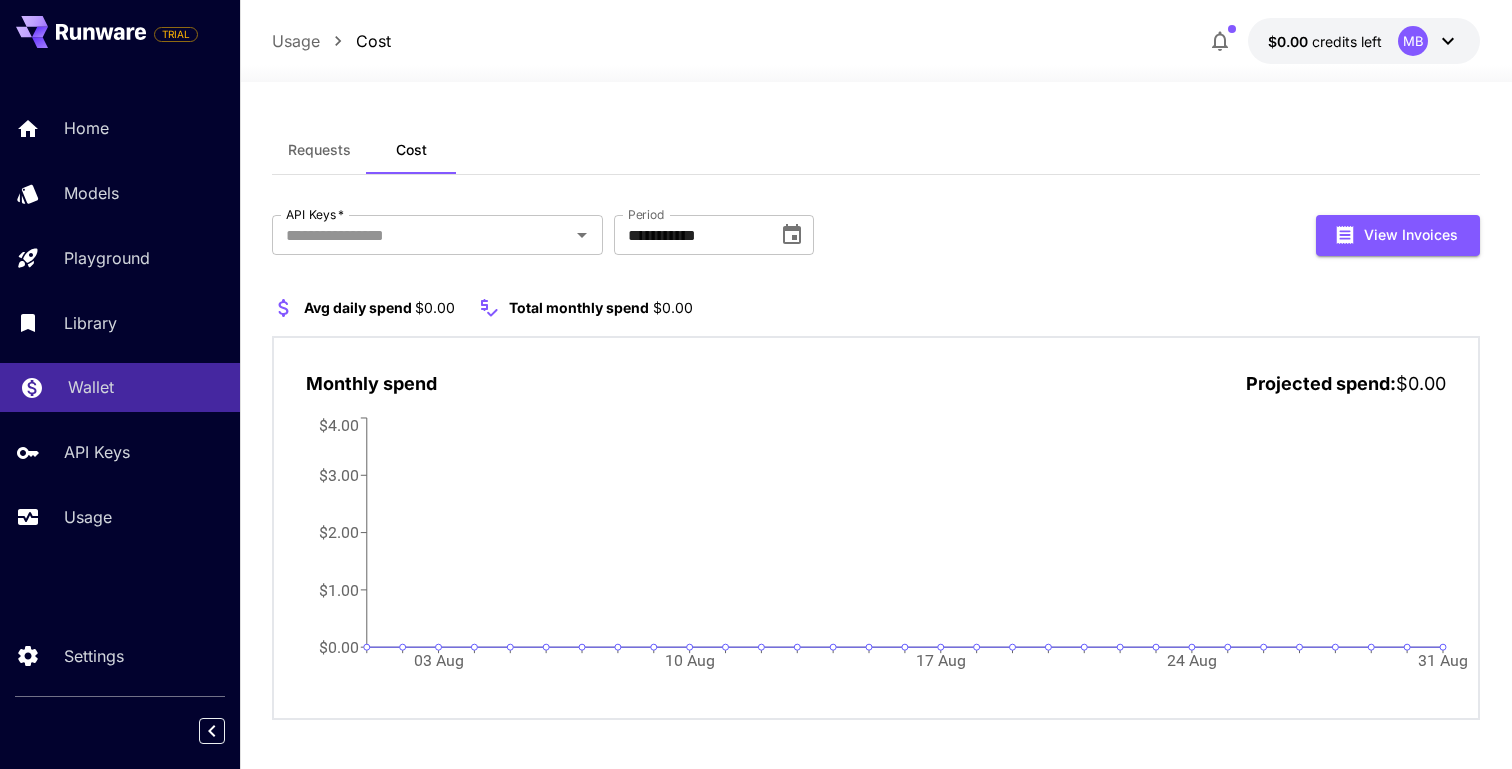click on "Wallet" at bounding box center [91, 387] 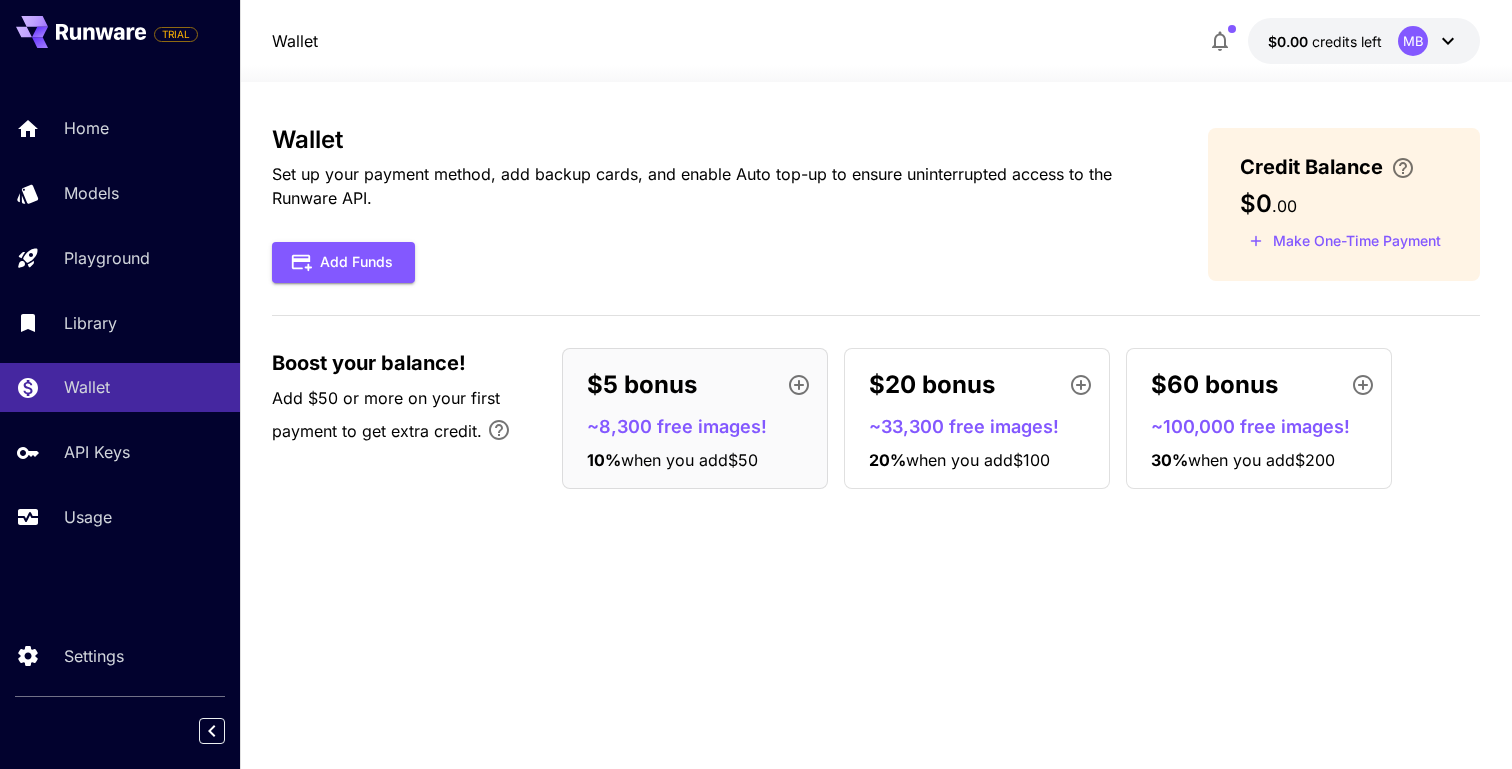 click on "Wallet Set up your payment method, add backup cards, and enable Auto top-up to ensure uninterrupted access to the Runware API. Add Funds Credit Balance $0 . 00 Make One-Time Payment Boost your balance! Add $50 or more on your first payment to get extra credit. $5 bonus ~8,300 free images!   10 %  when you add  $50 $20 bonus ~33,300 free images!   20 %  when you add  $100 $60 bonus ~100,000 free images!   30 %  when you add  $200" at bounding box center (876, 425) 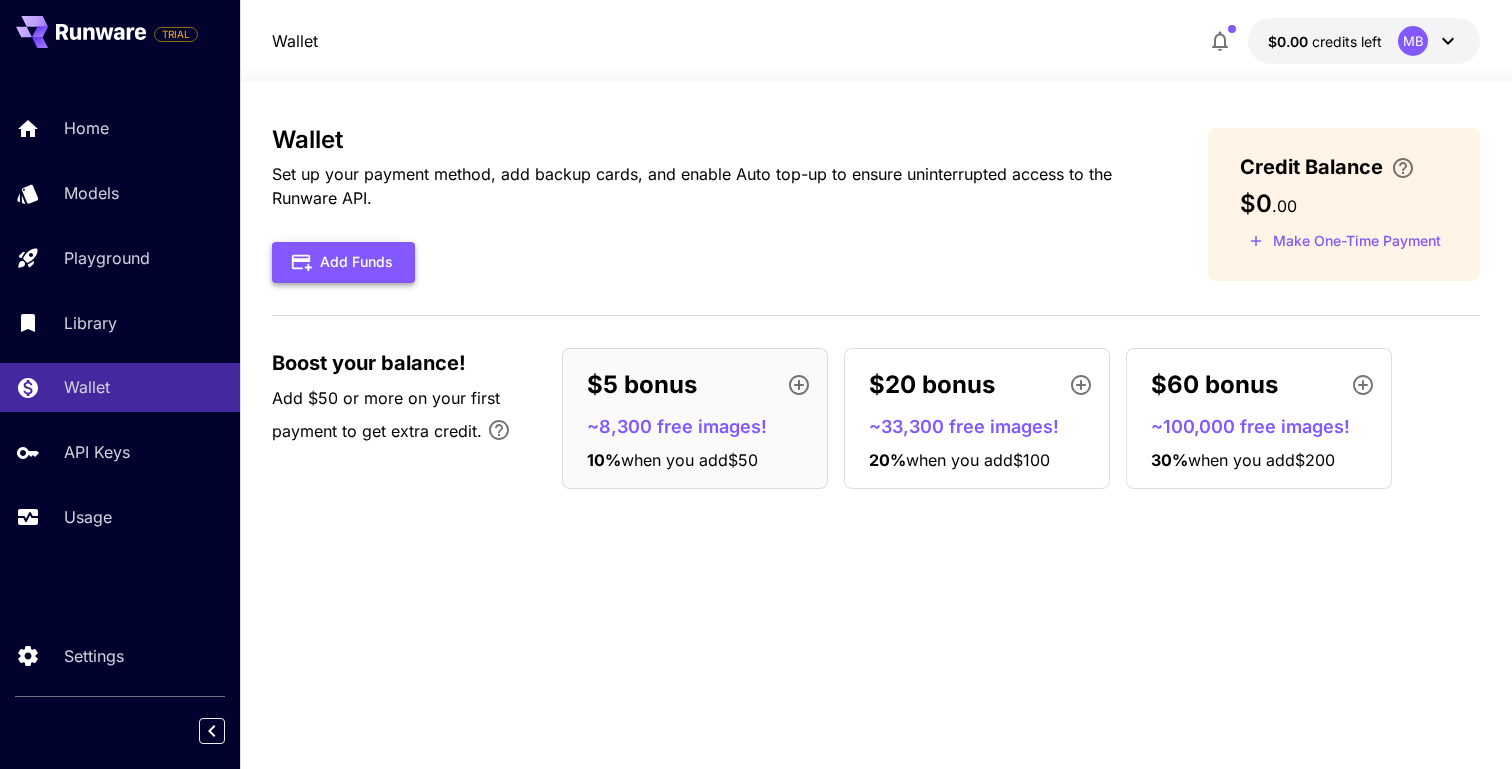 click on "Add Funds" at bounding box center [343, 262] 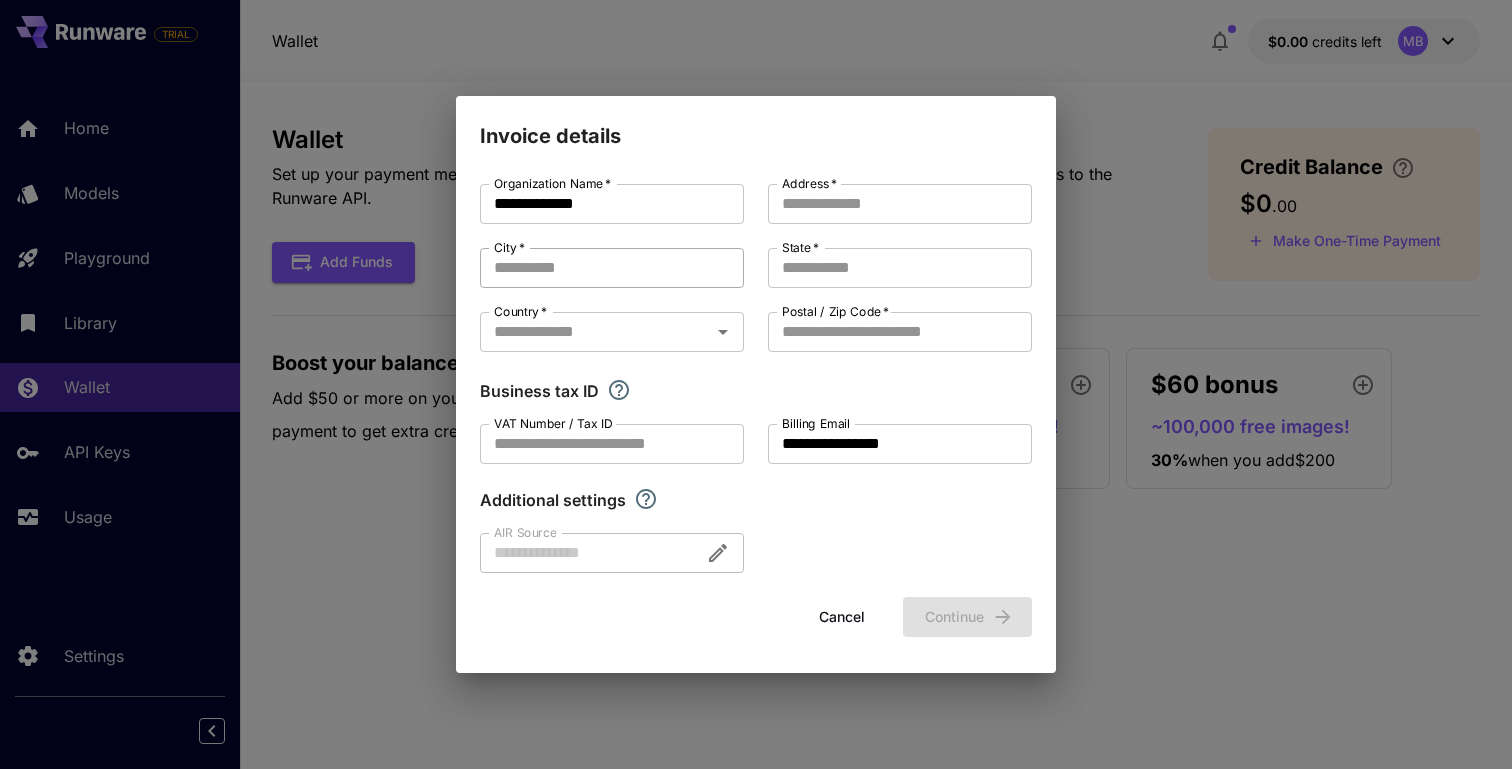click on "City   *" at bounding box center [612, 268] 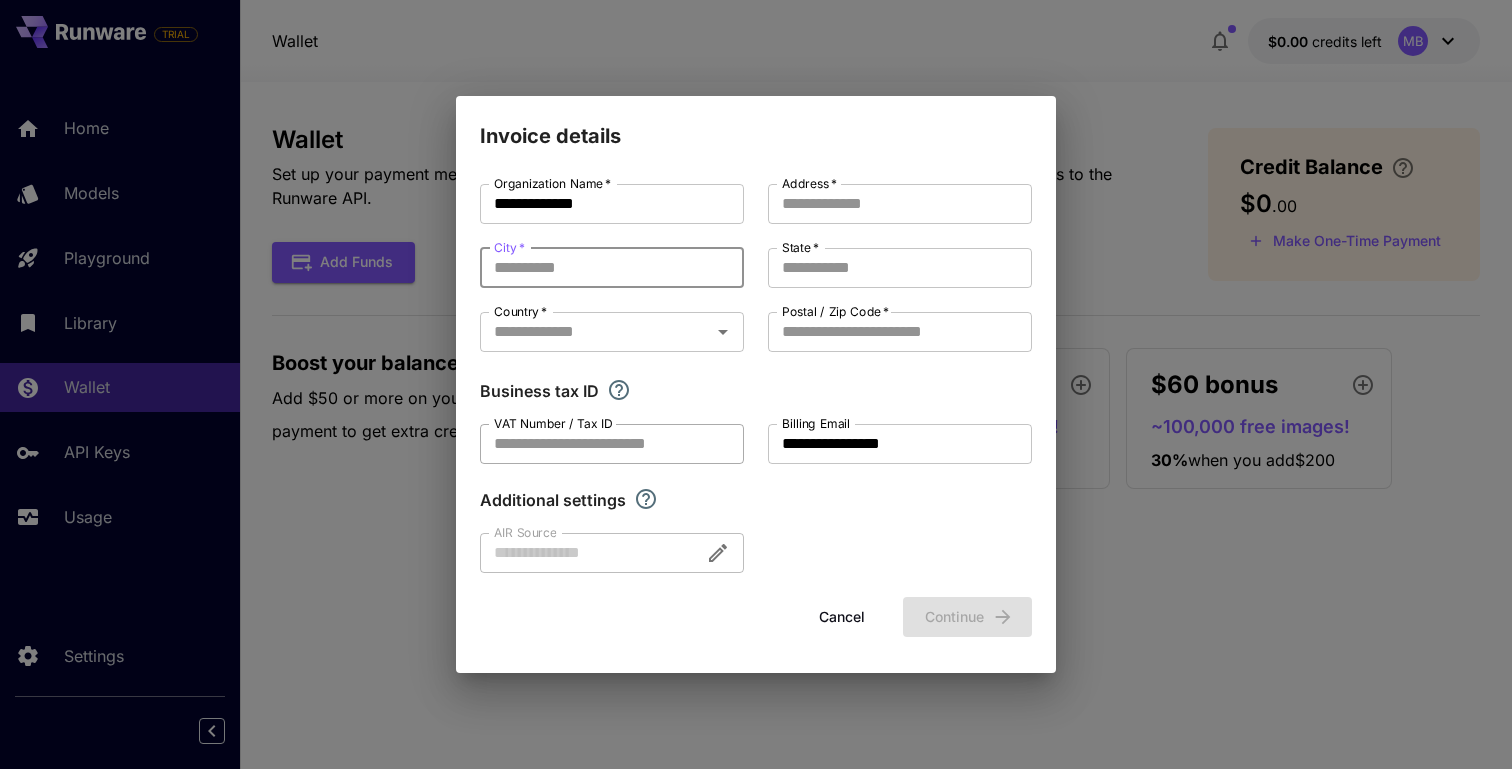 click on "VAT Number / Tax ID" at bounding box center [612, 444] 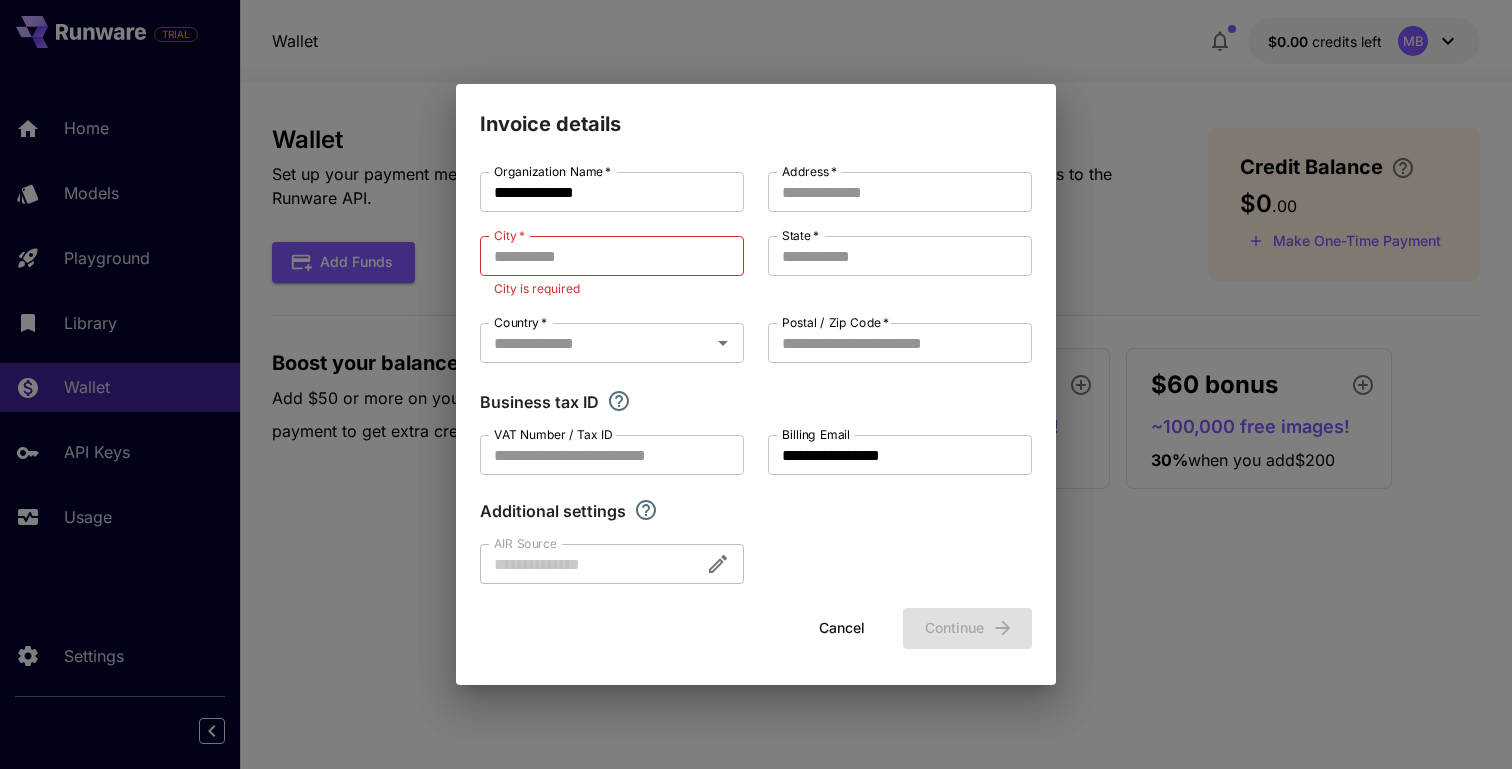 click at bounding box center (612, 564) 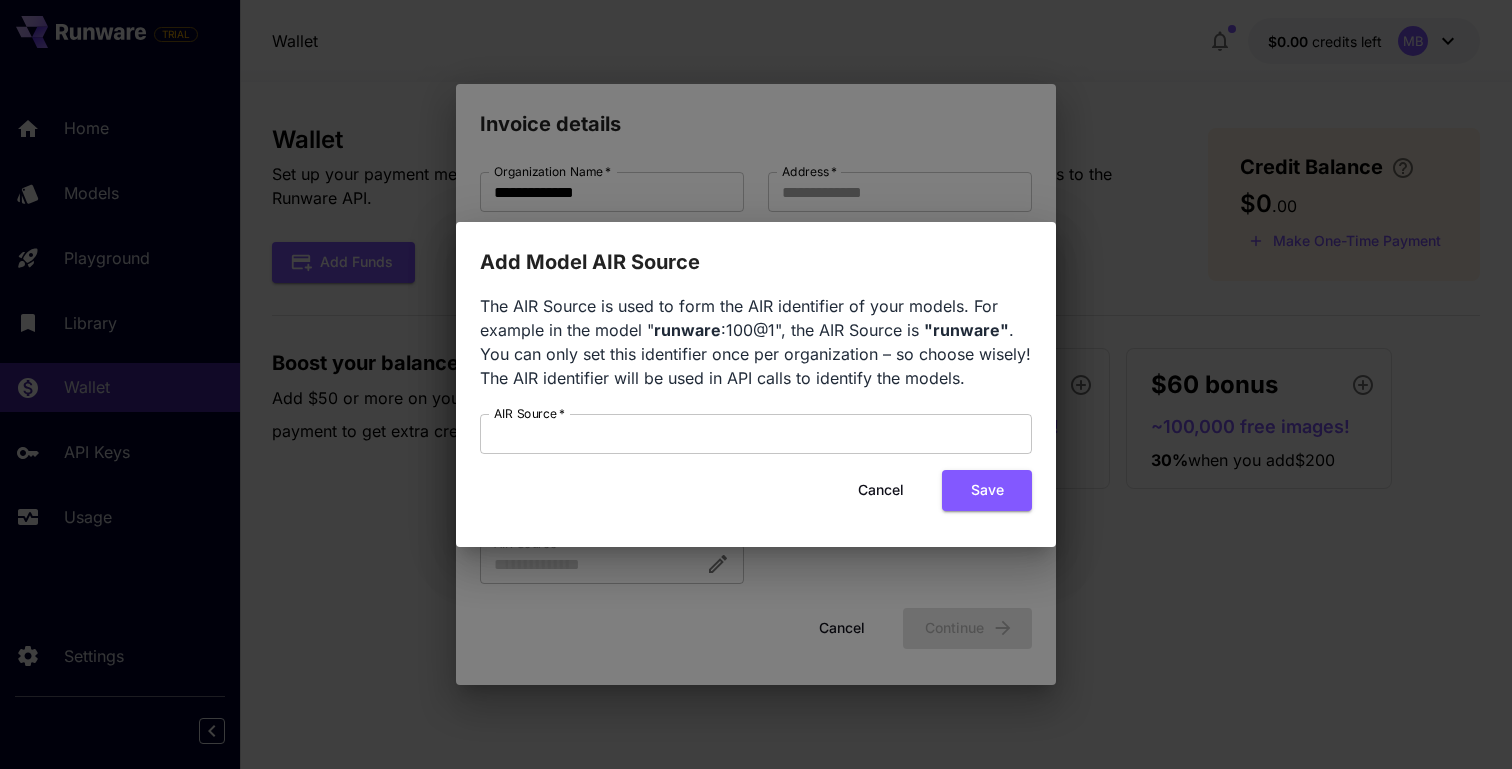 click on "Cancel" at bounding box center [881, 490] 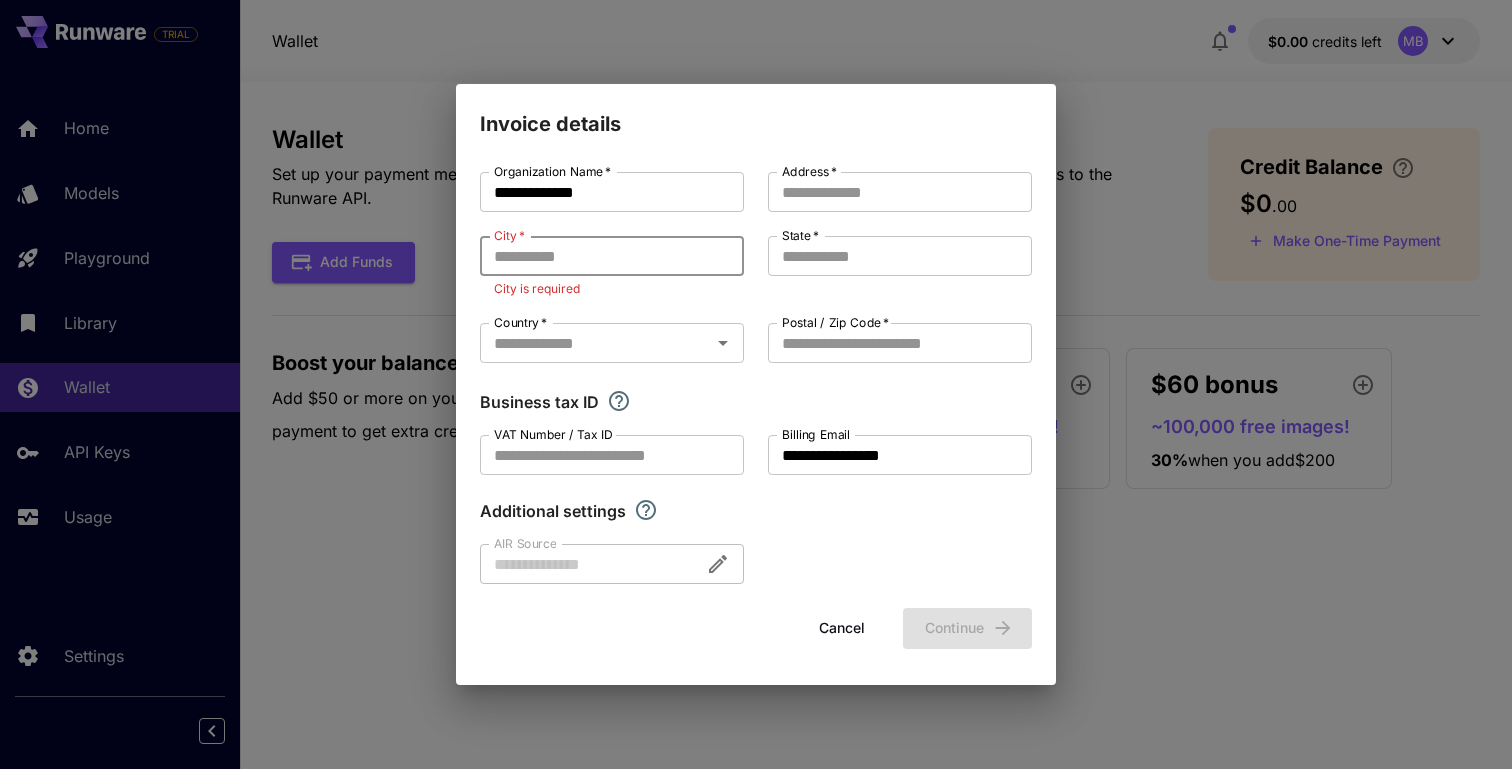 click on "City   *" at bounding box center [612, 256] 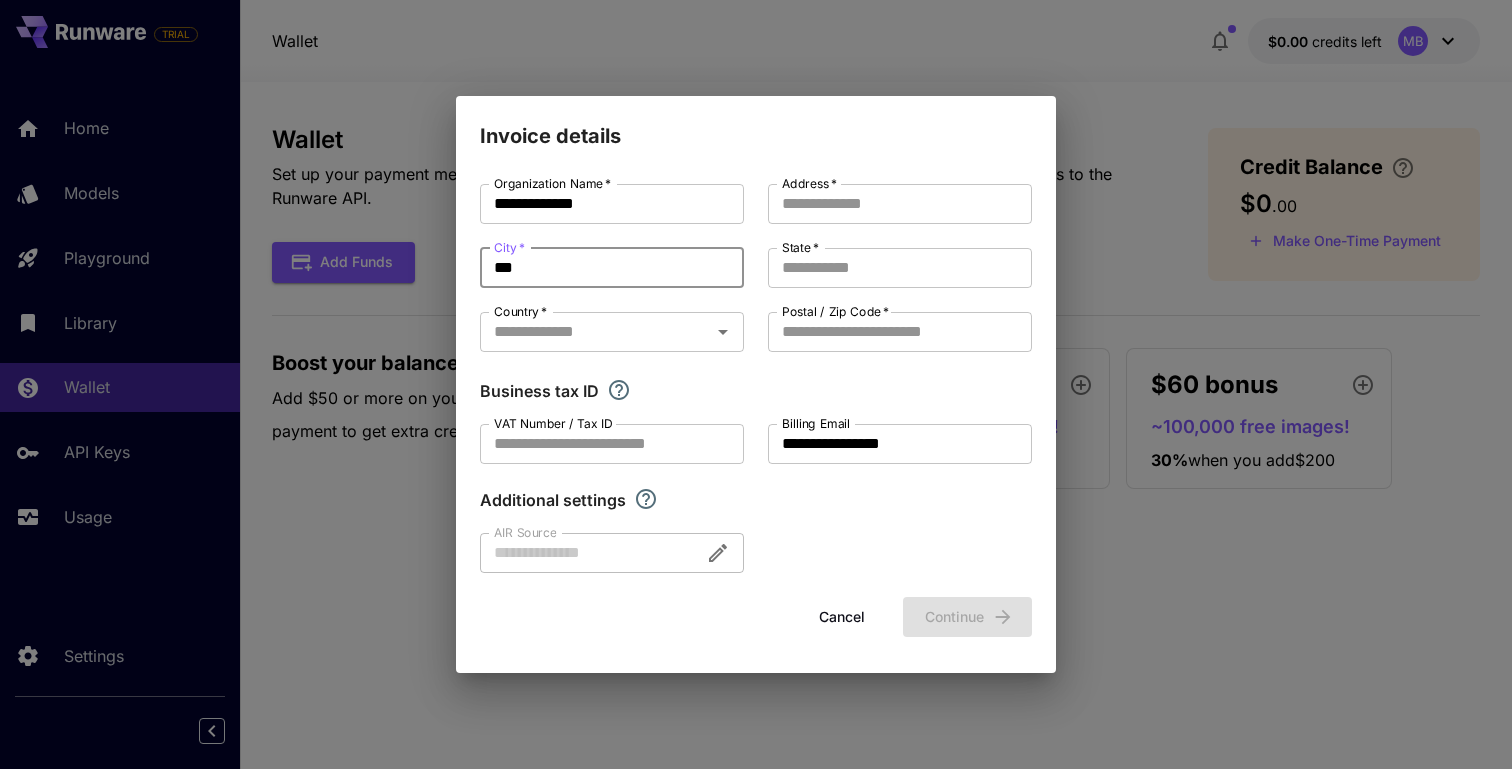 click on "***" at bounding box center [612, 268] 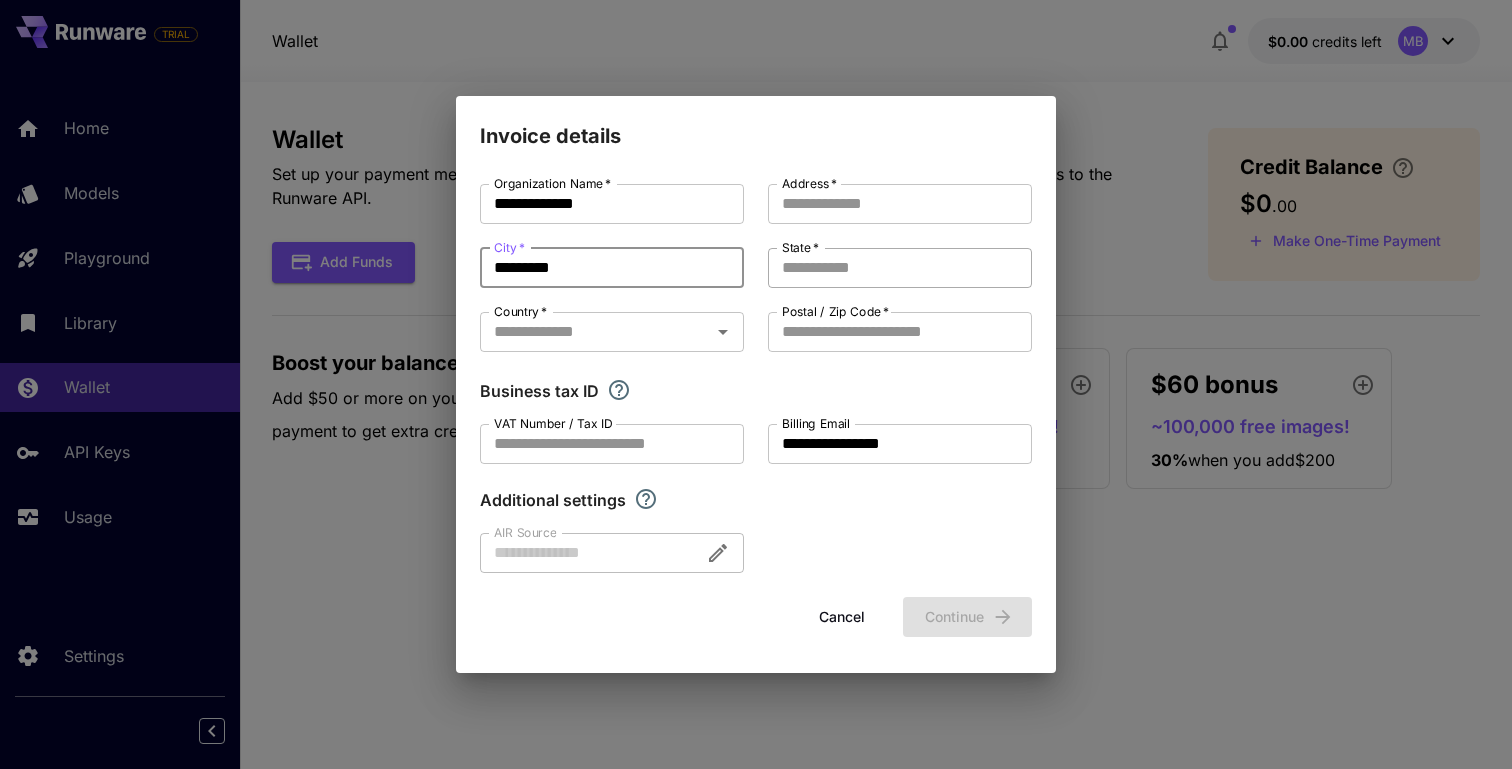 type on "*********" 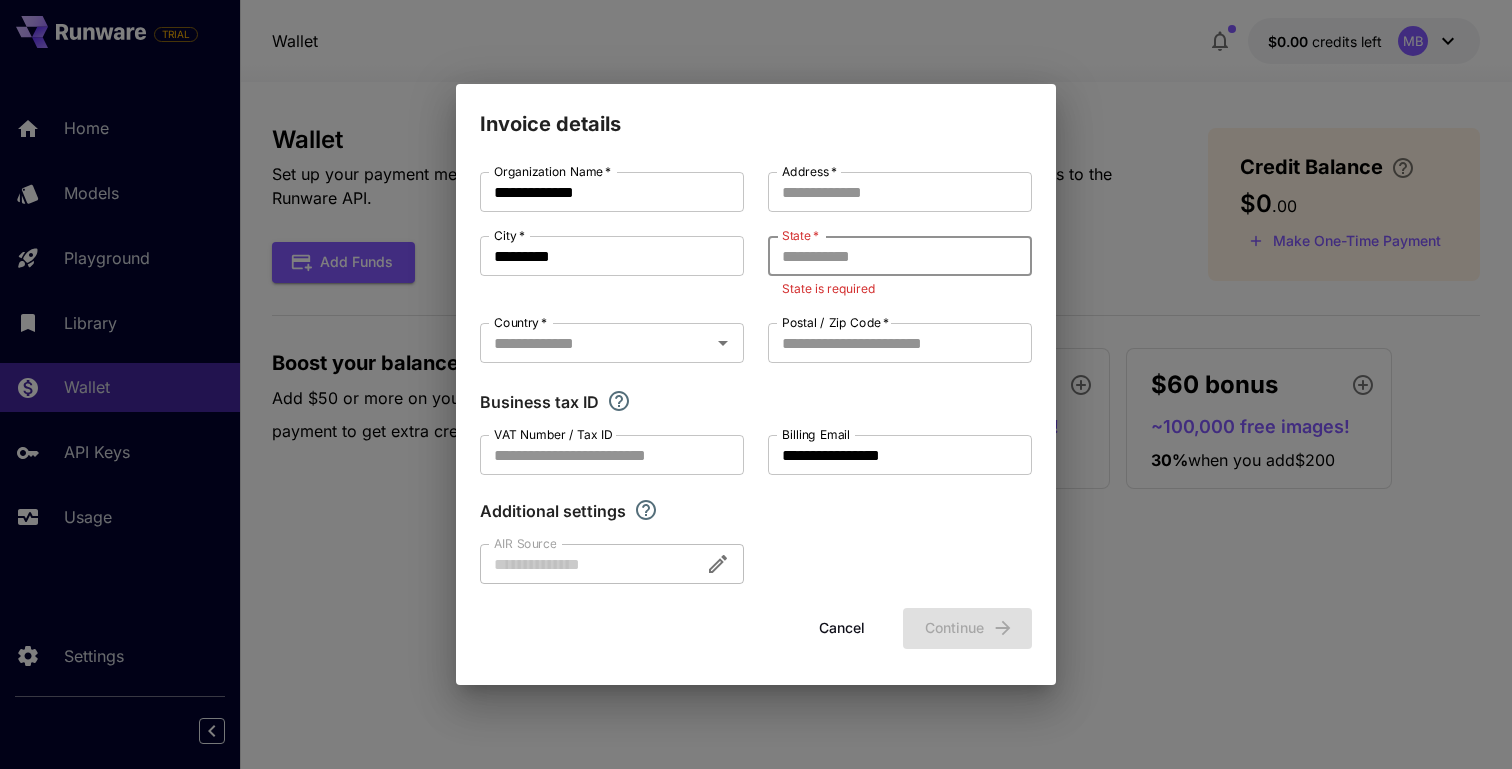 click on "State   *" at bounding box center [900, 256] 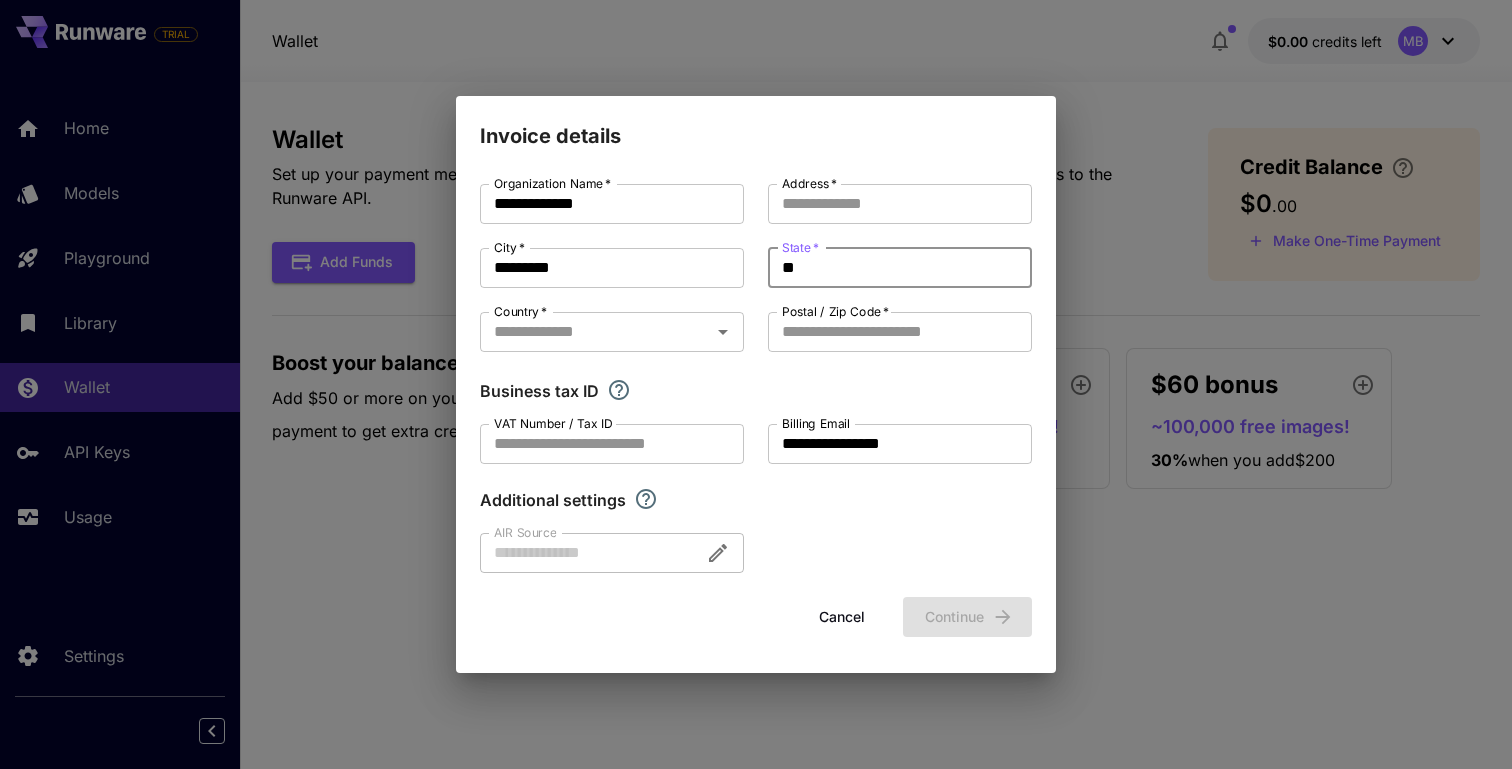 type on "*" 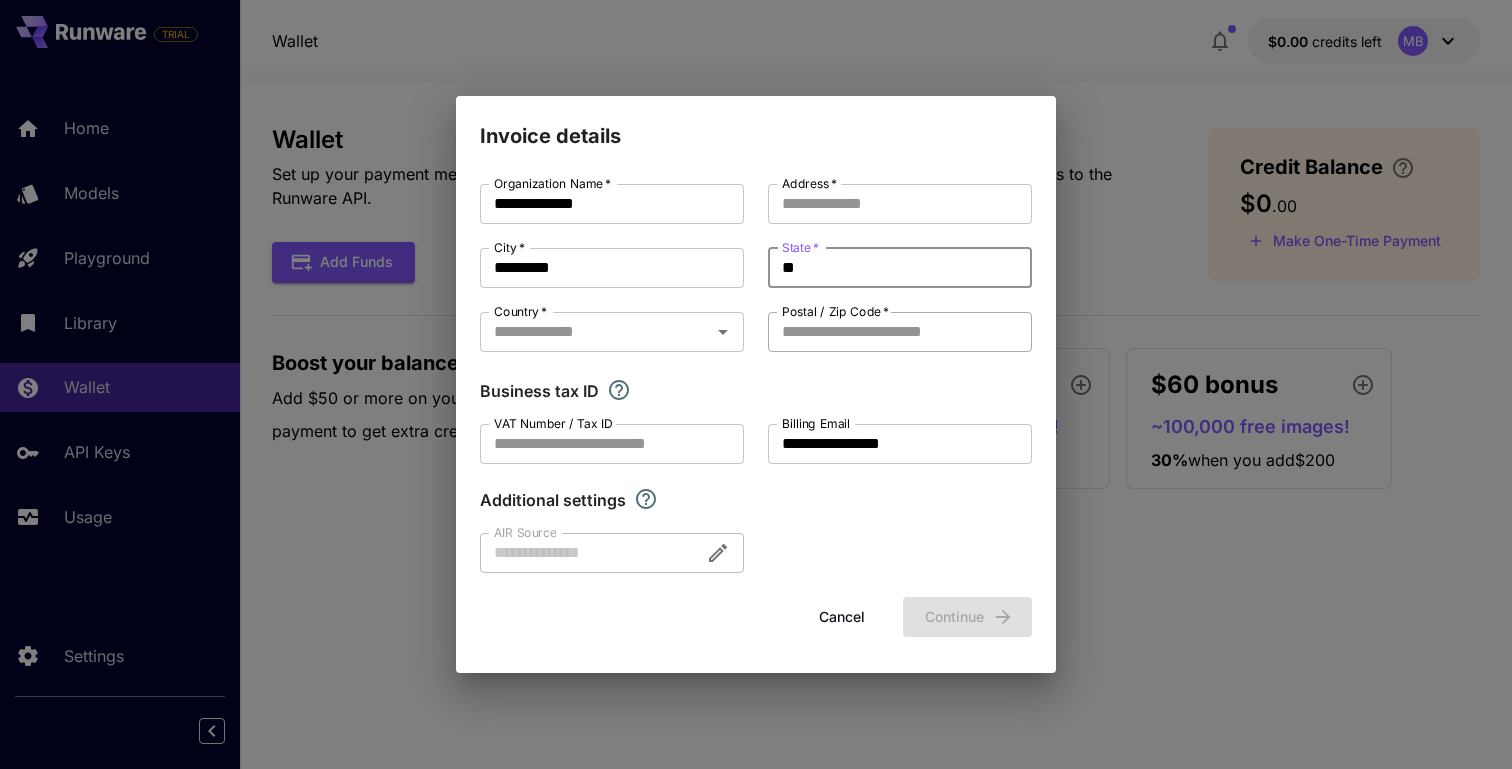 type on "**" 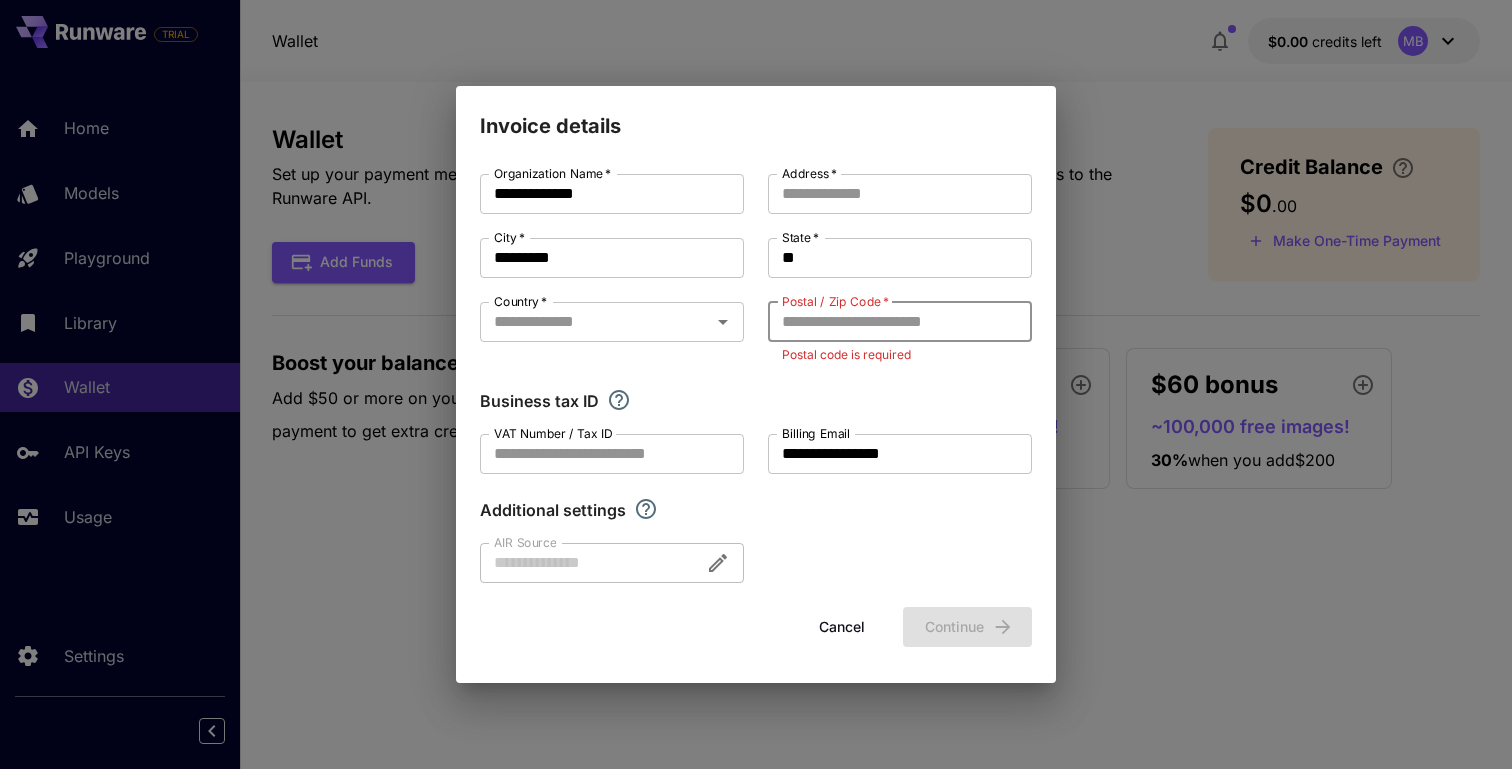 paste on "*****" 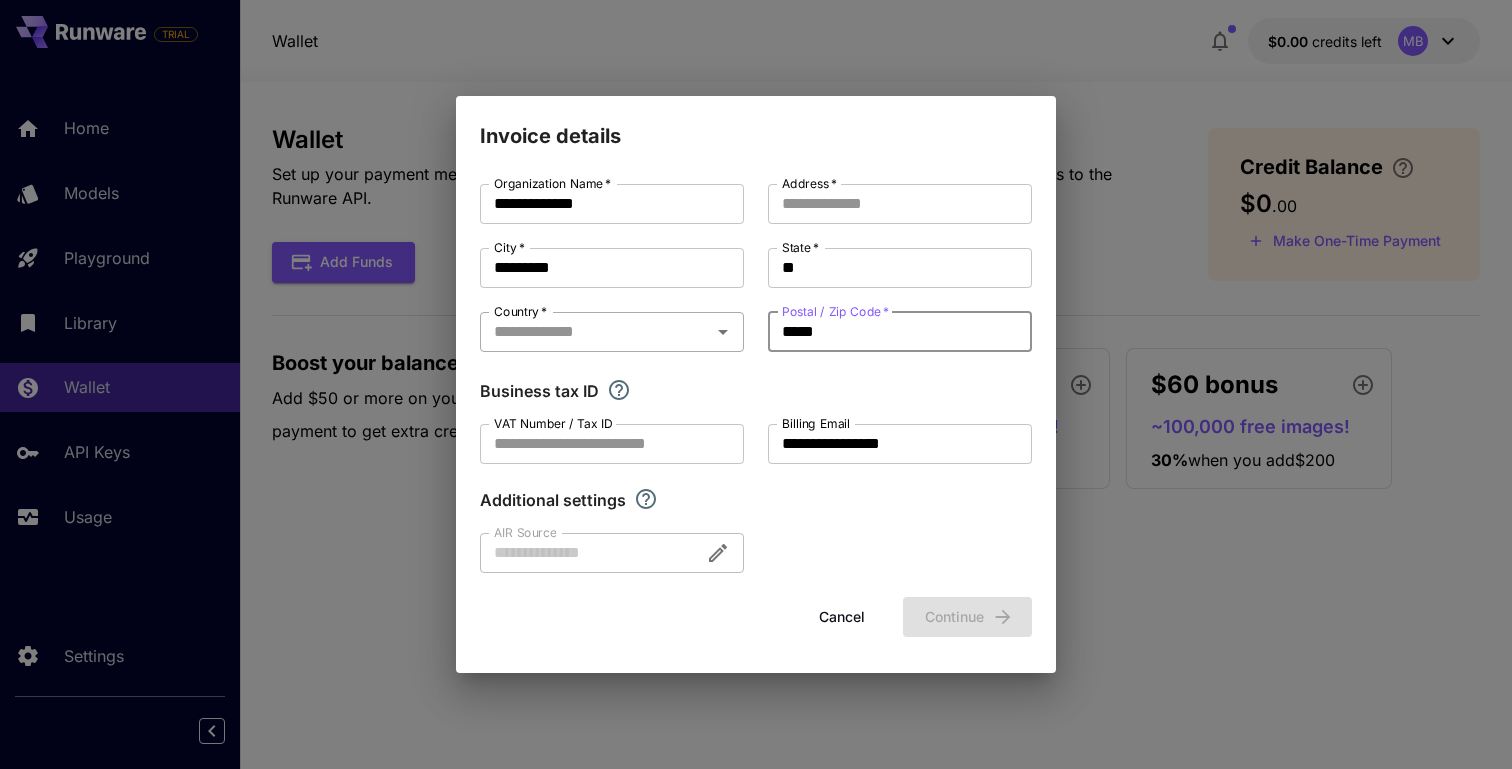 type on "*****" 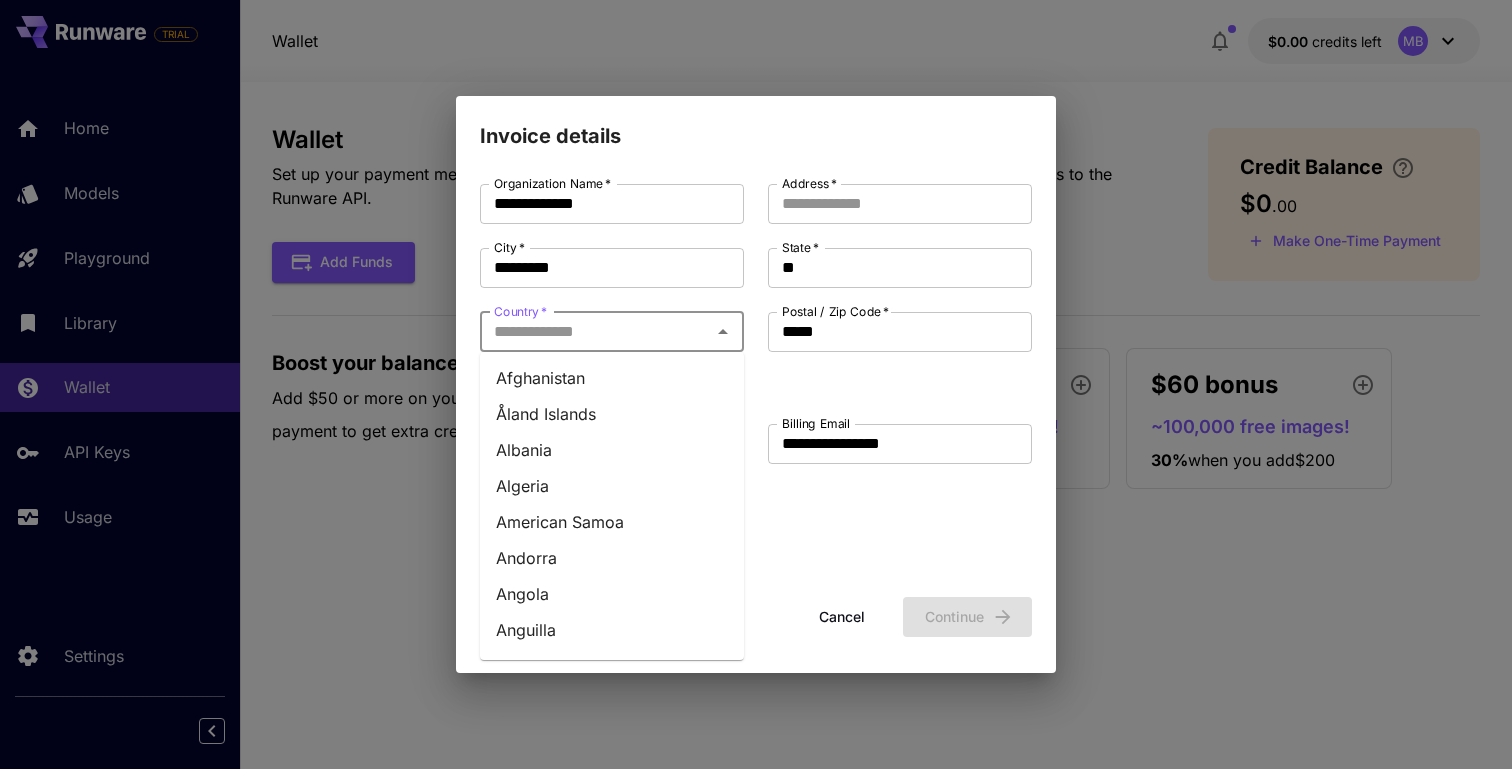 click on "Country   *" at bounding box center [595, 332] 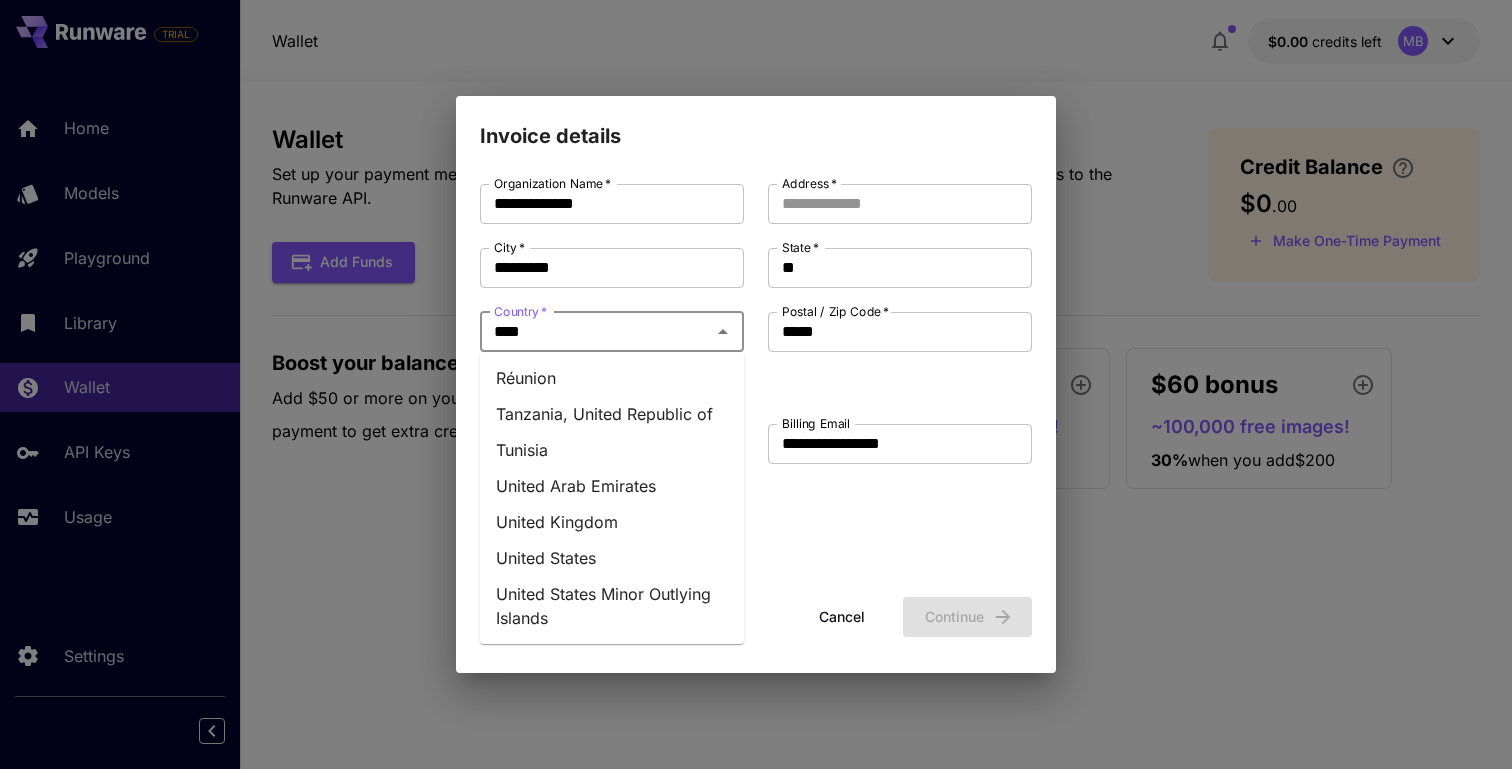type on "*****" 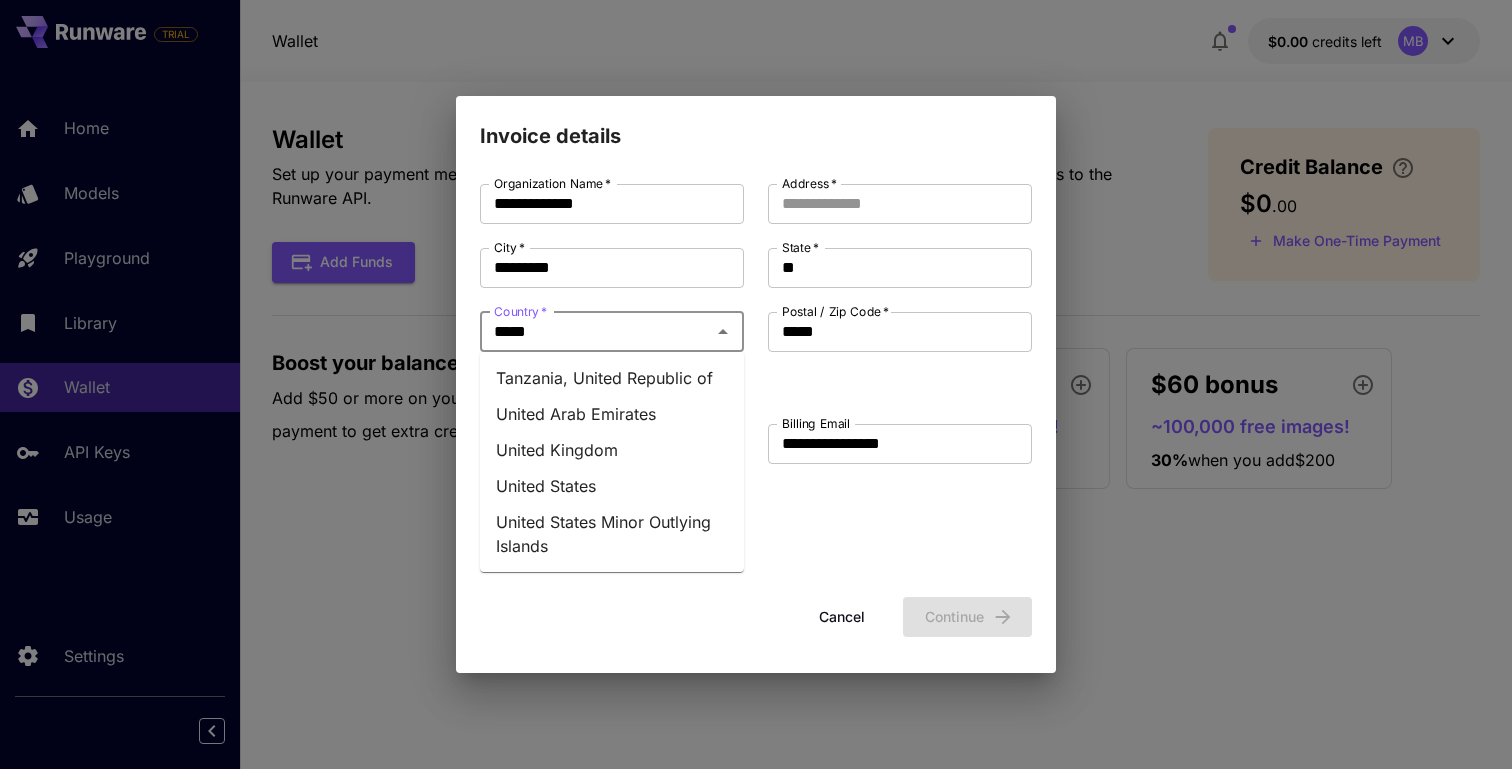 click on "United States" at bounding box center [612, 486] 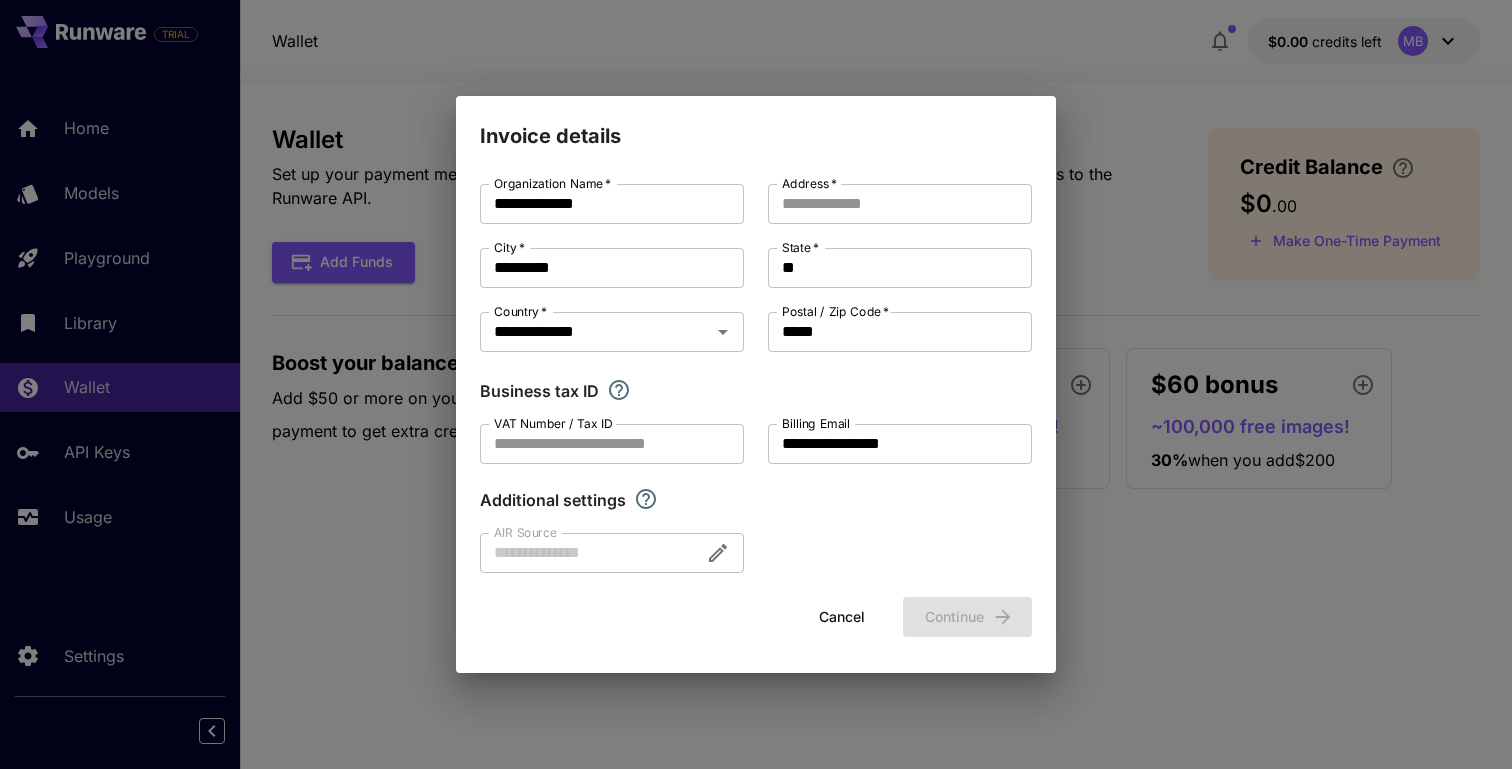 click on "Cancel Continue" at bounding box center [756, 617] 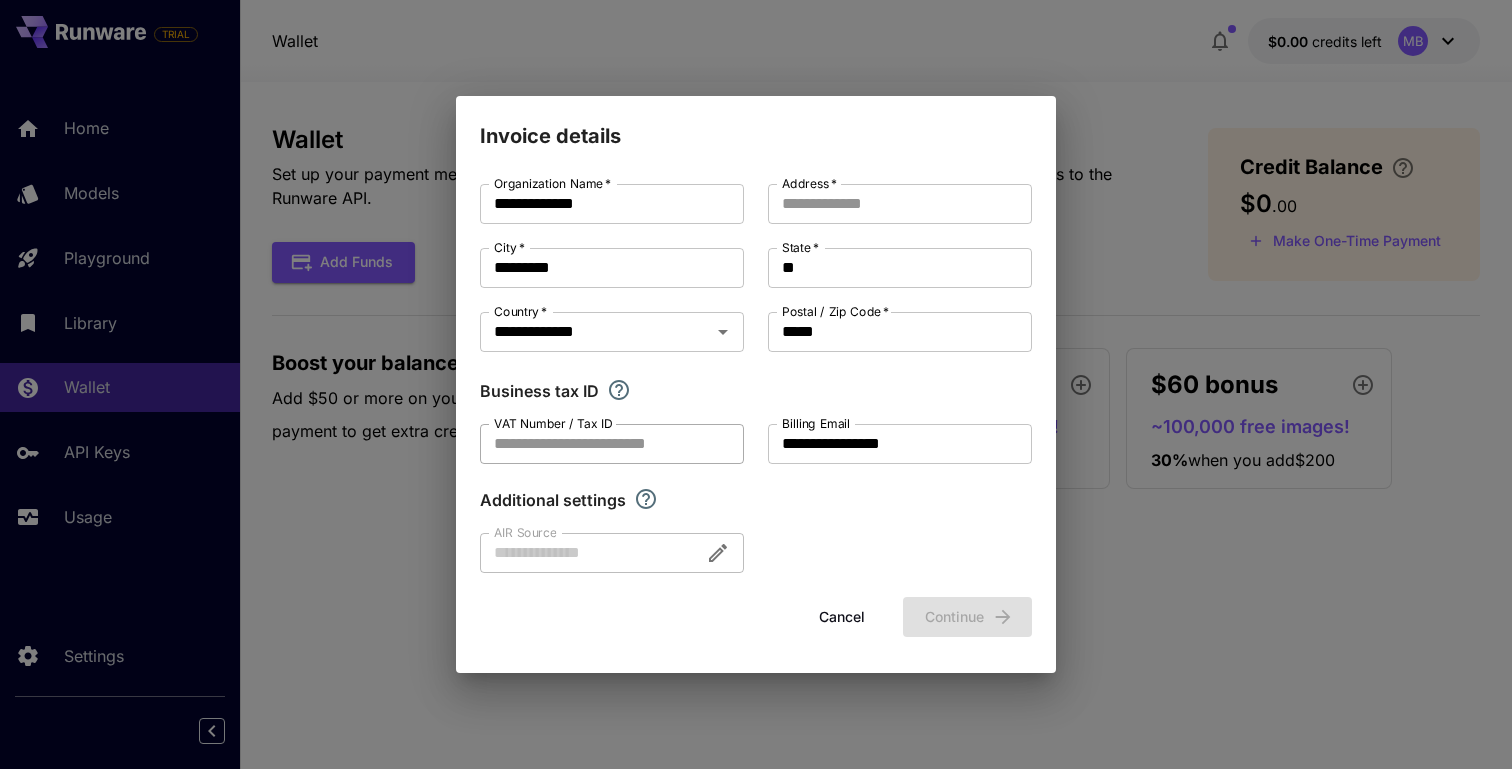 click on "VAT Number / Tax ID" at bounding box center (612, 444) 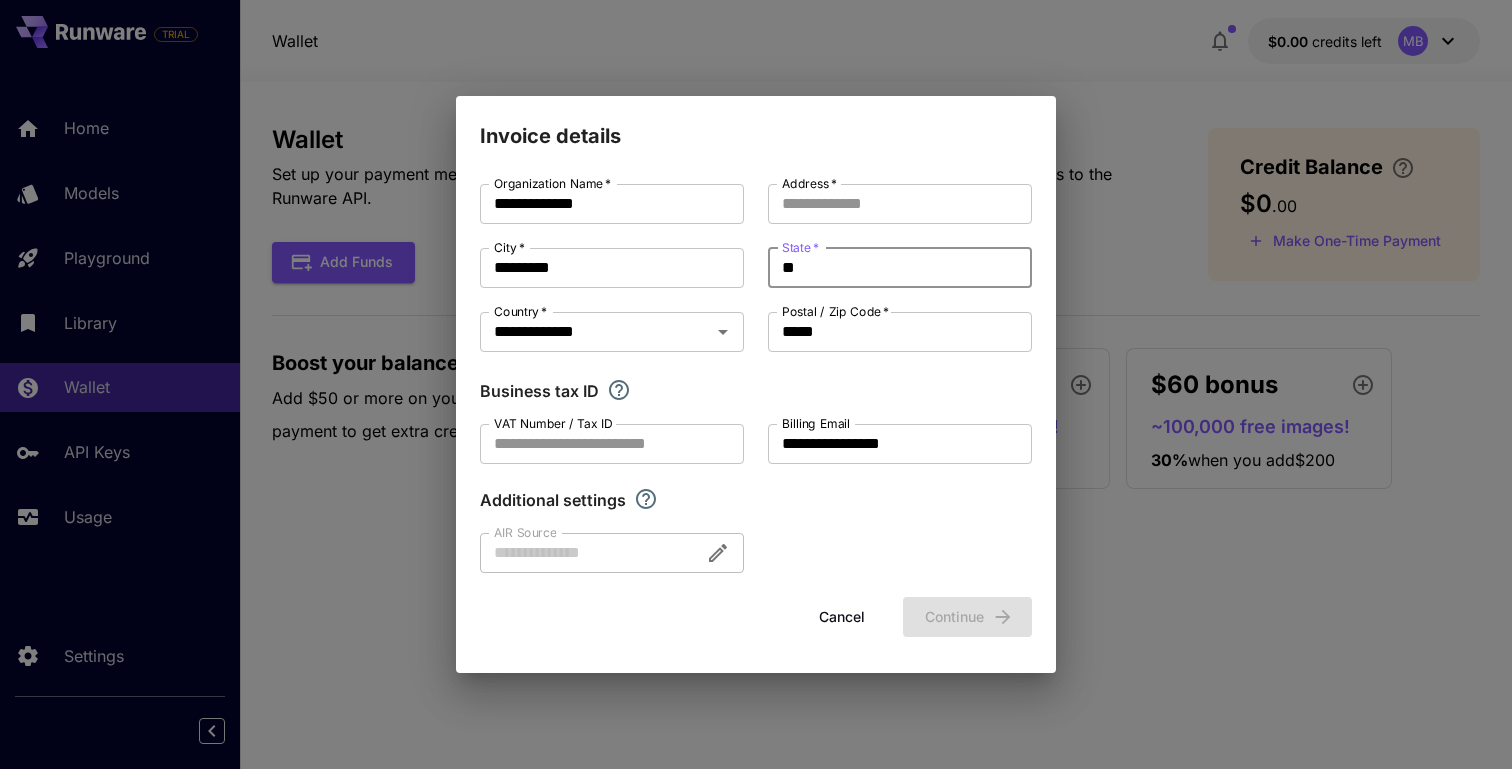 click on "**" at bounding box center [900, 268] 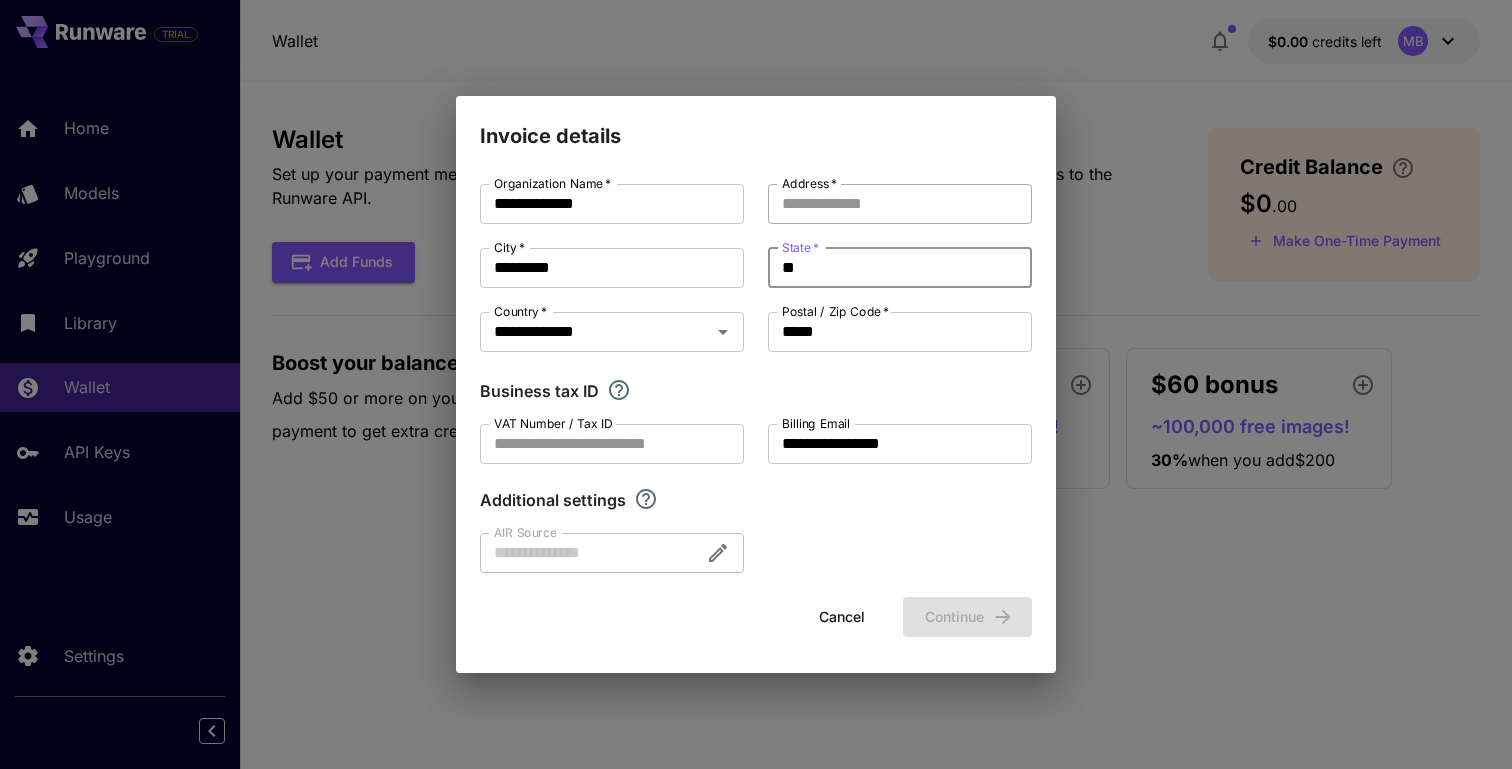 click on "Address   *" at bounding box center (900, 204) 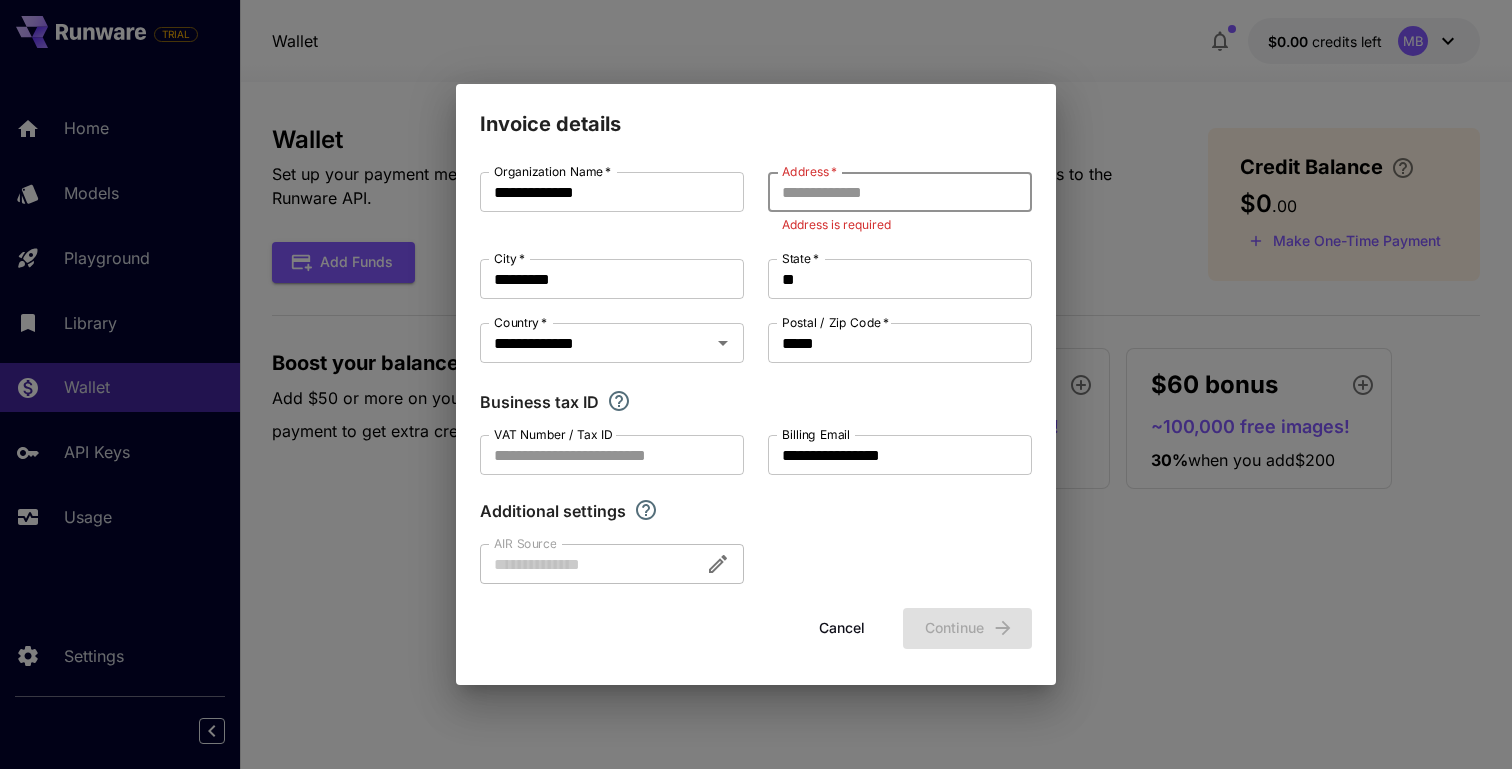 paste on "**********" 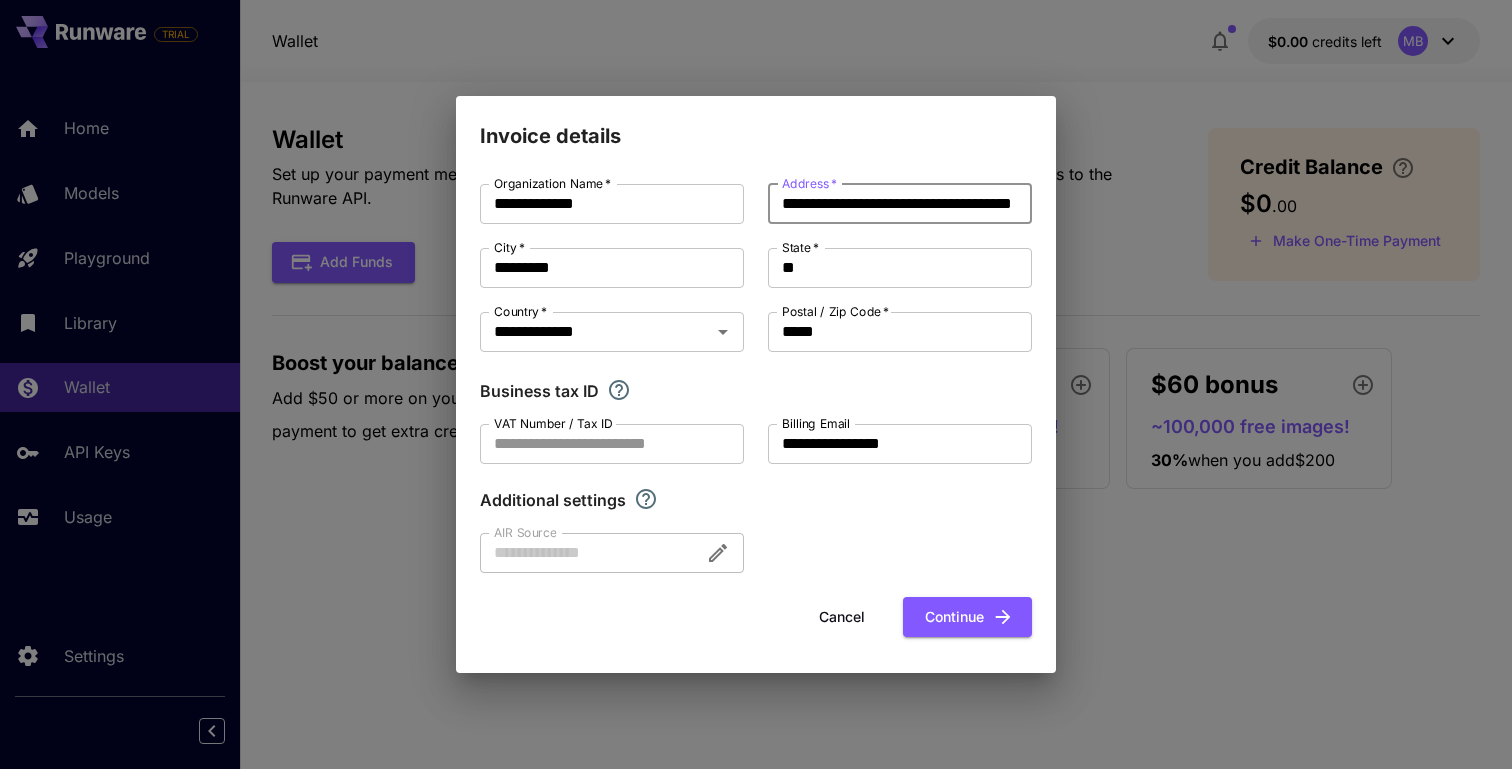 scroll, scrollTop: 0, scrollLeft: 64, axis: horizontal 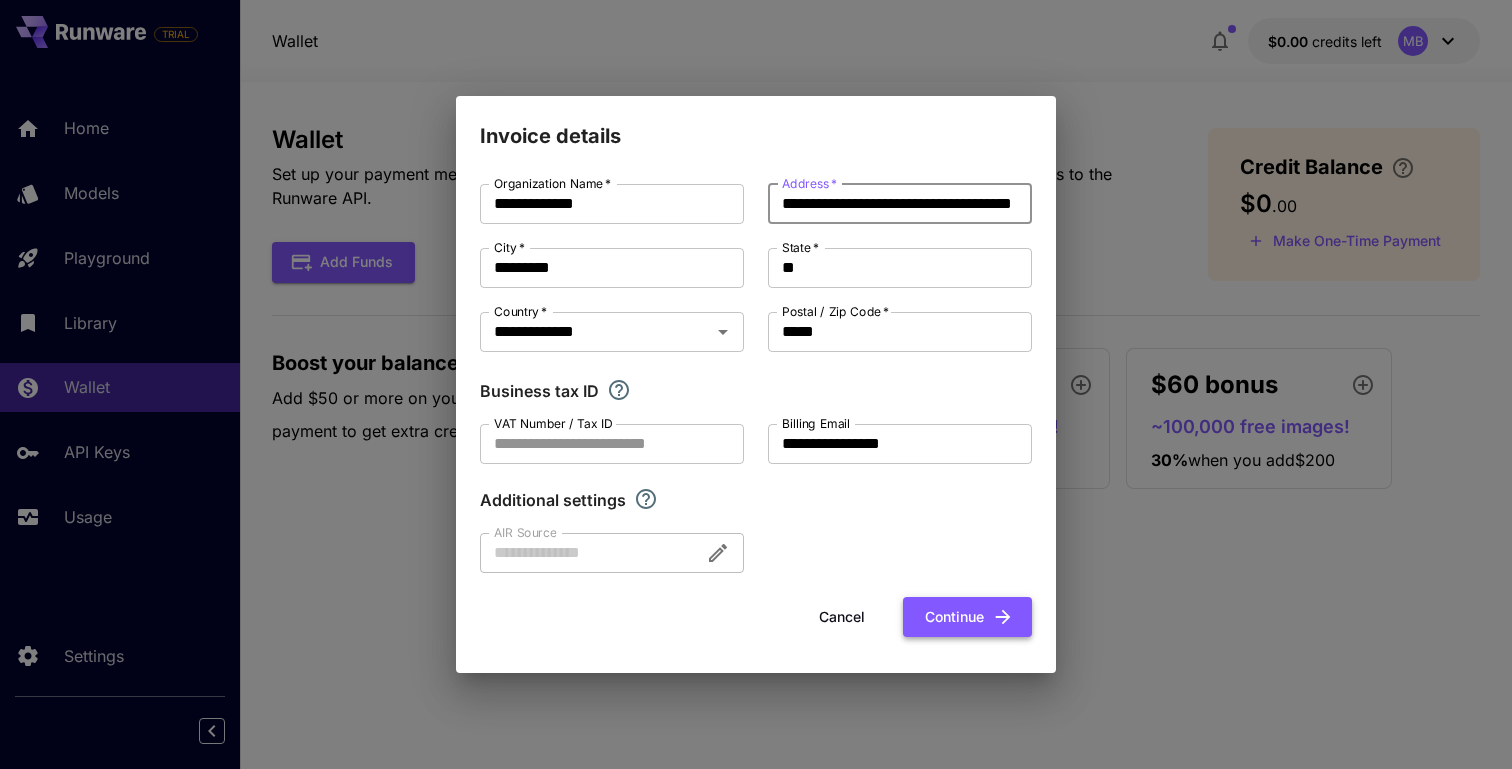 type on "**********" 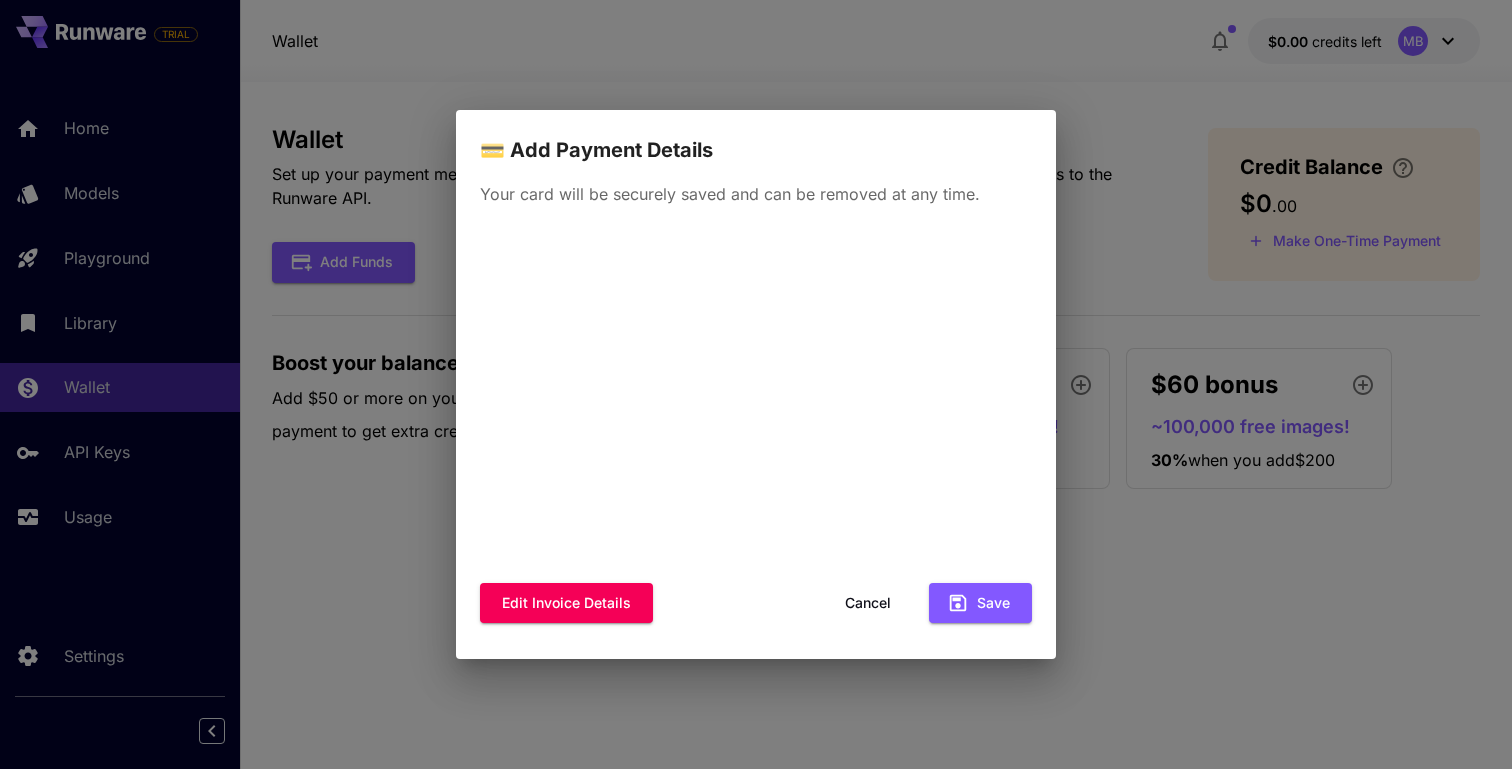 click on "Cancel" at bounding box center [868, 603] 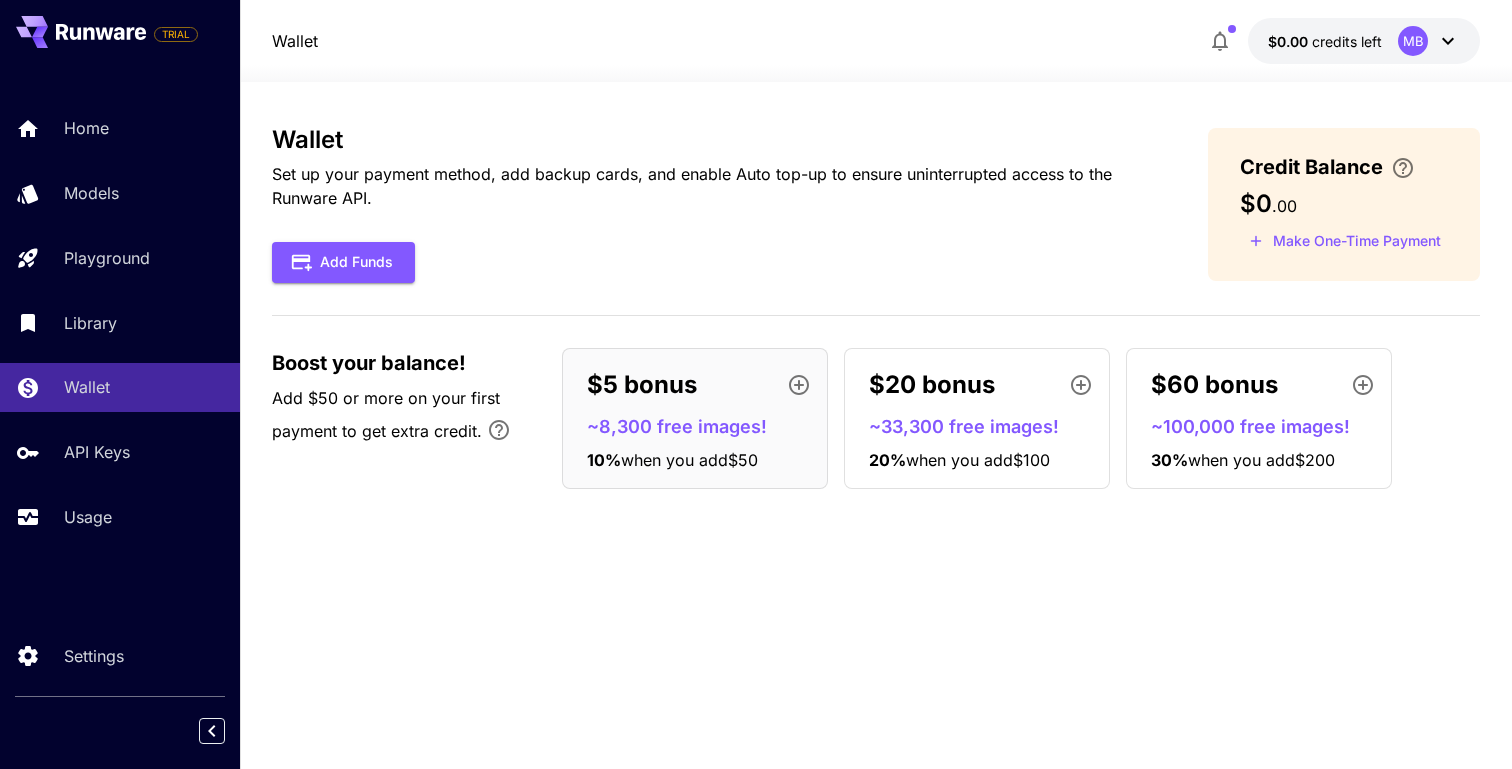 click on "$20 bonus" at bounding box center [985, 385] 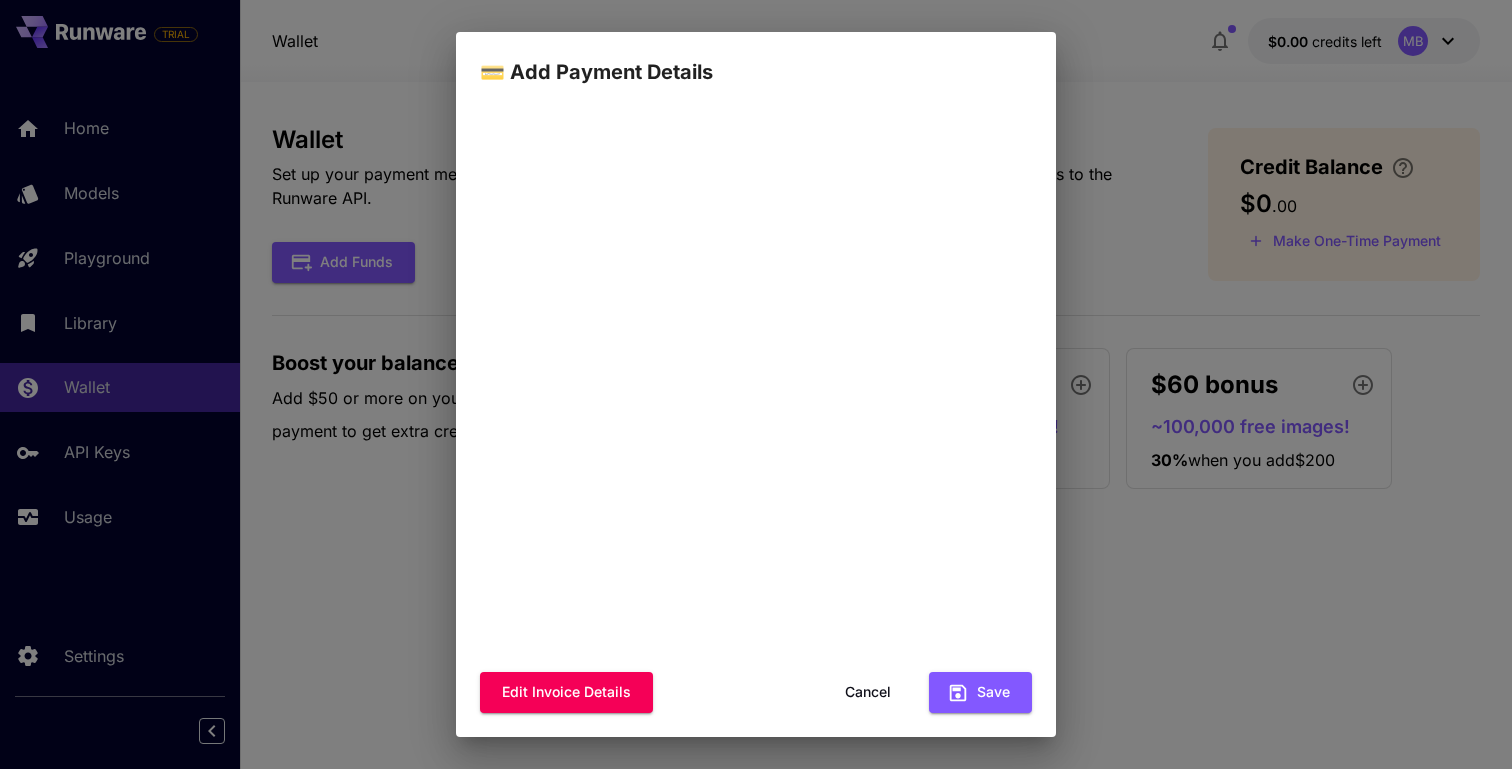scroll, scrollTop: 154, scrollLeft: 0, axis: vertical 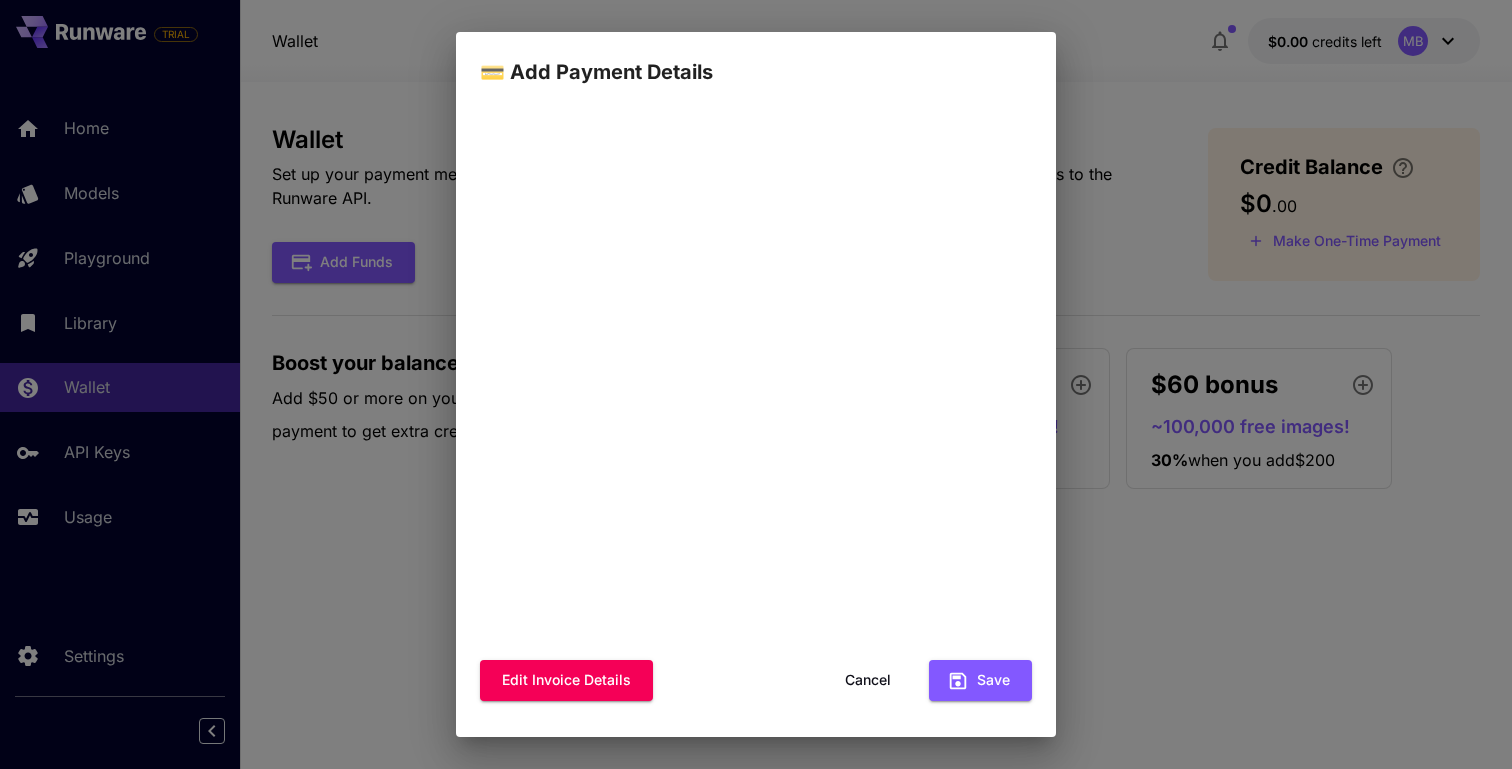 click on "Your card will be securely saved and can be removed at any time. Edit invoice details Cancel Save" at bounding box center [756, 412] 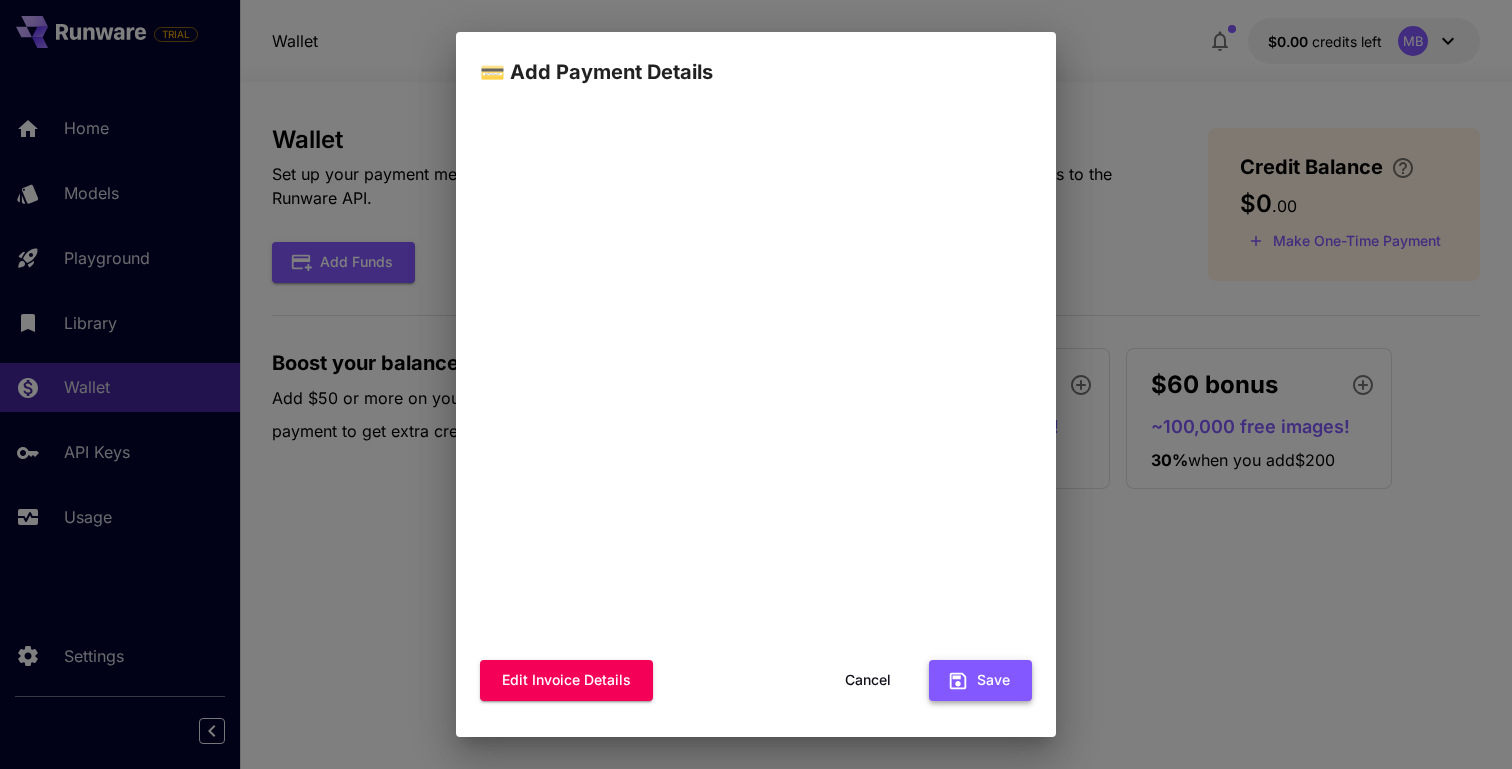 click on "Save" at bounding box center (980, 680) 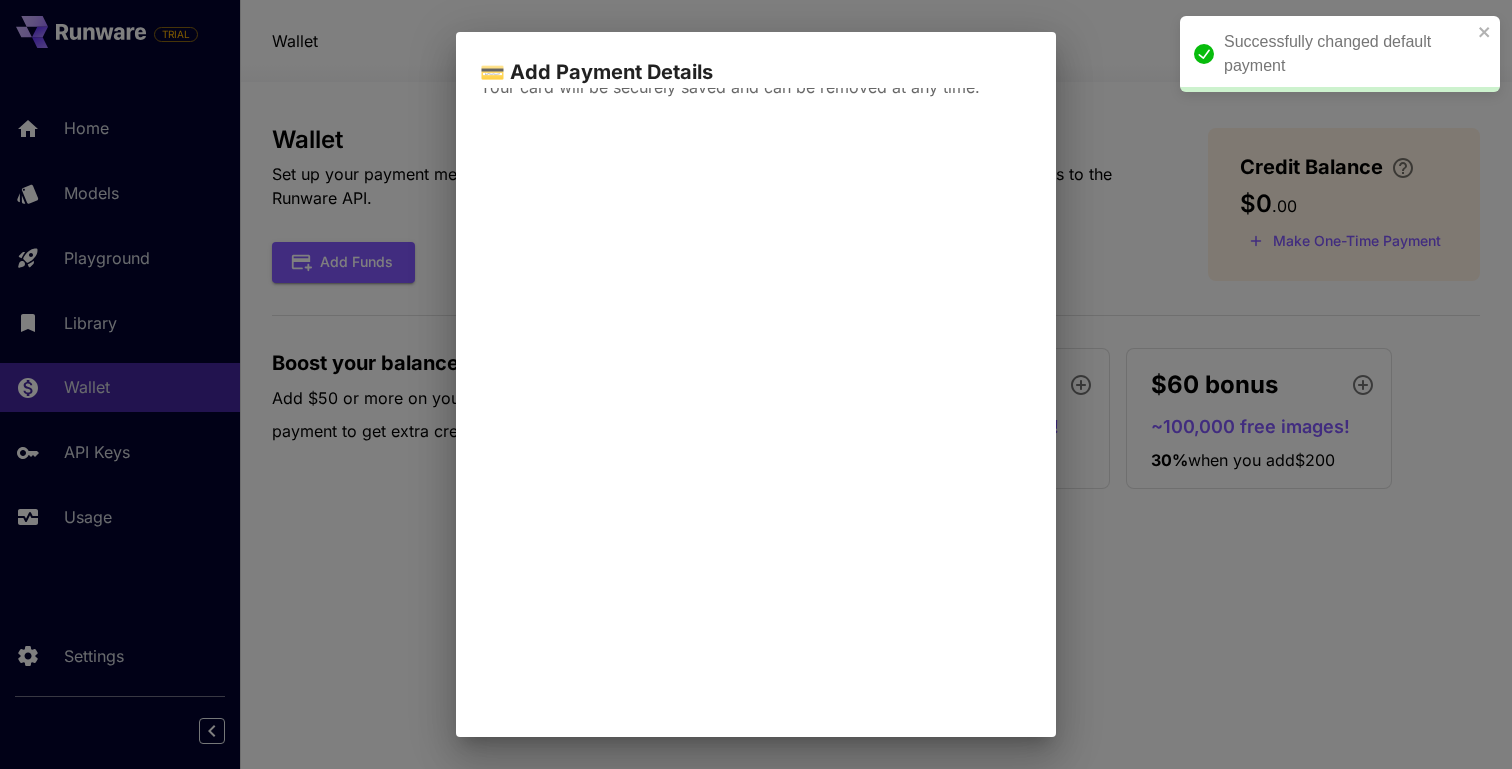 scroll, scrollTop: 0, scrollLeft: 0, axis: both 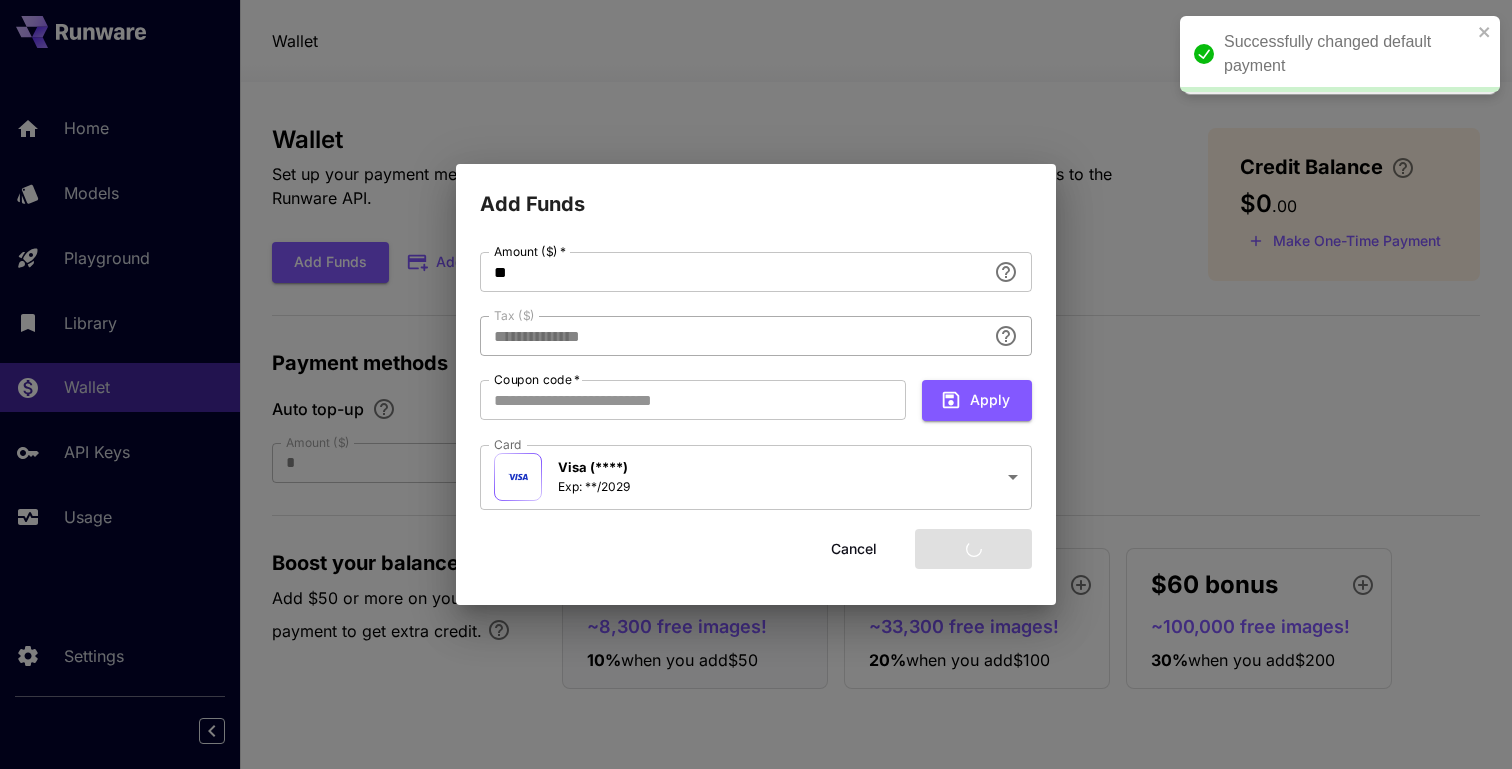 type on "****" 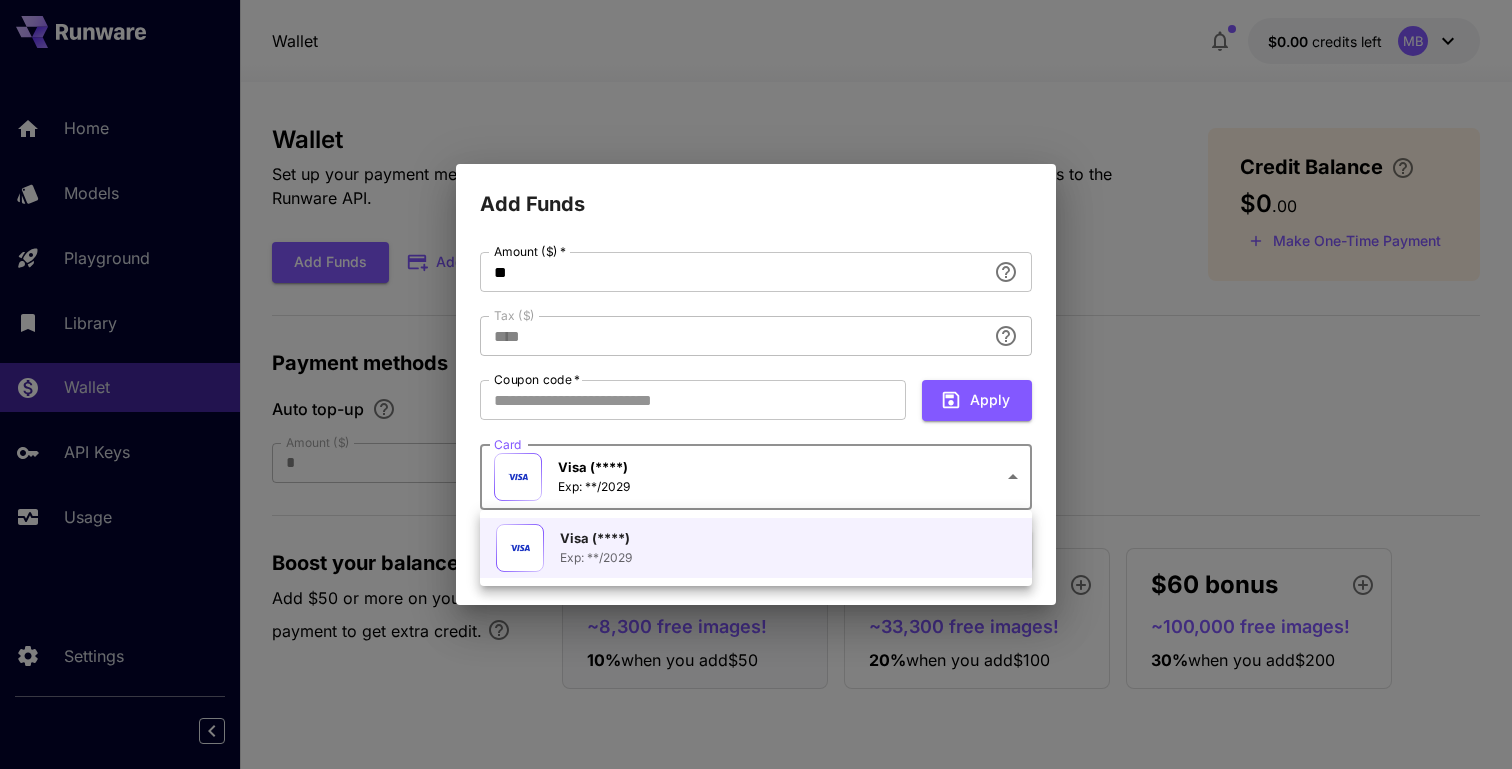 click on "**********" at bounding box center (756, 384) 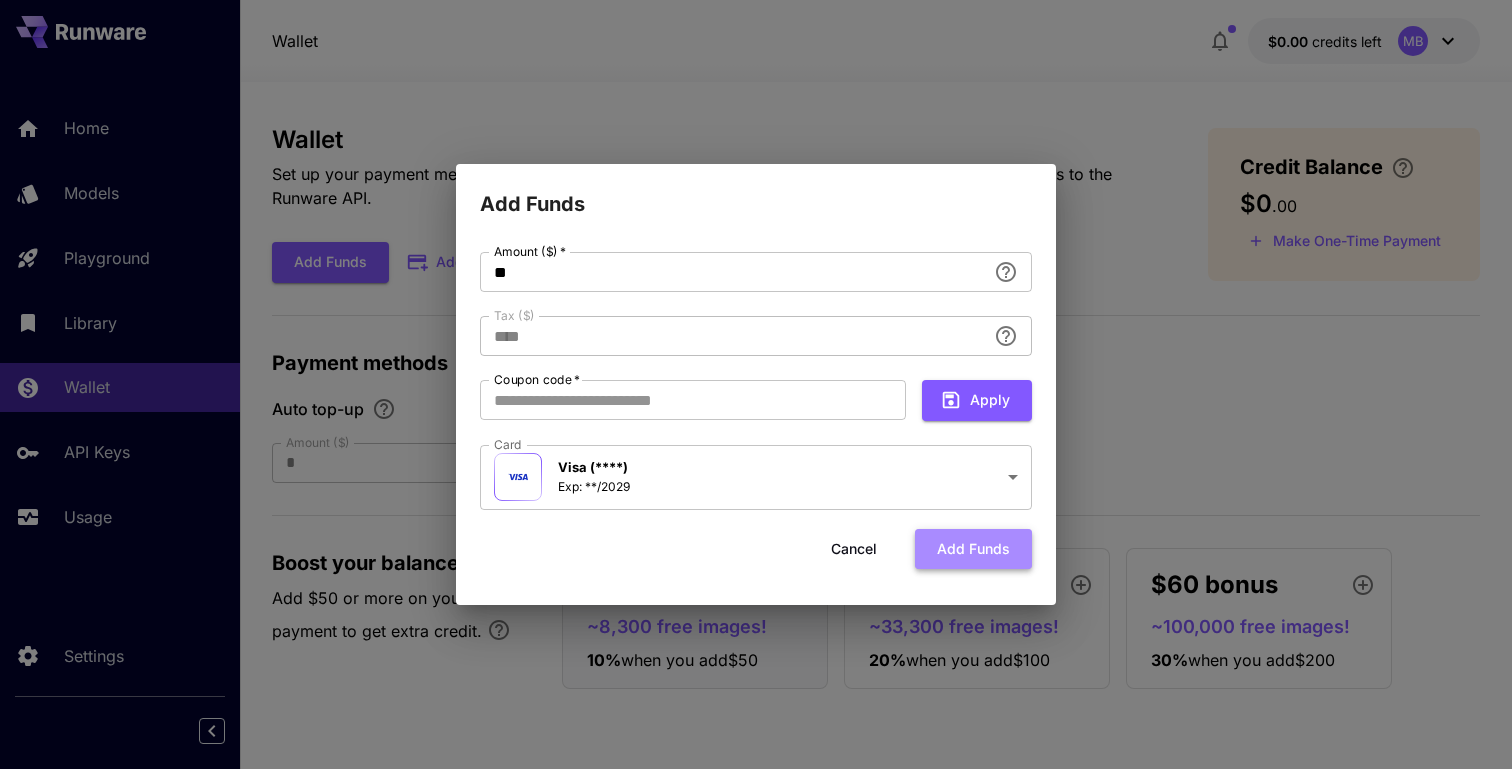 click on "Add funds" at bounding box center [973, 549] 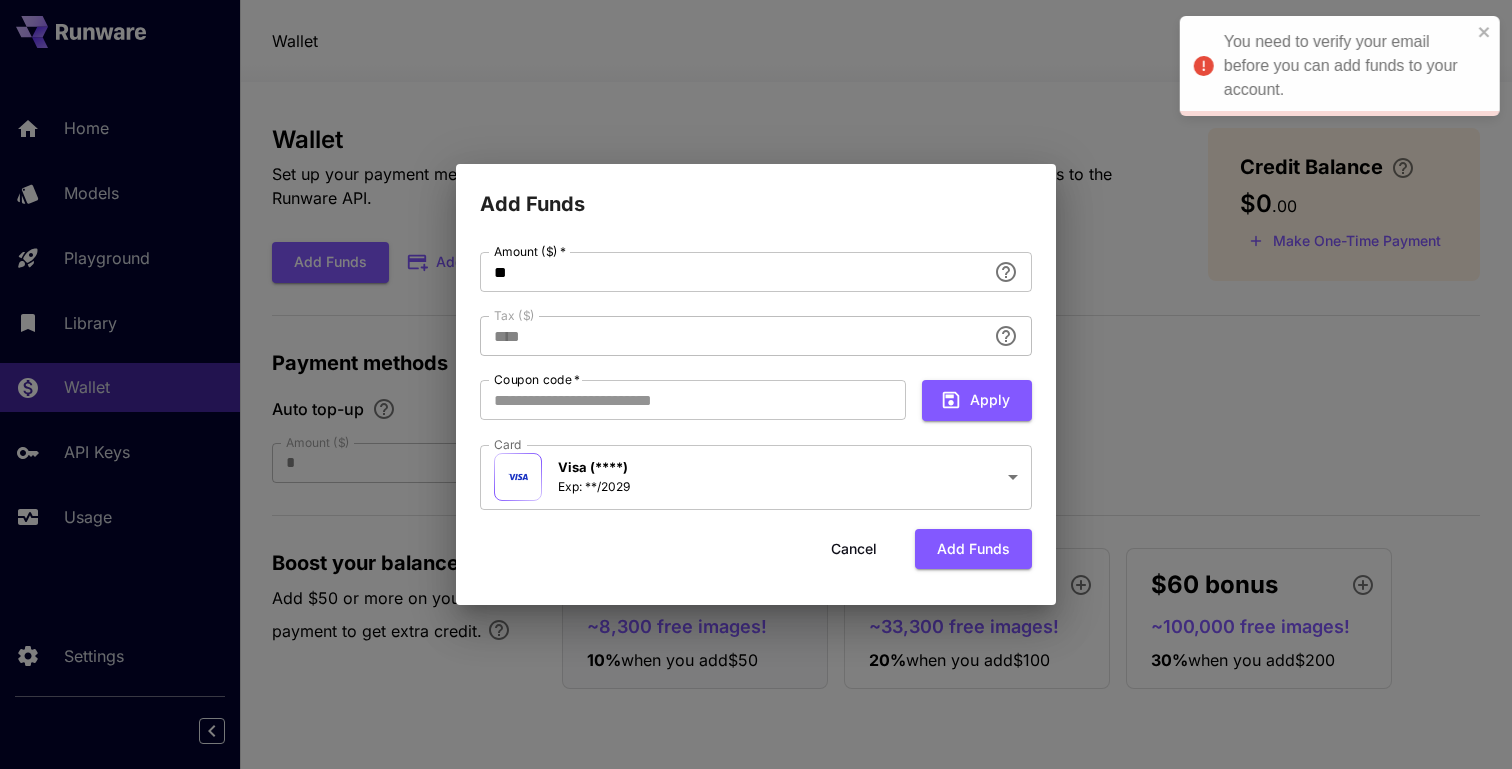 click on "You need to verify your email before you can add funds to your account." at bounding box center [1348, 66] 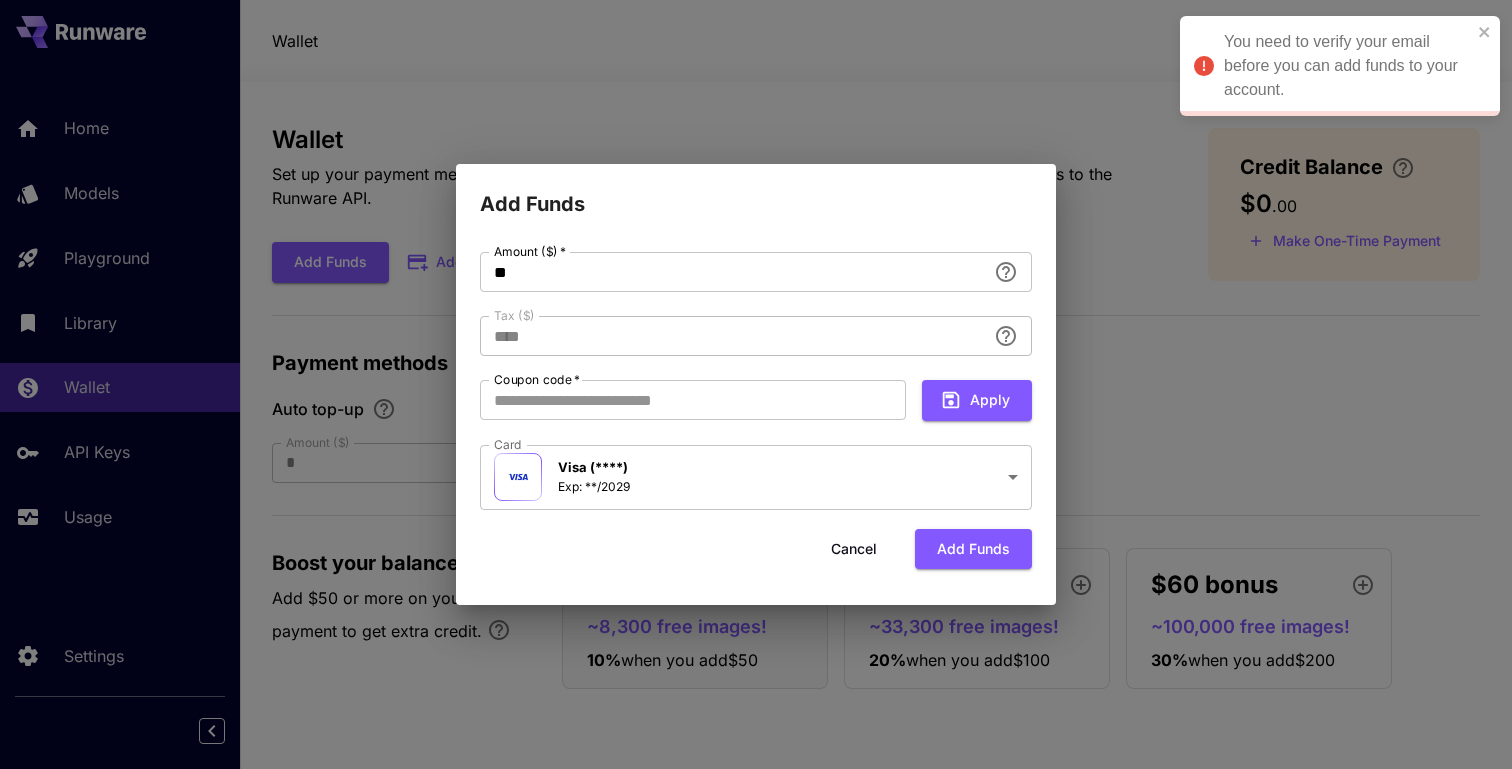 click on "You need to verify your email before you can add funds to your account." at bounding box center (1348, 66) 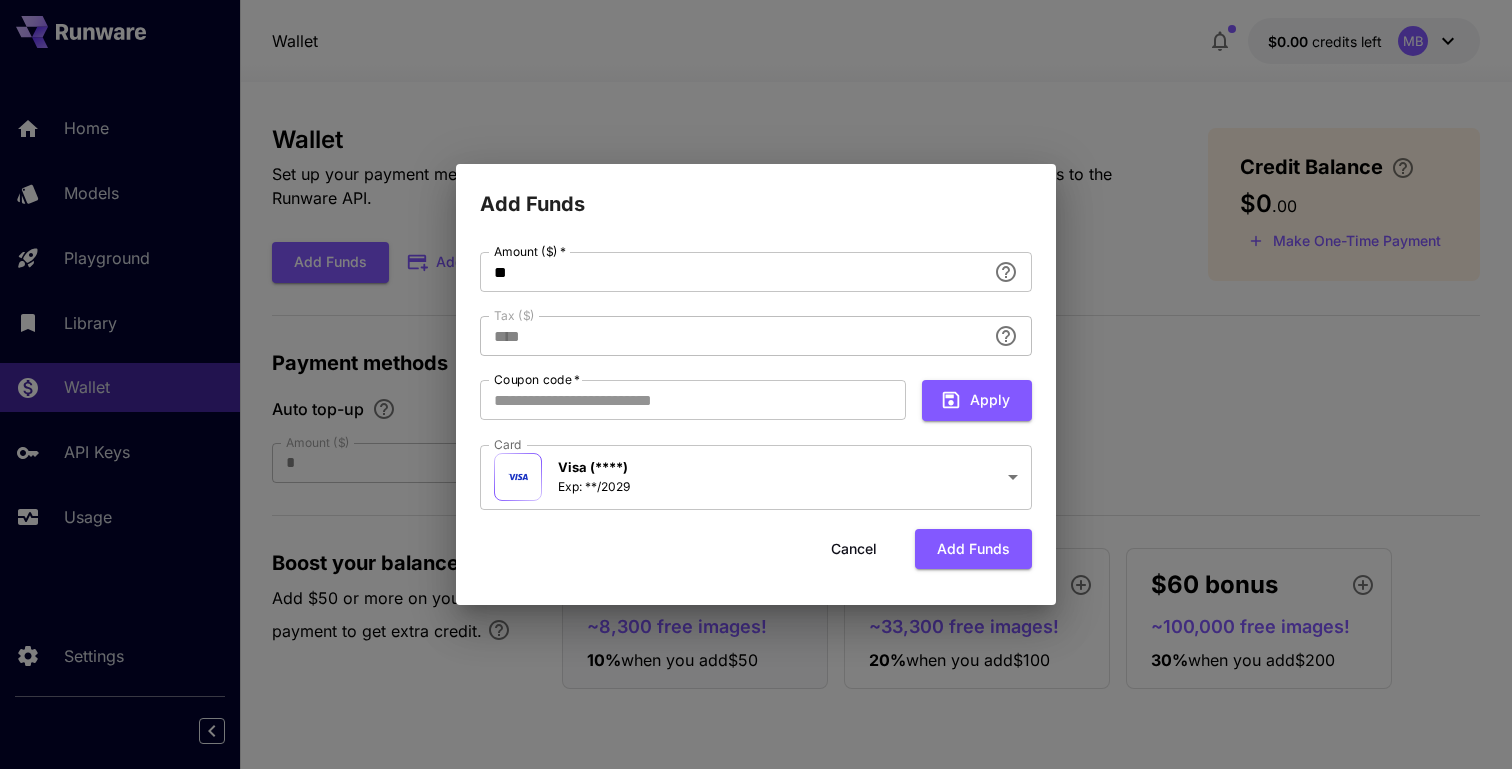 click on "**********" at bounding box center (756, 384) 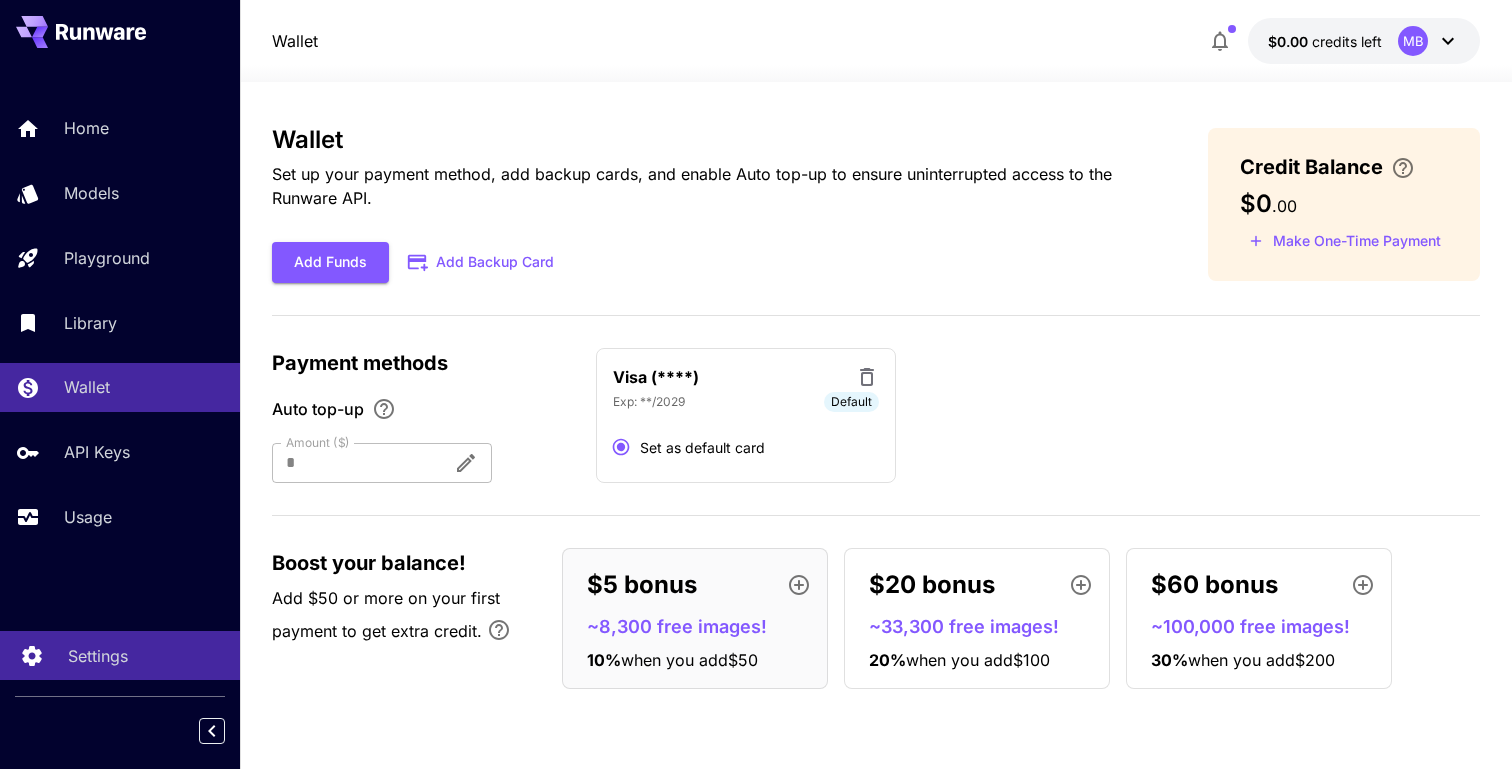 click on "Settings" at bounding box center [98, 656] 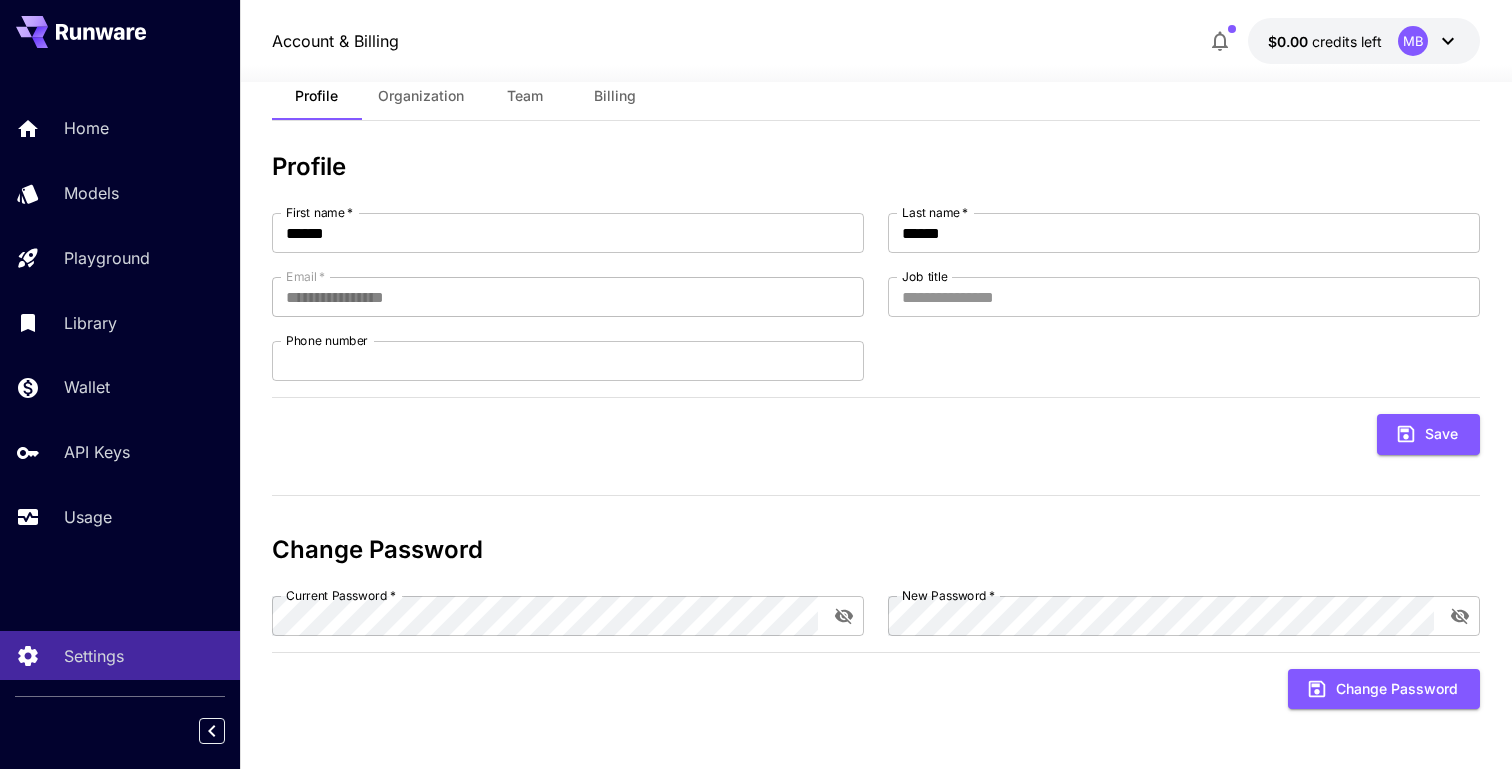 scroll, scrollTop: 0, scrollLeft: 0, axis: both 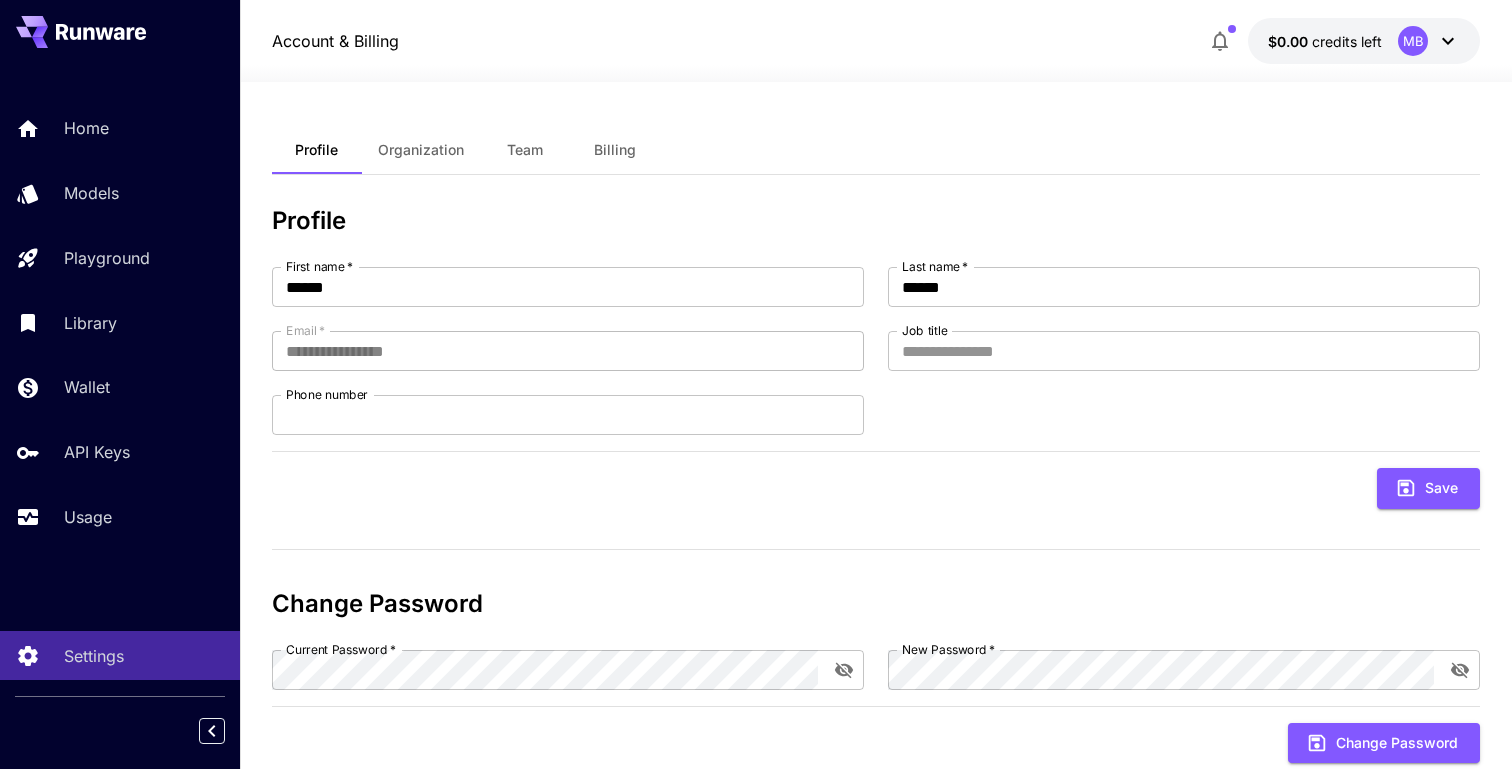 click on "Organization" at bounding box center [421, 150] 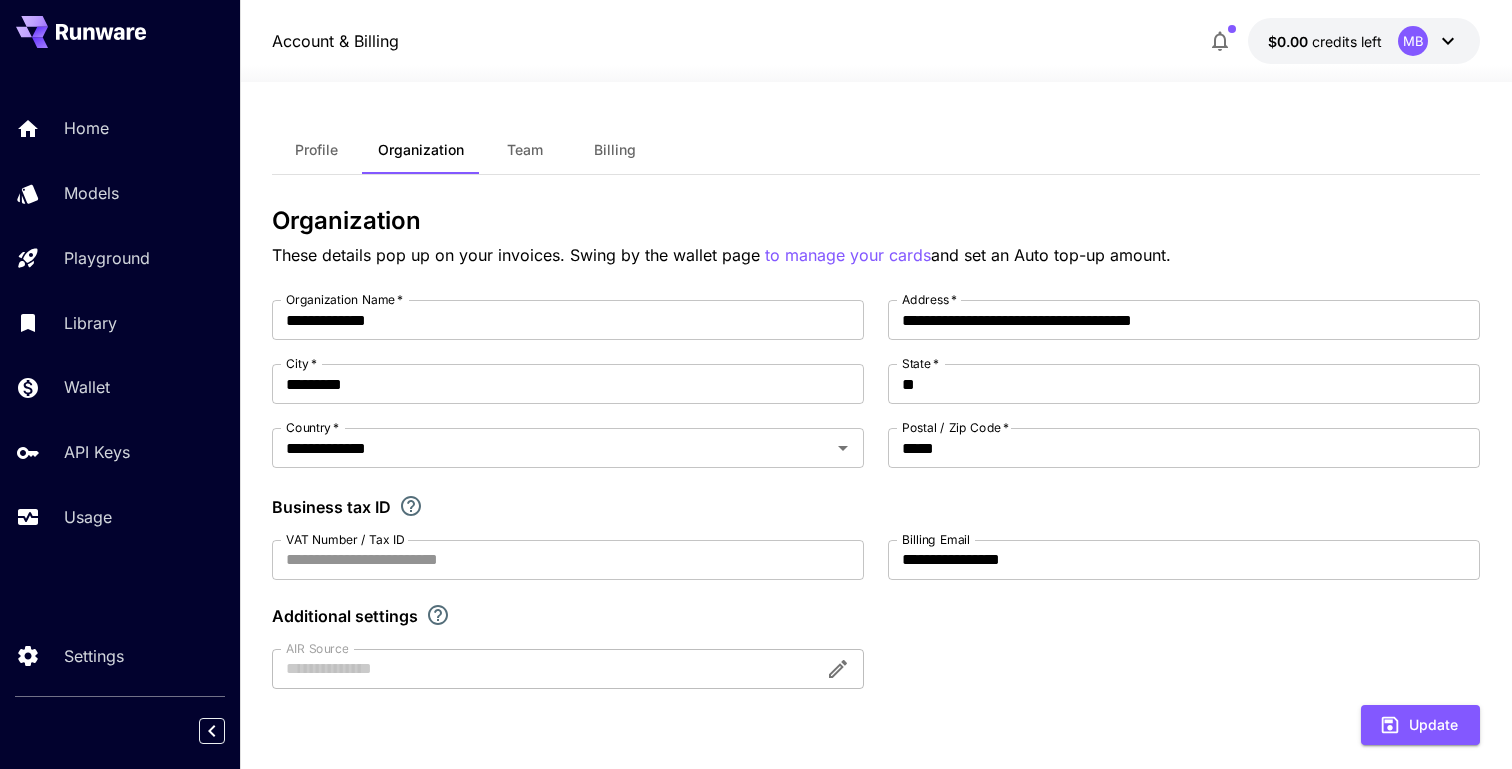 click on "Team" at bounding box center [525, 150] 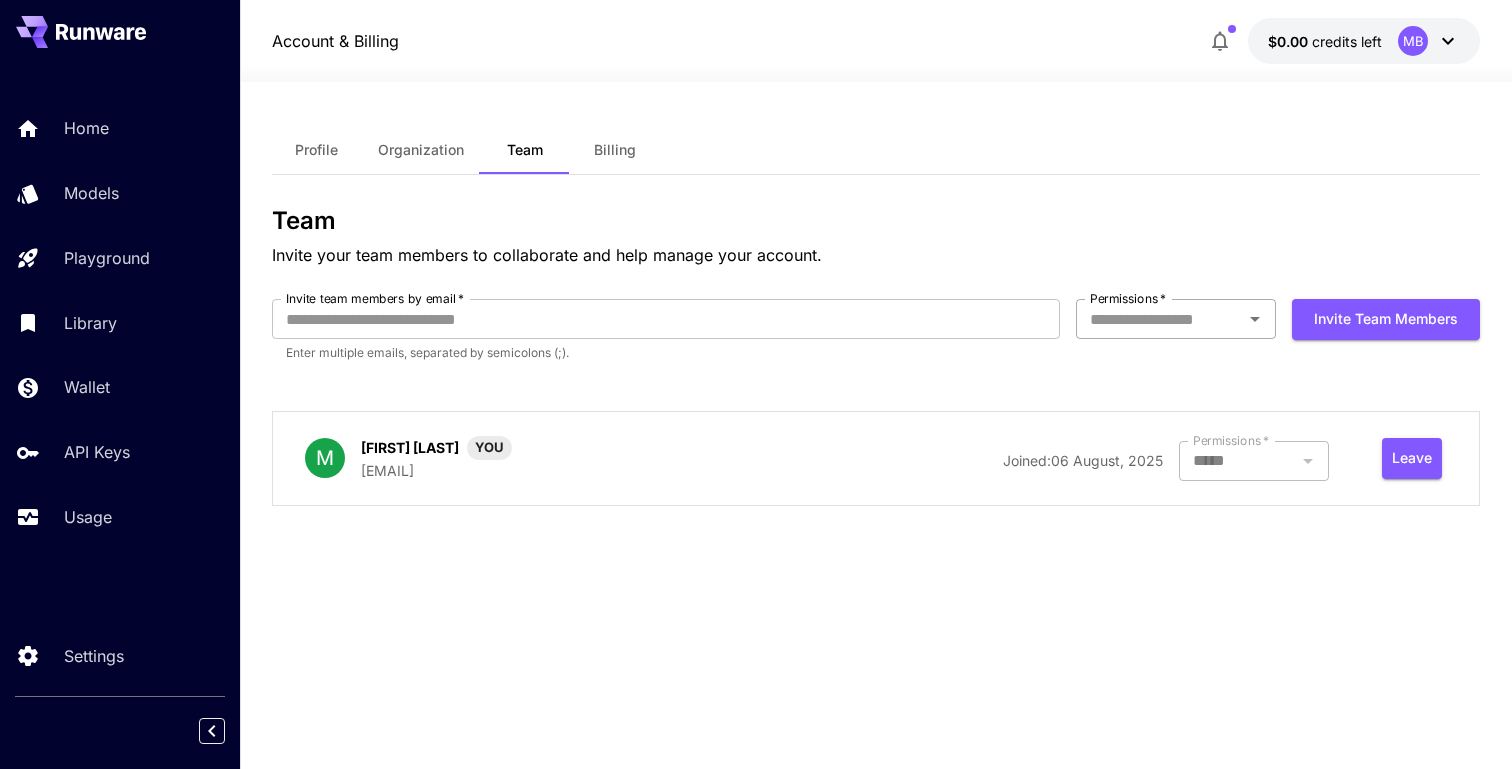 click on "Permissions   *" at bounding box center [1159, 319] 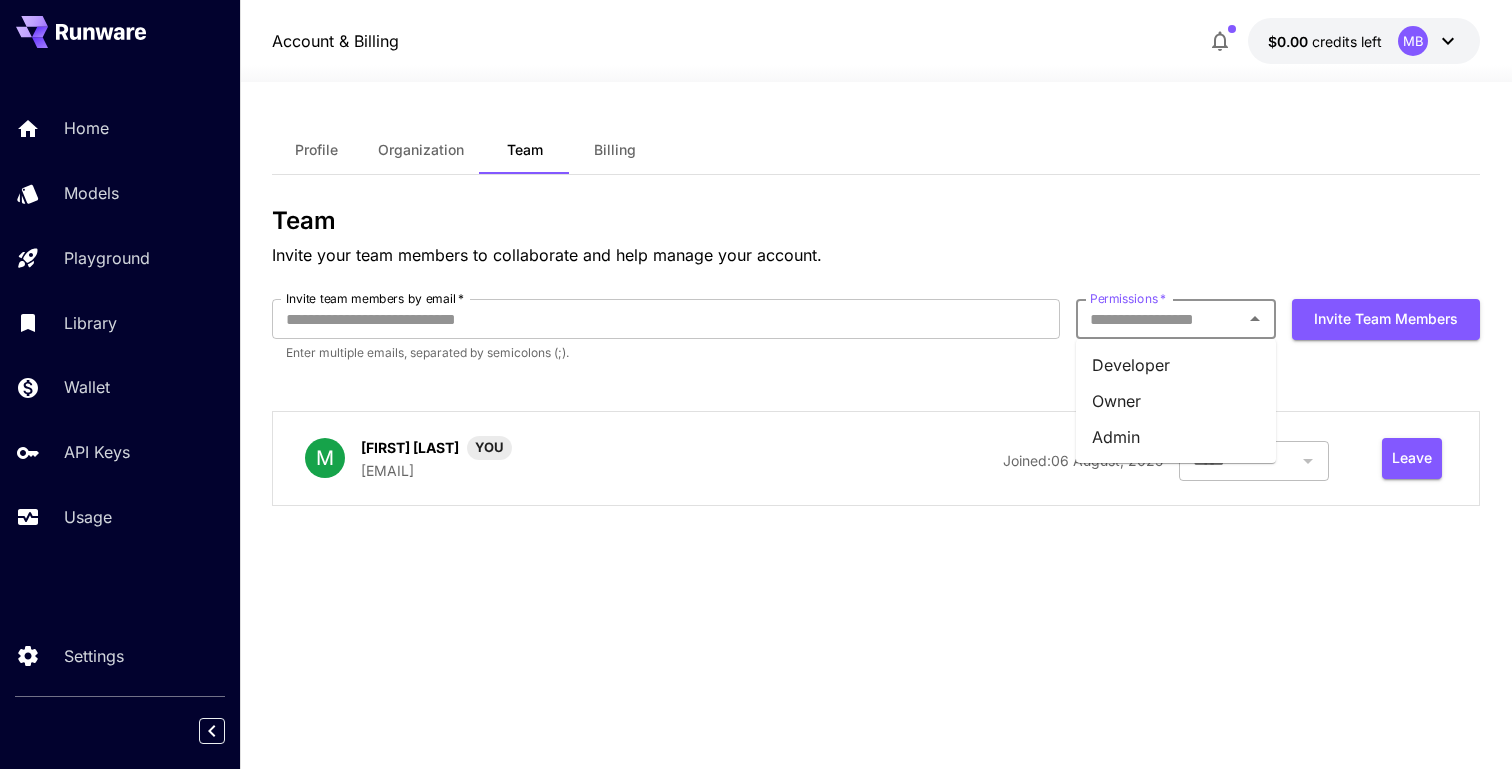 click on "Developer" at bounding box center [1176, 365] 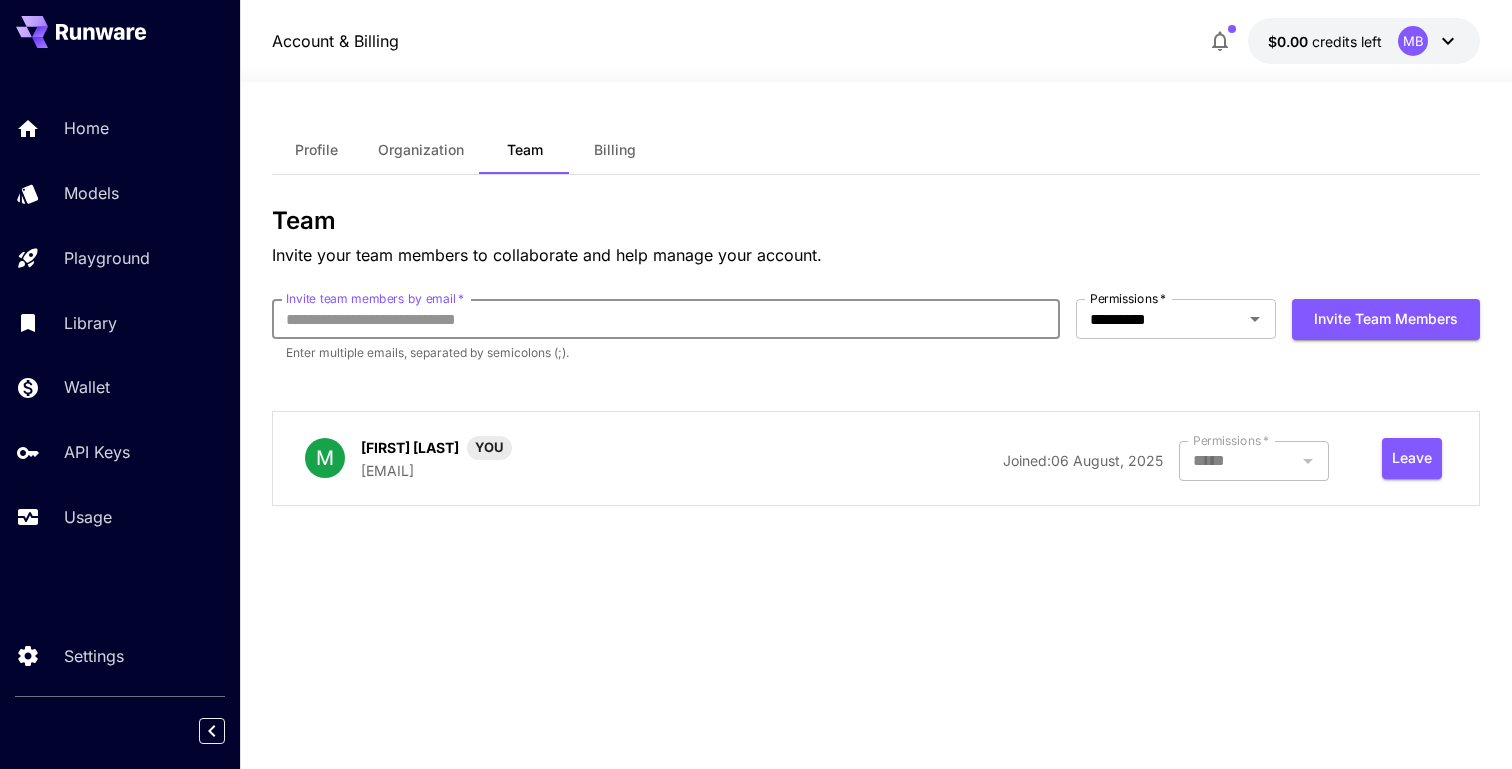 click on "Invite team members by email   *" at bounding box center [666, 319] 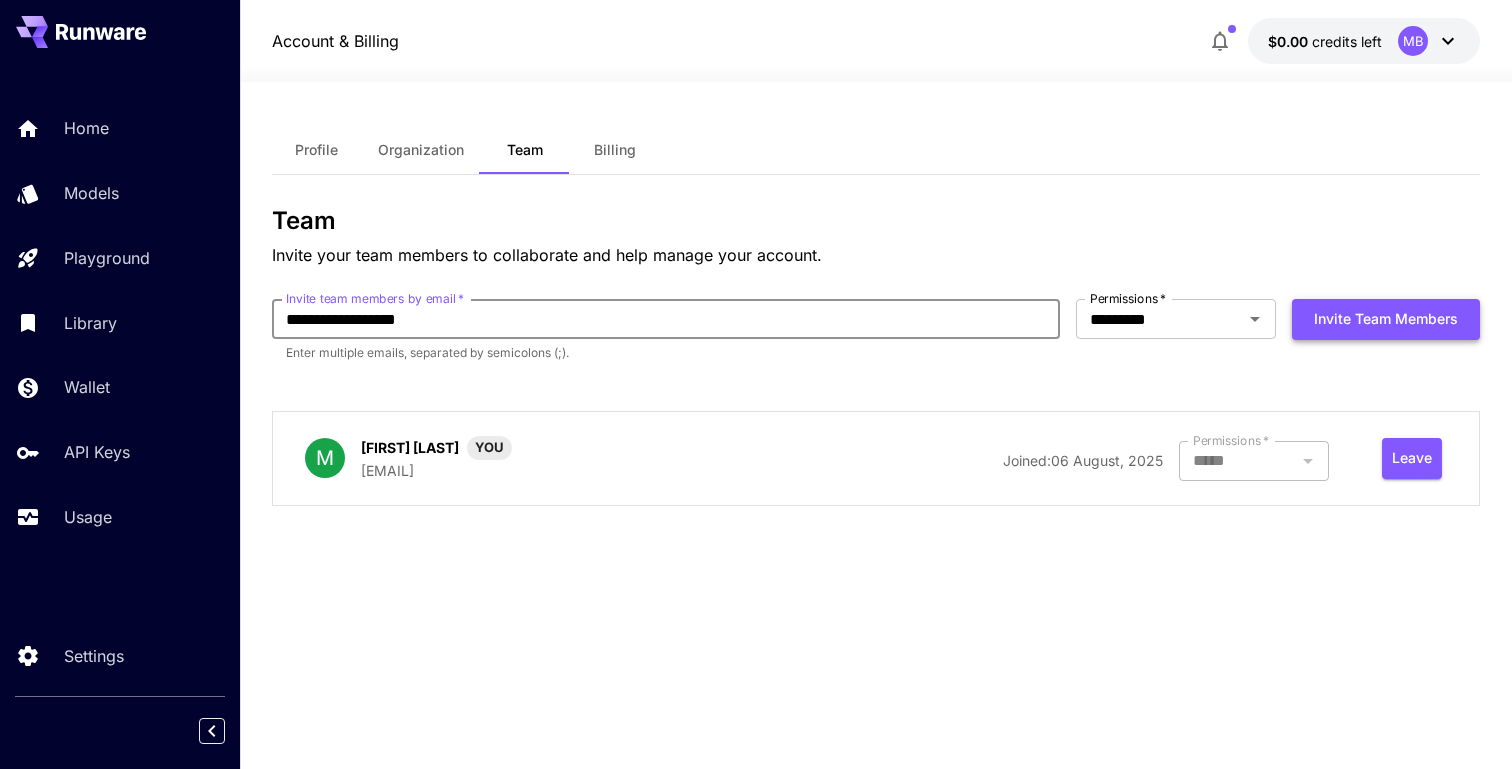 type on "**********" 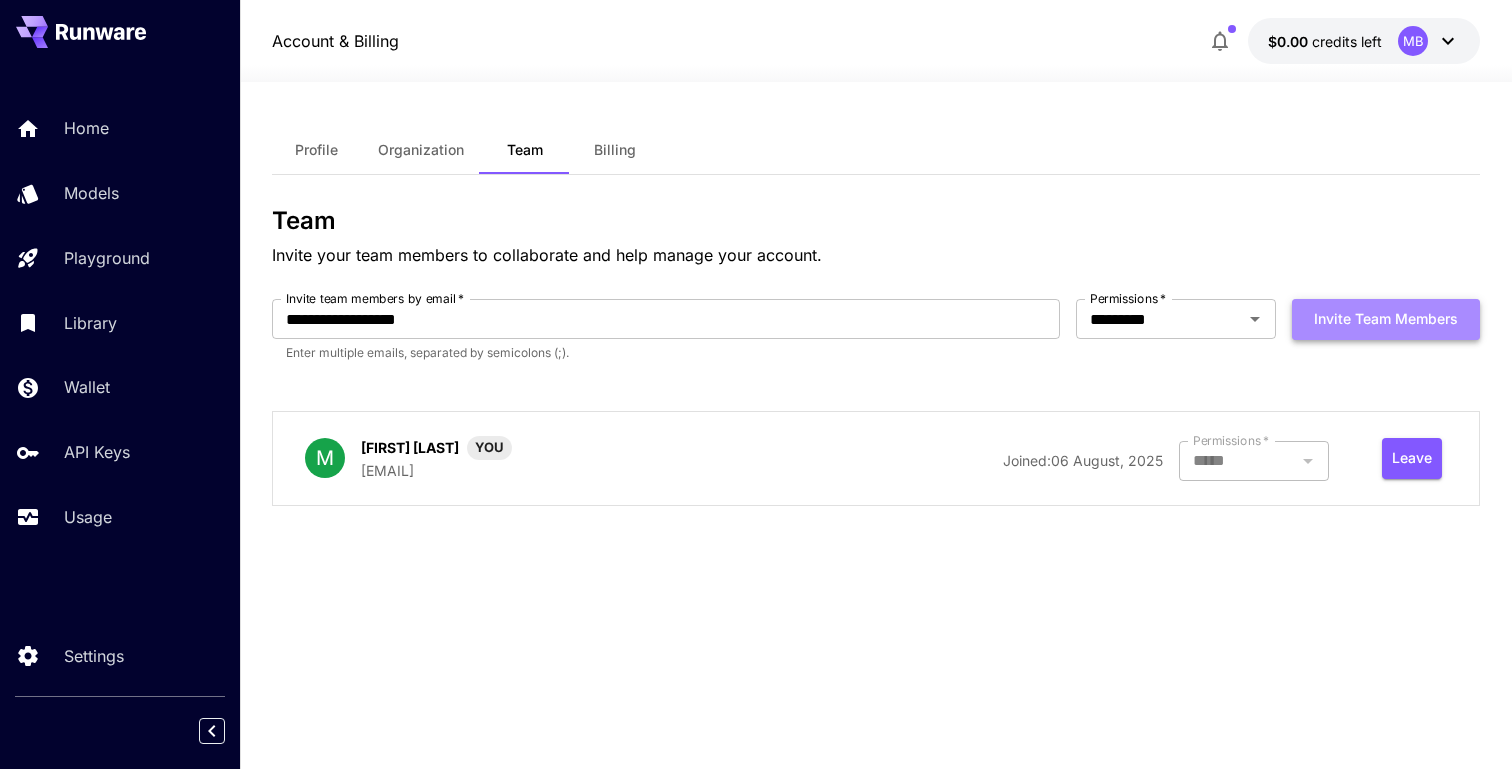 click on "Invite team members" at bounding box center [1386, 319] 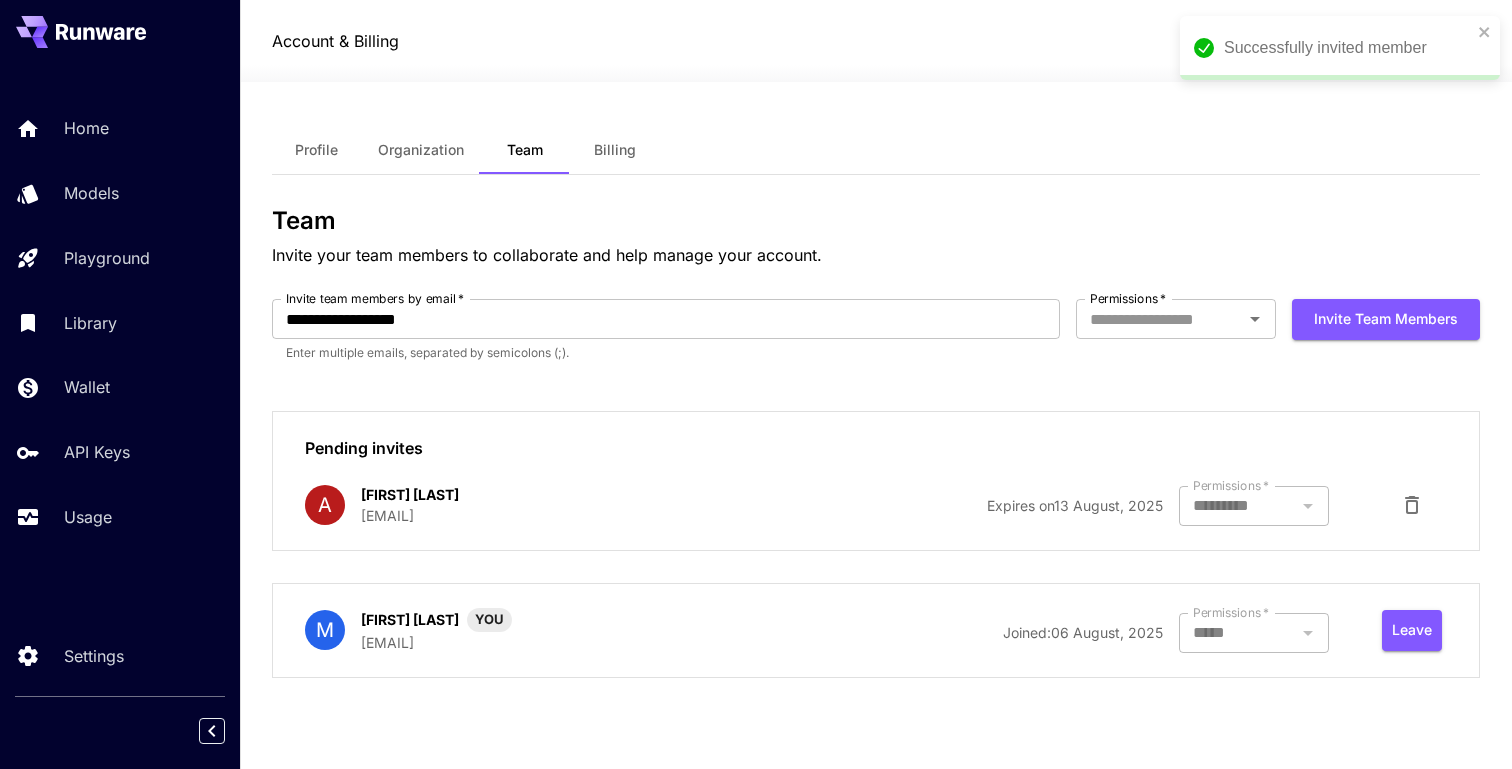 click on "Billing" at bounding box center (615, 150) 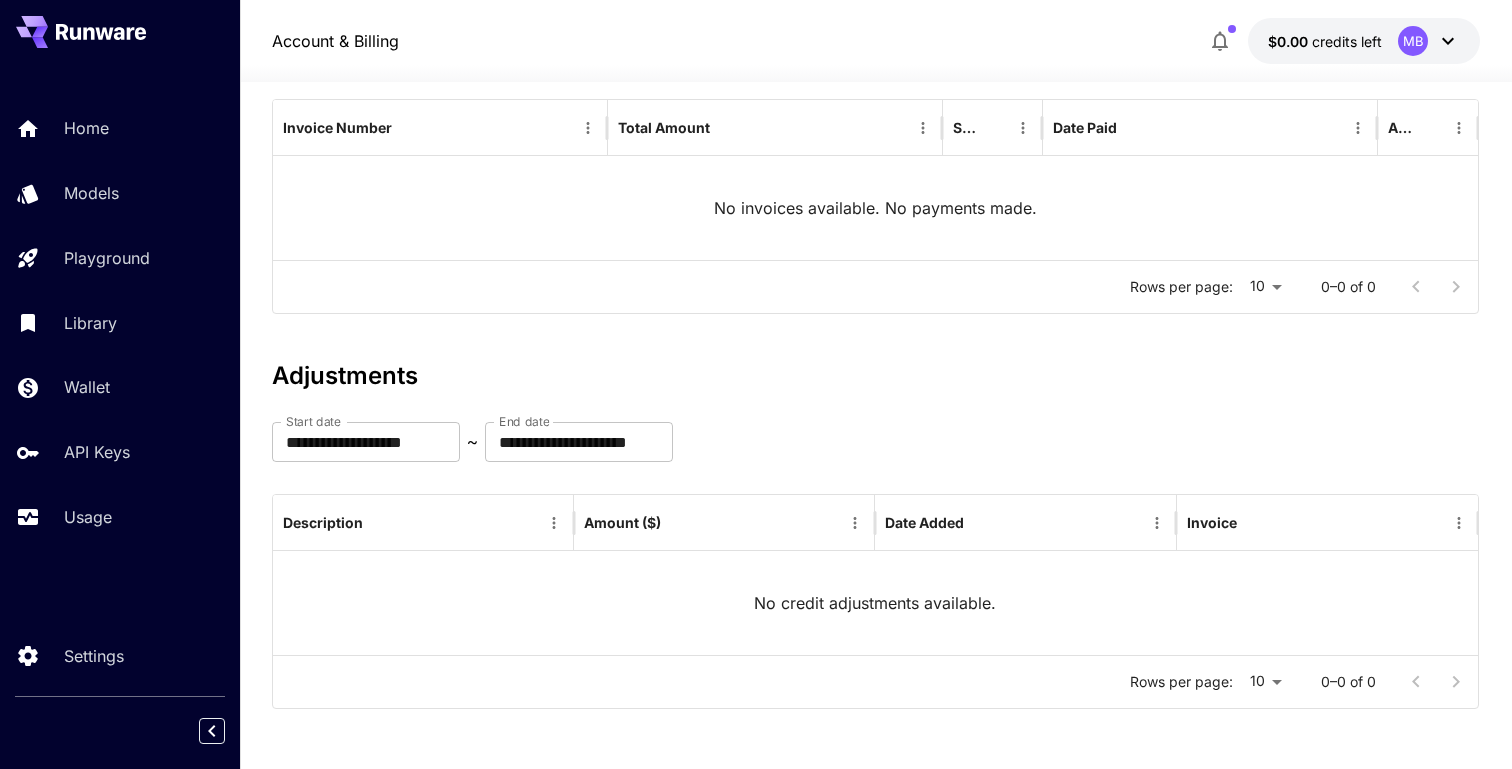 scroll, scrollTop: 0, scrollLeft: 0, axis: both 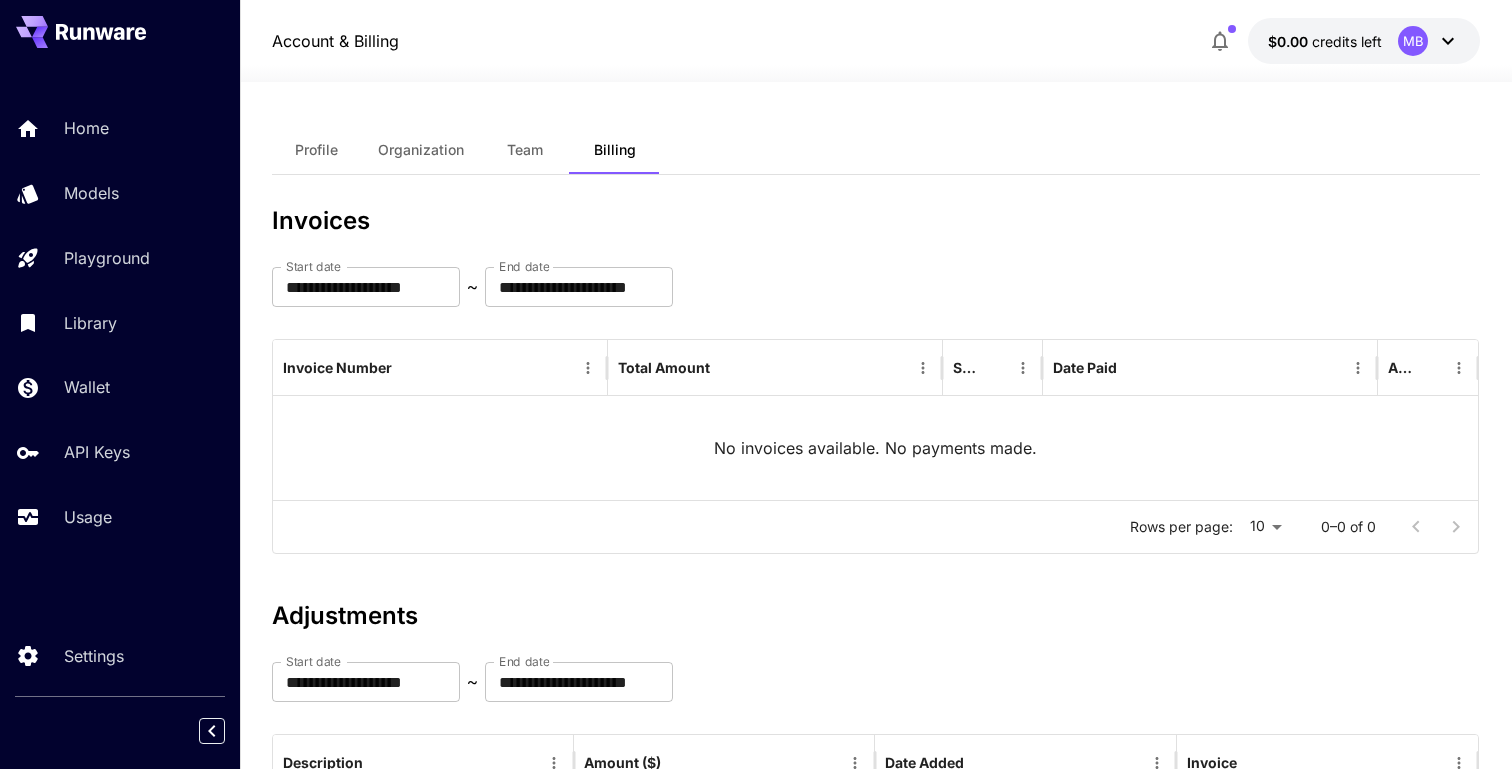 click on "Team" at bounding box center [525, 150] 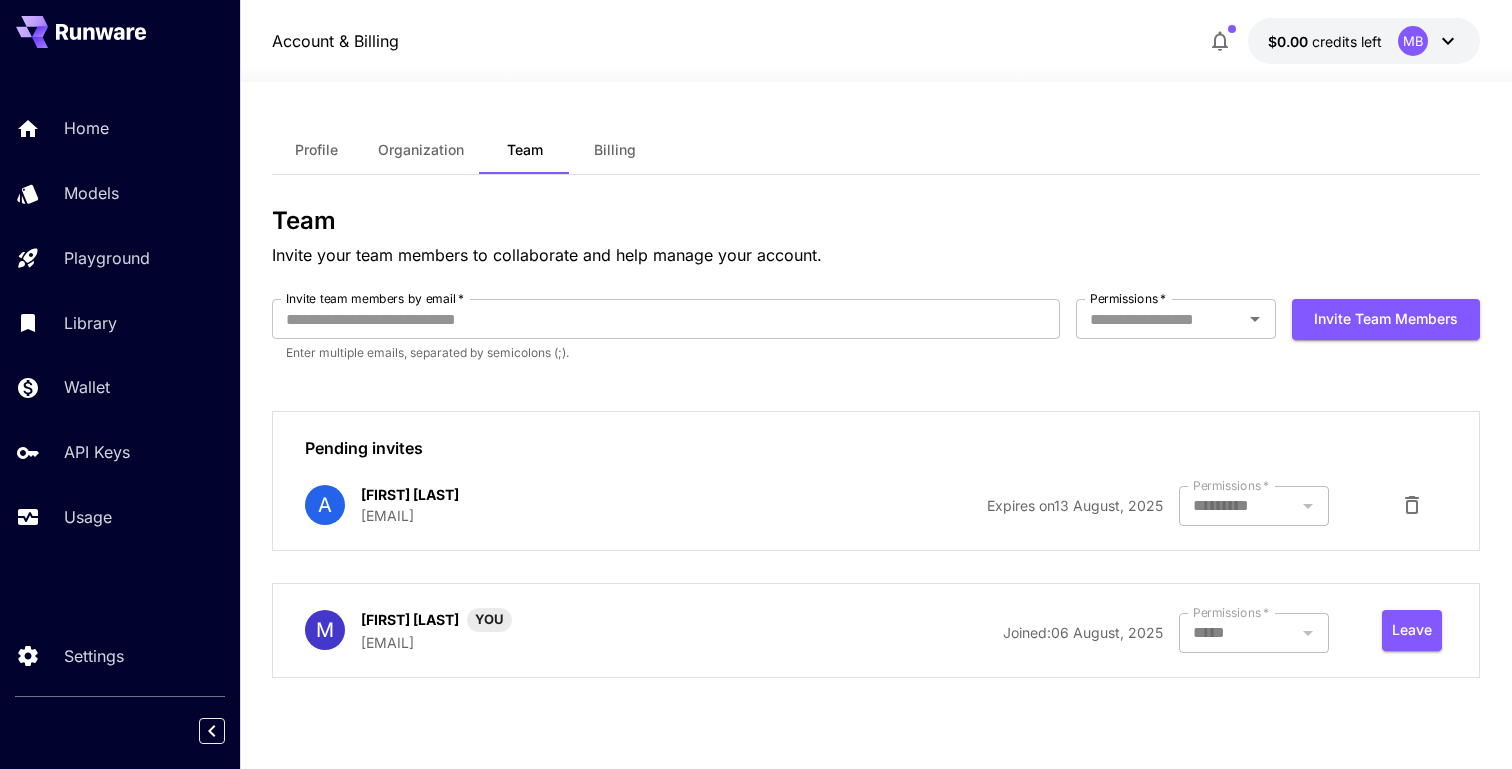 click on "Organization" at bounding box center [421, 150] 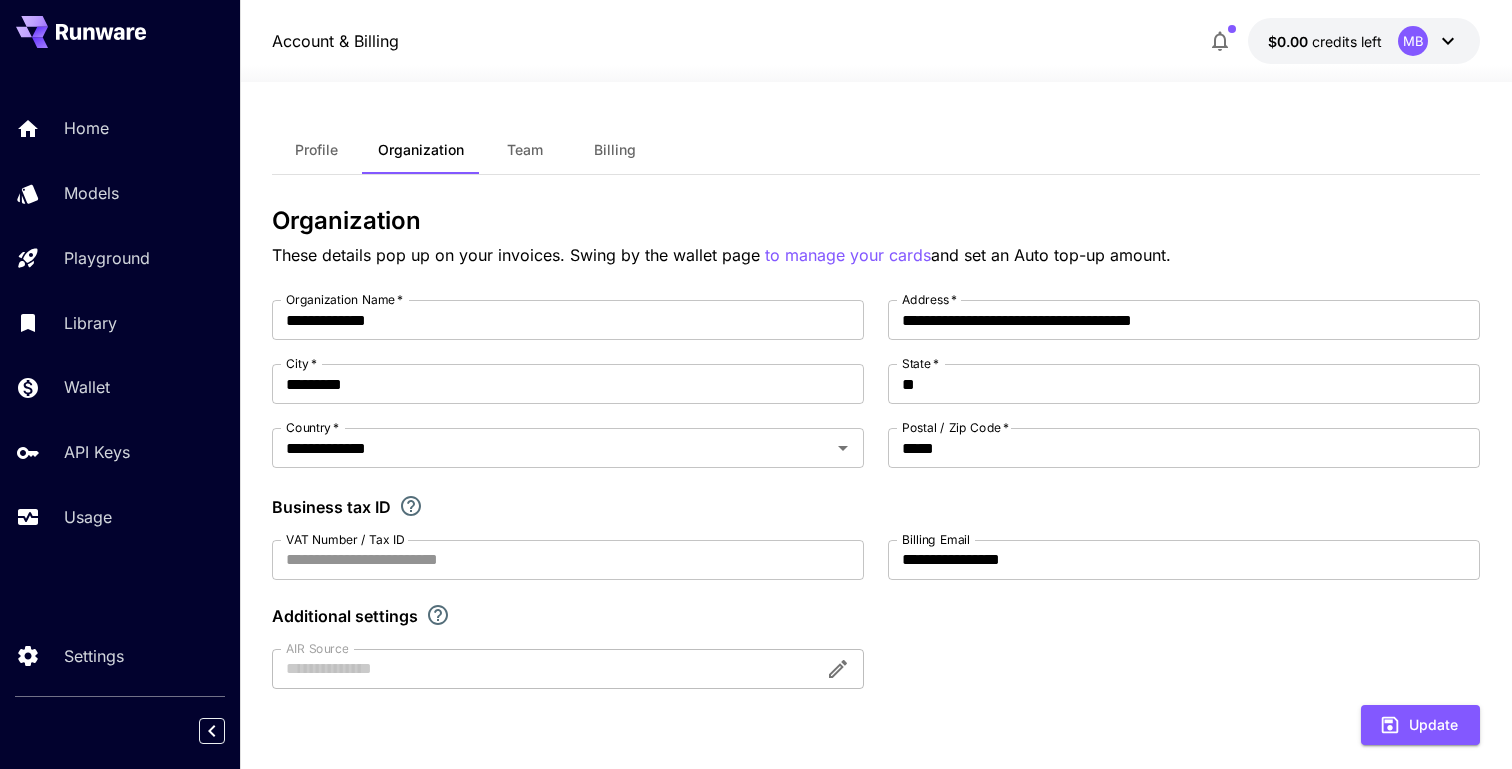 click on "Profile" at bounding box center (316, 150) 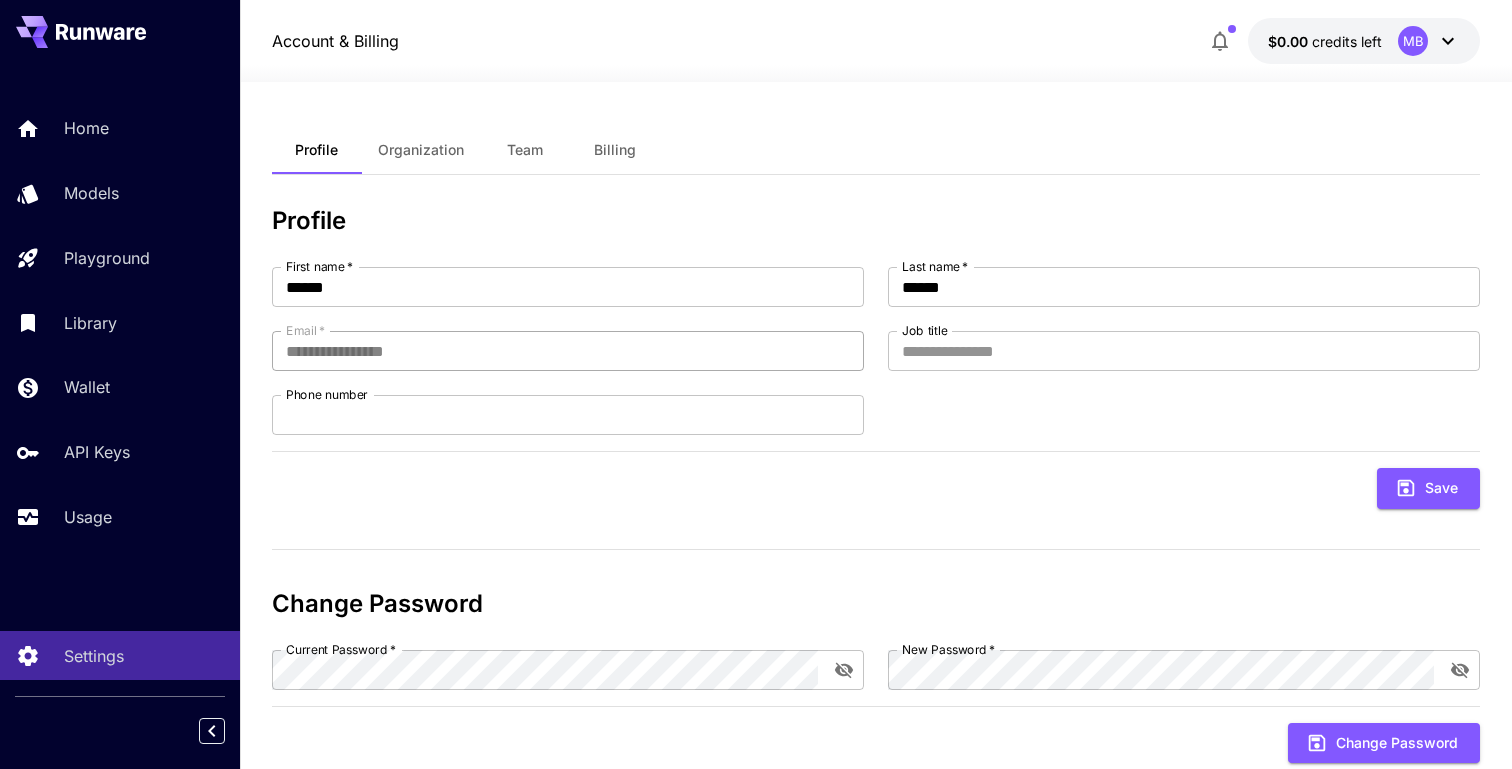 scroll, scrollTop: 54, scrollLeft: 0, axis: vertical 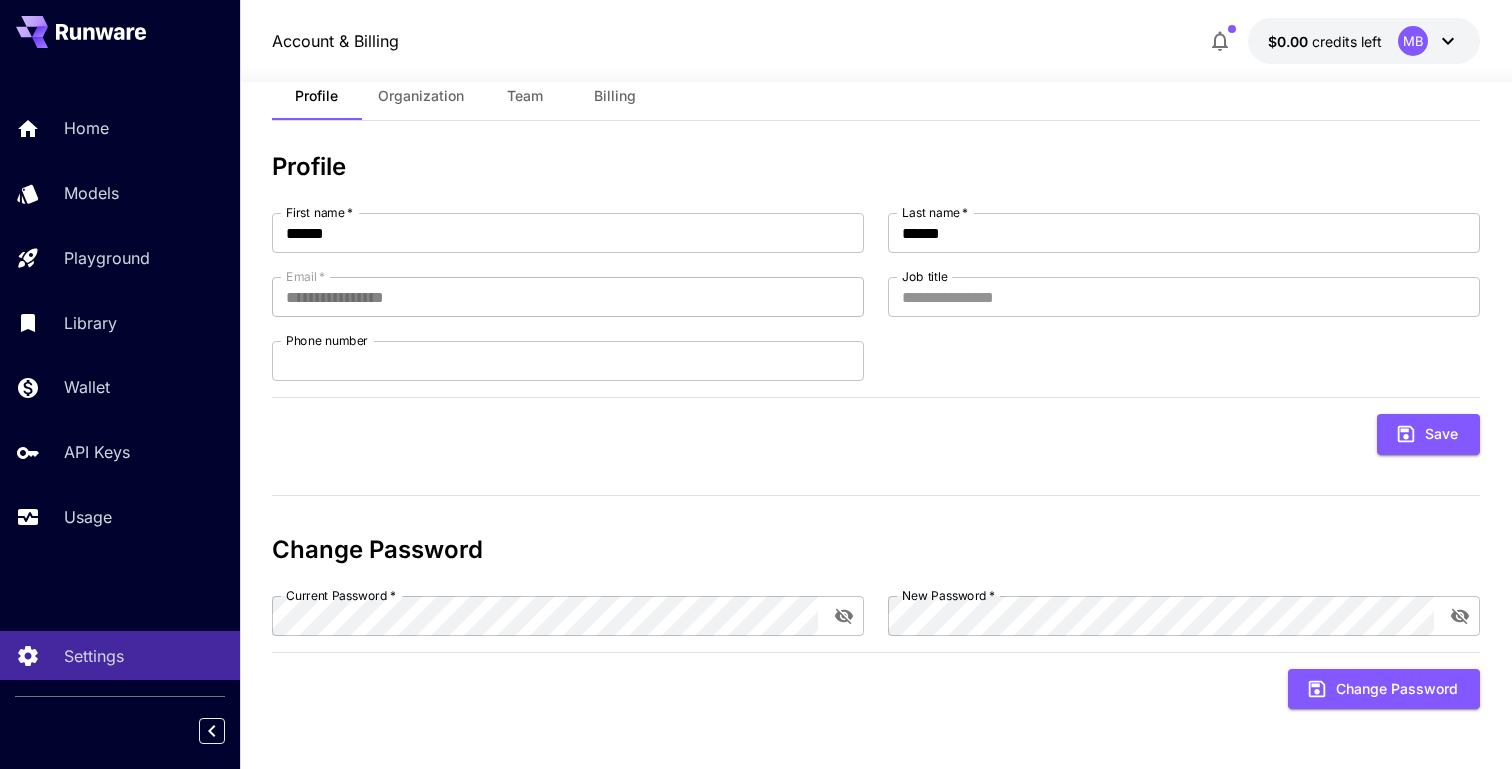 click on "Organization" at bounding box center (421, 96) 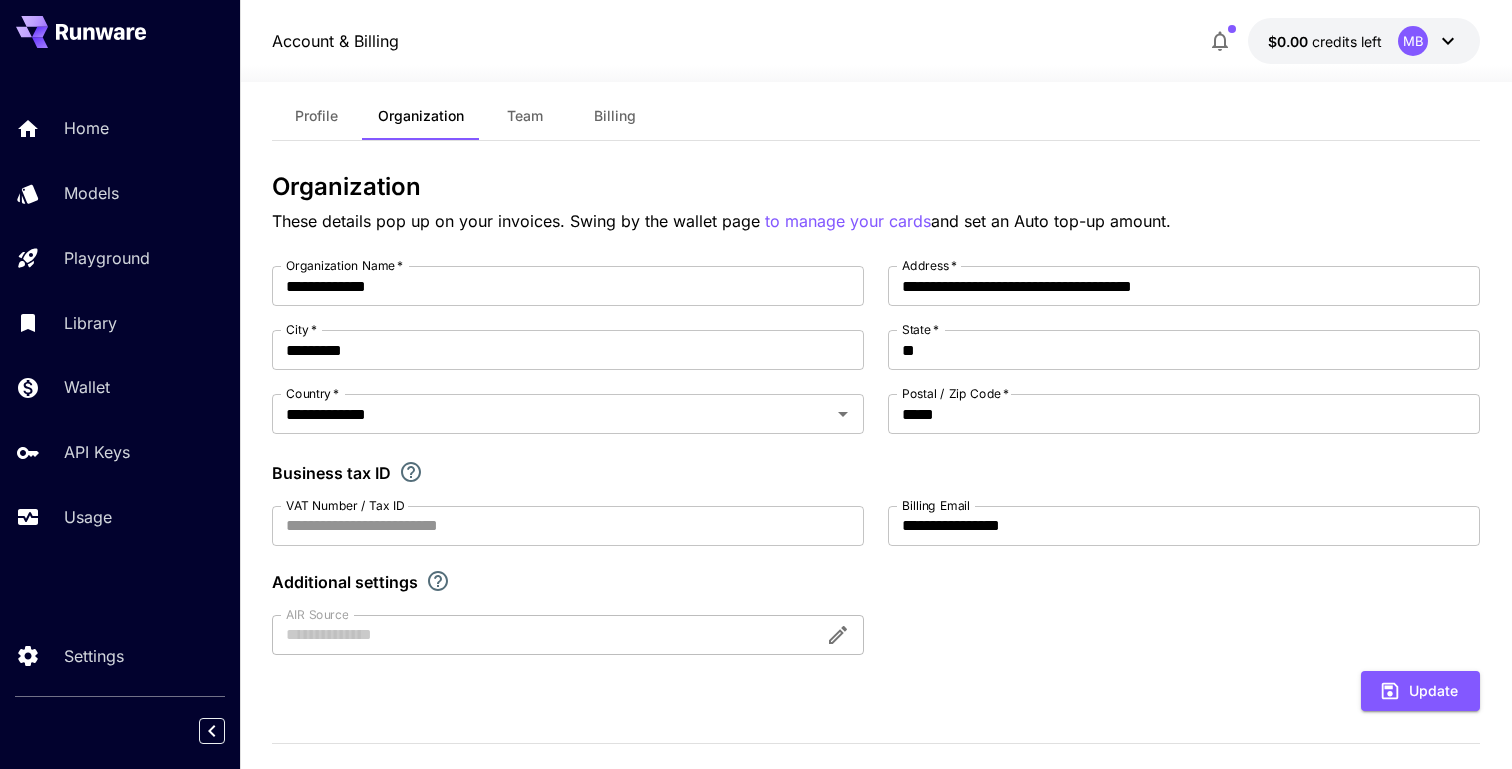 scroll, scrollTop: 0, scrollLeft: 0, axis: both 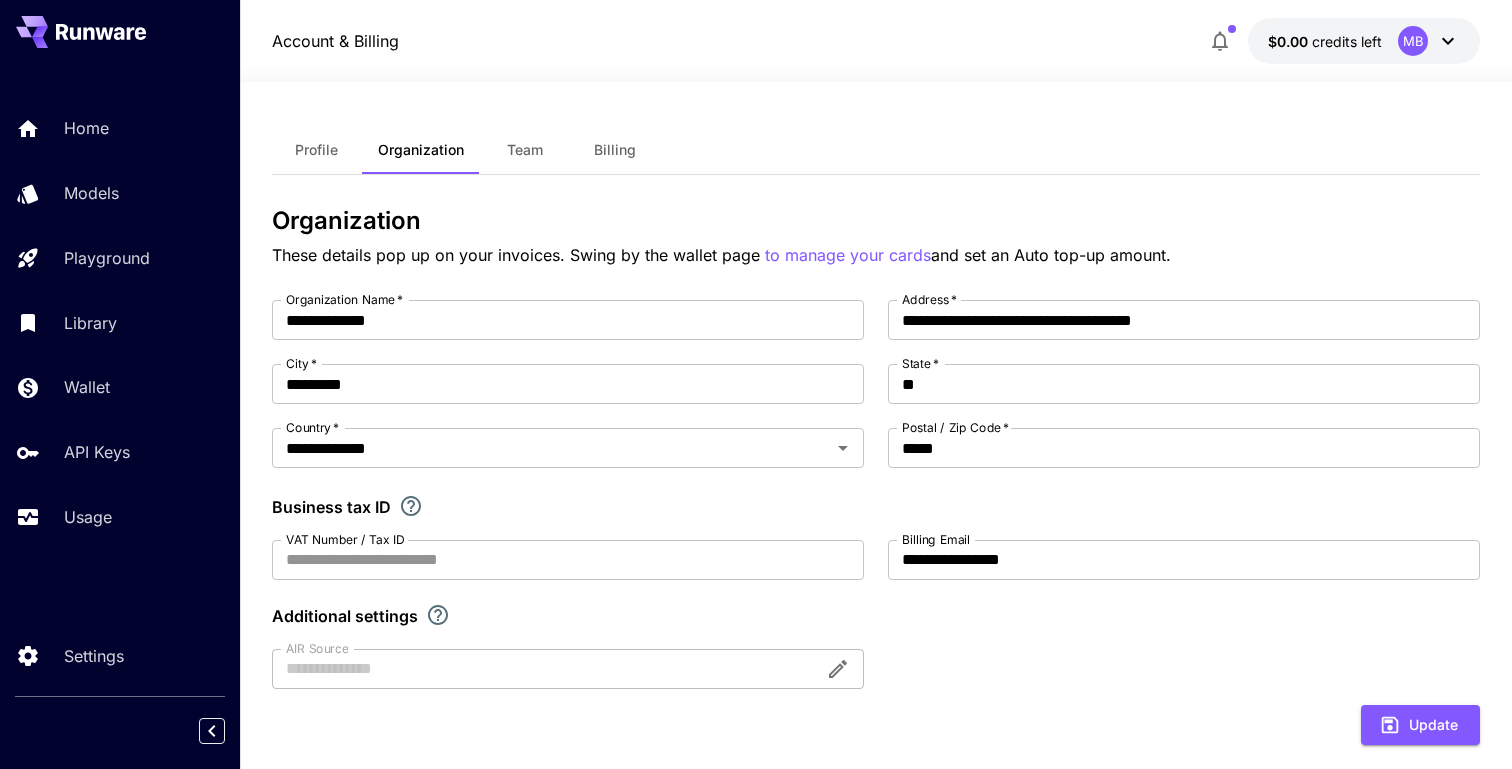 click on "Billing" at bounding box center (615, 150) 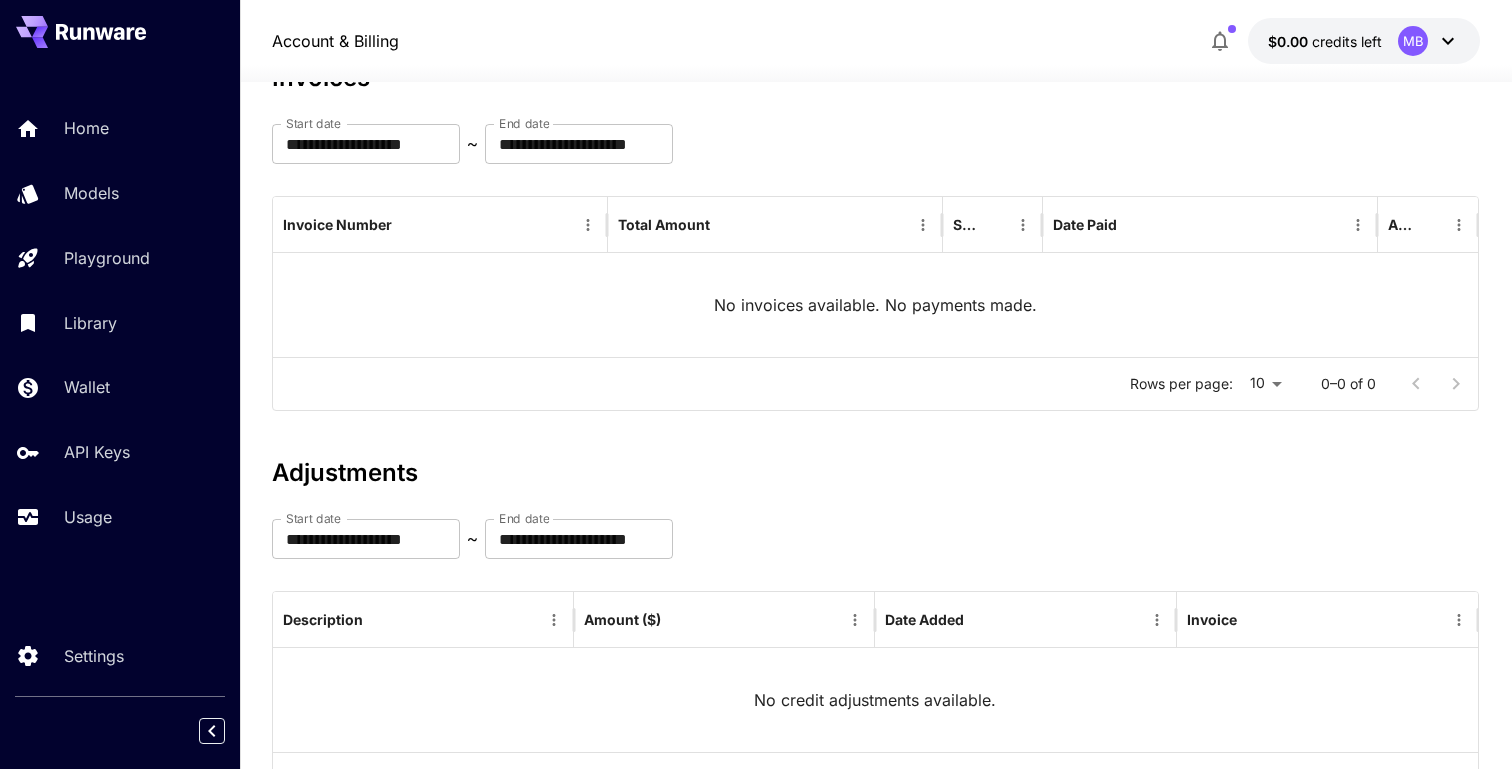 scroll, scrollTop: 0, scrollLeft: 0, axis: both 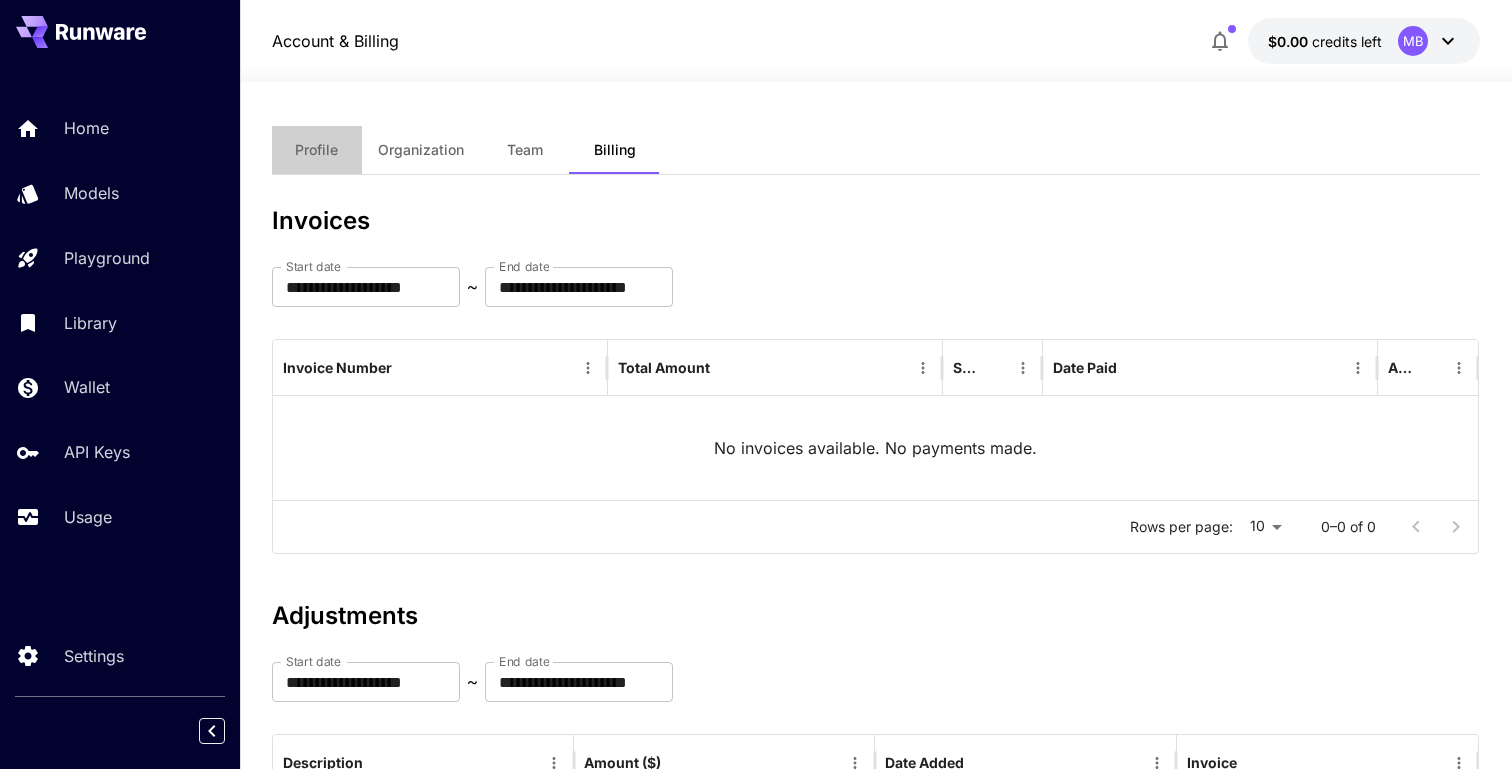 click on "Profile" at bounding box center (316, 150) 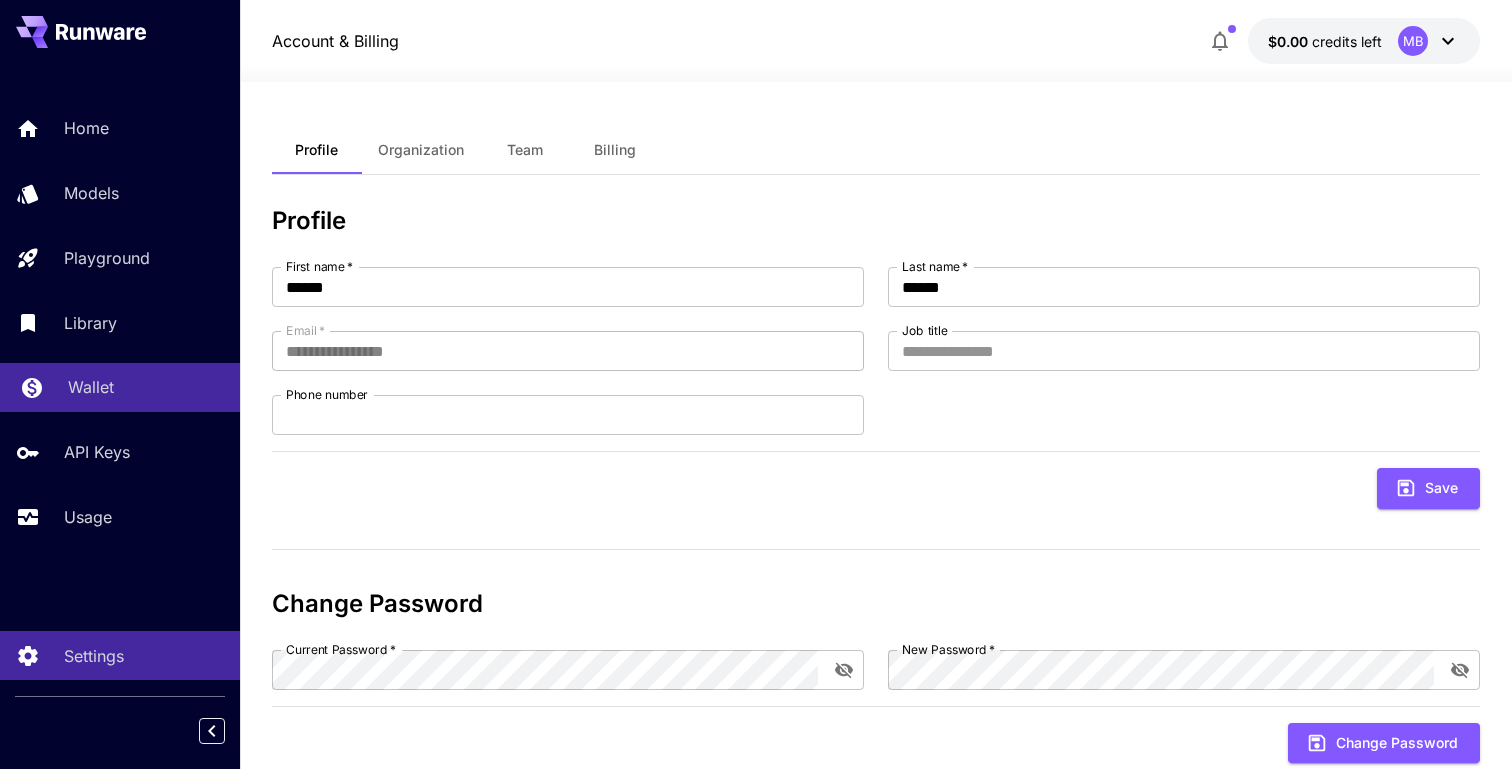 click on "Wallet" at bounding box center [146, 387] 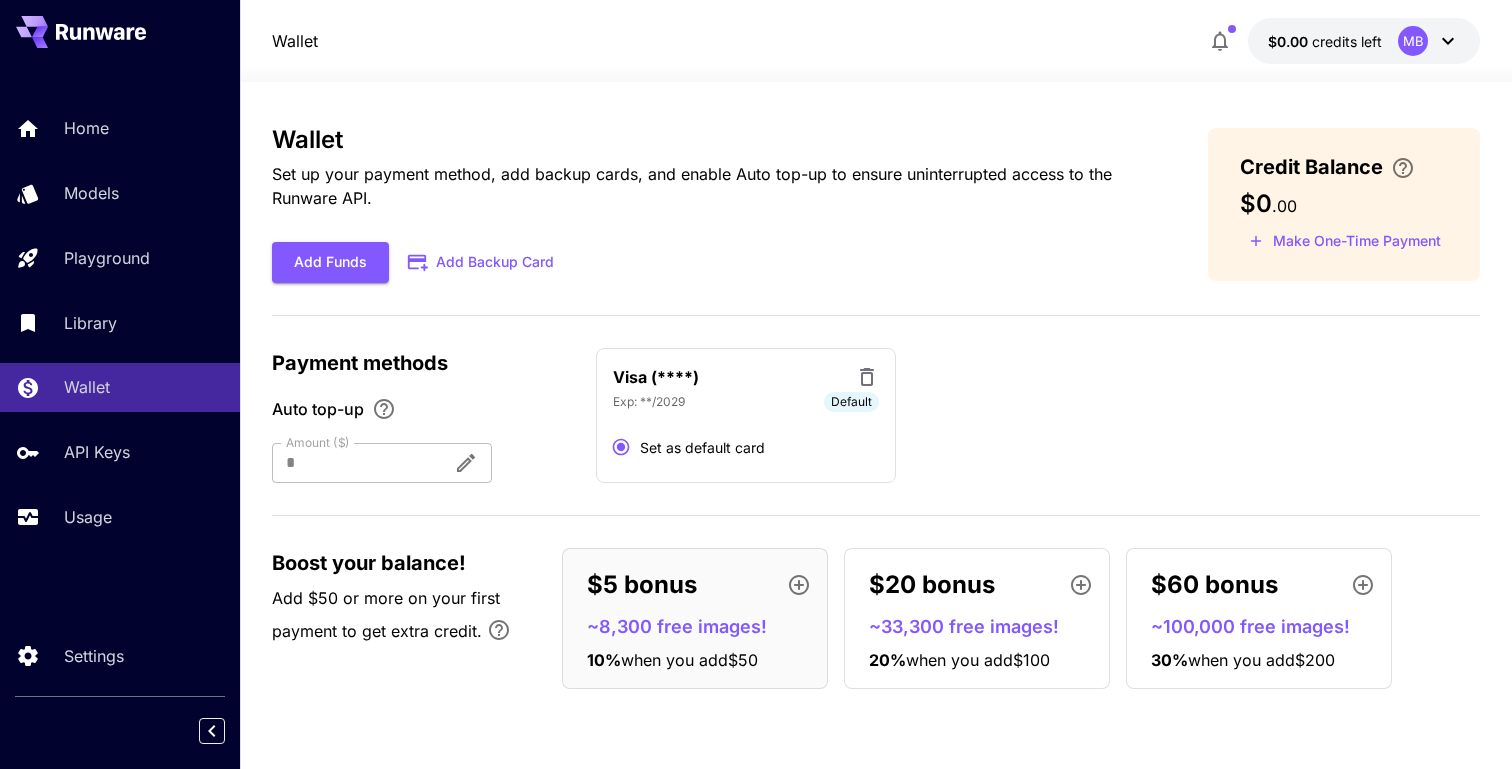 click at bounding box center [354, 463] 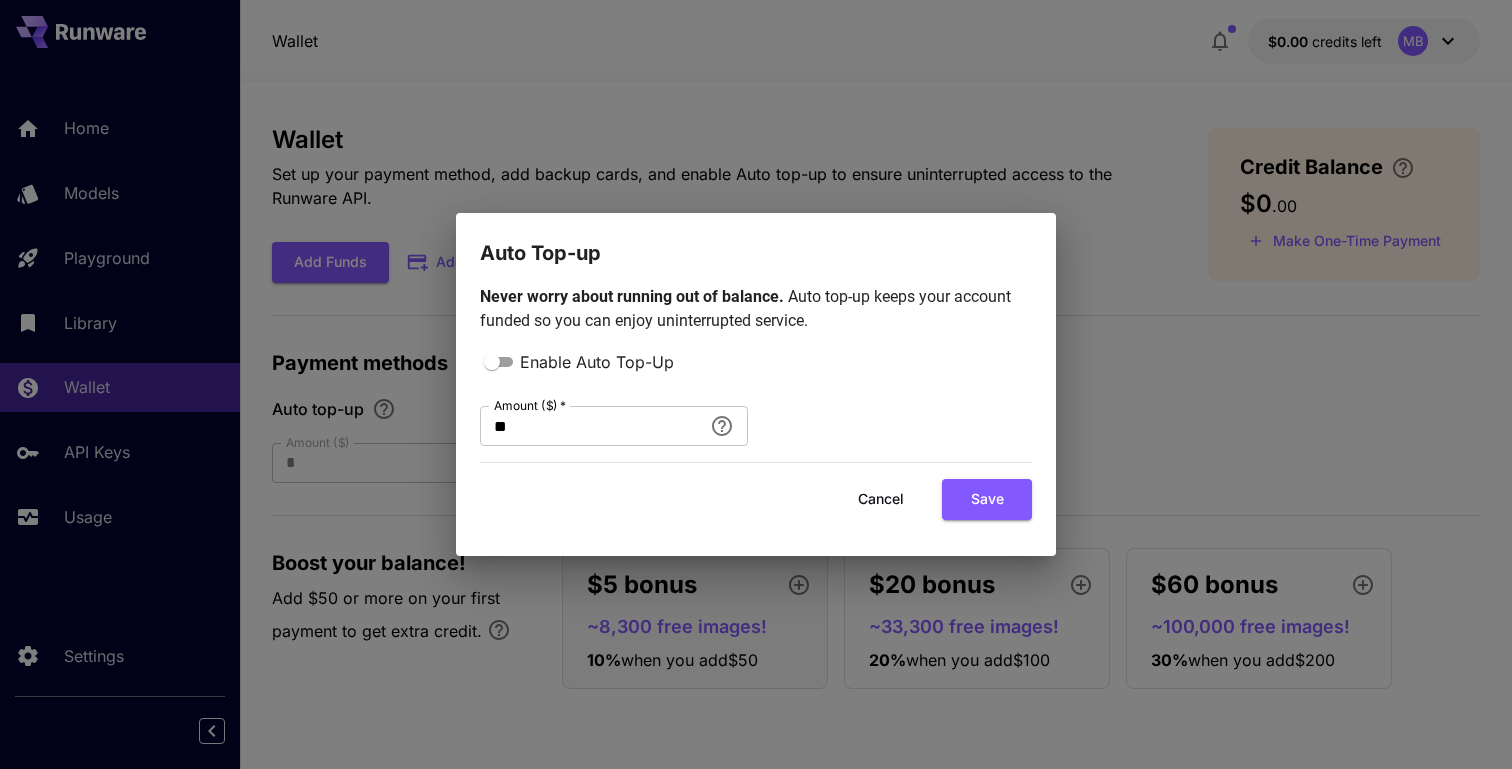 click on "Cancel" at bounding box center [881, 499] 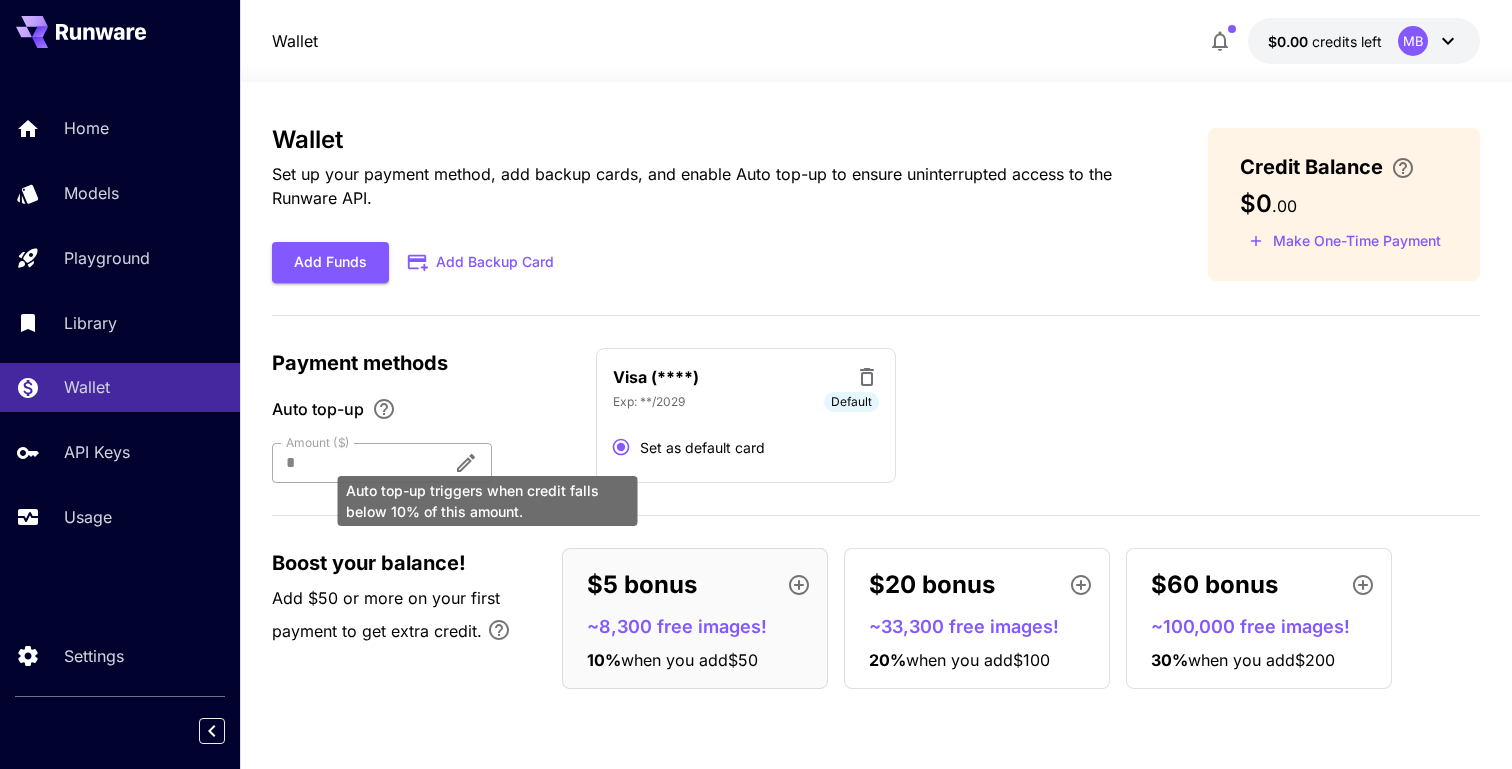 click 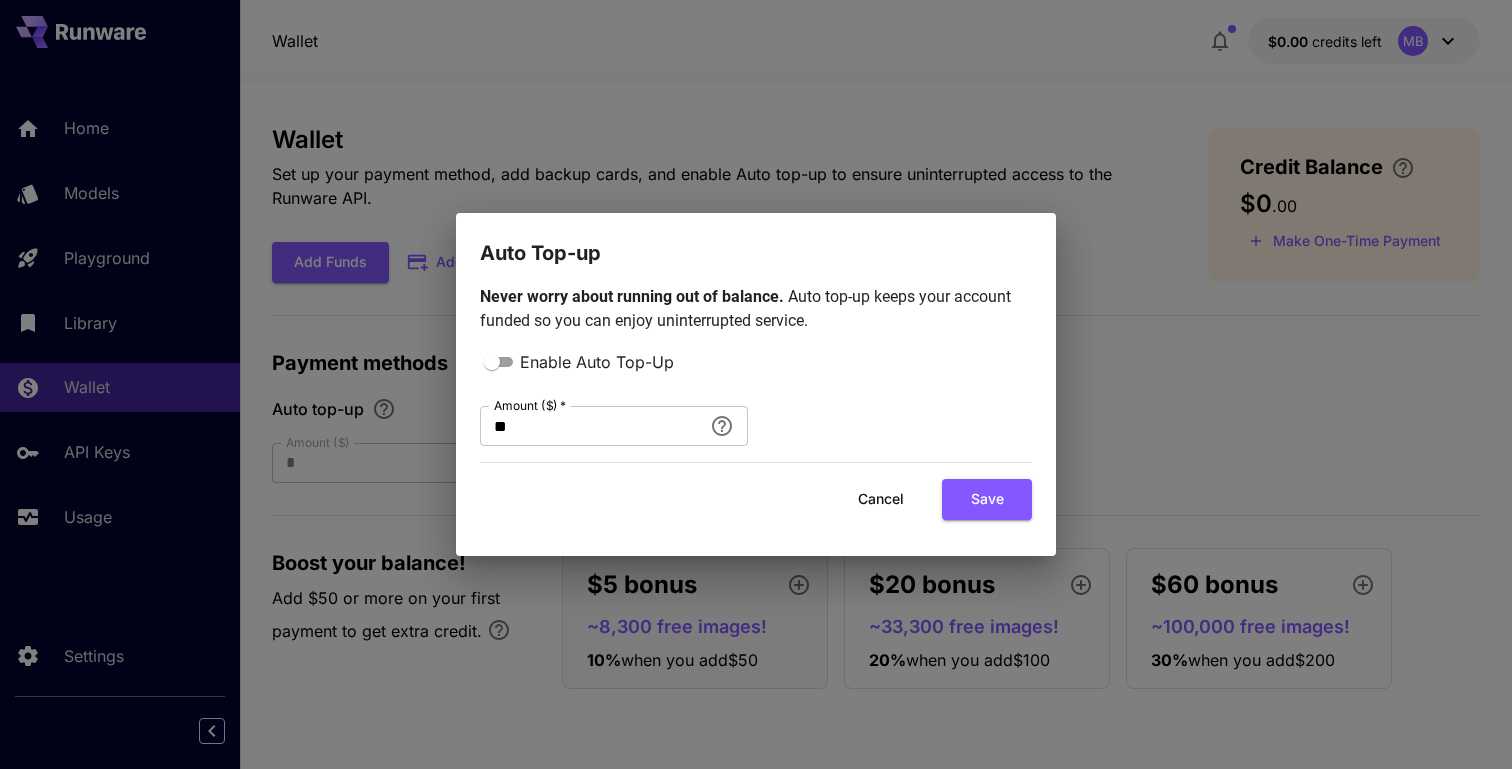 click on "Cancel" at bounding box center [881, 499] 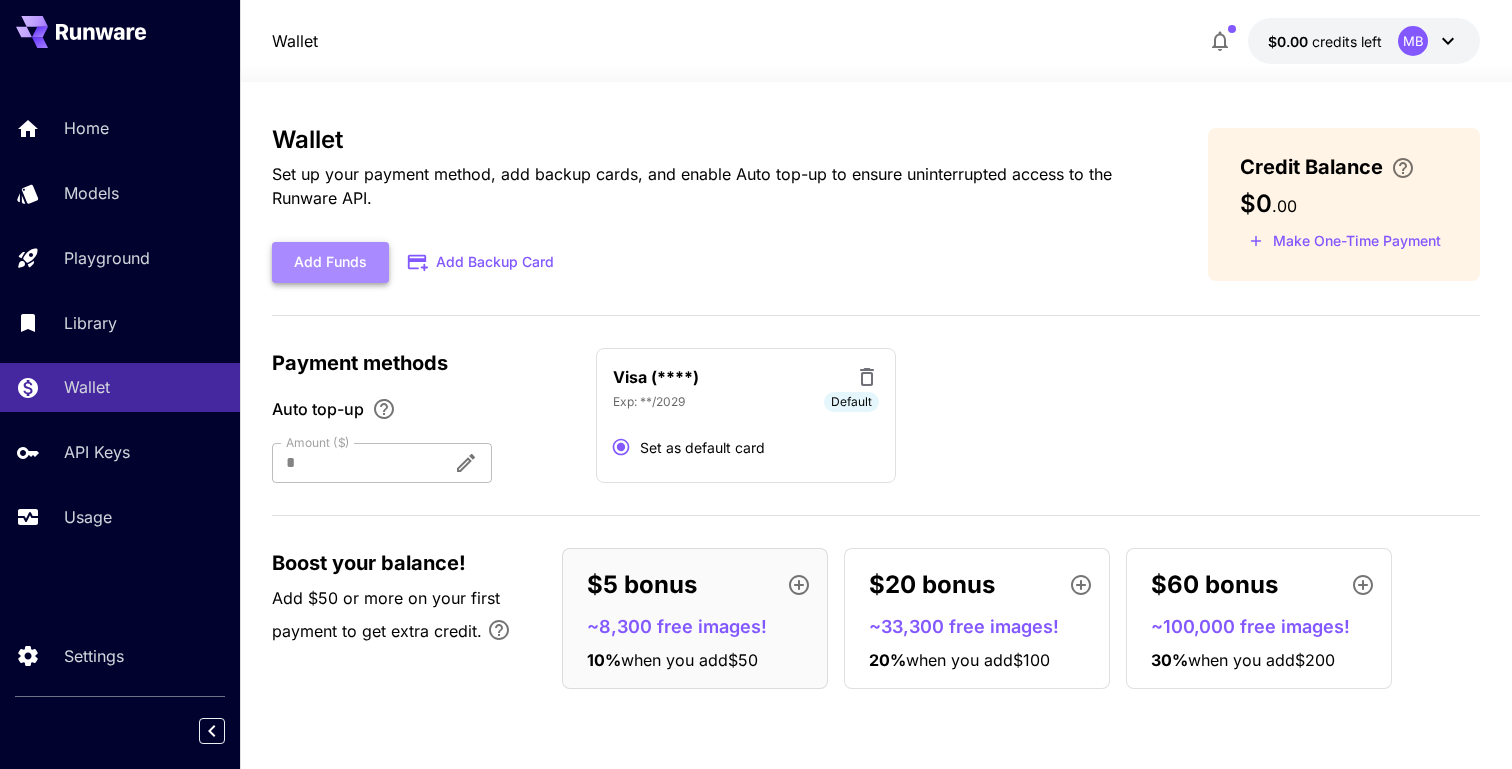 click on "Add Funds" at bounding box center (330, 262) 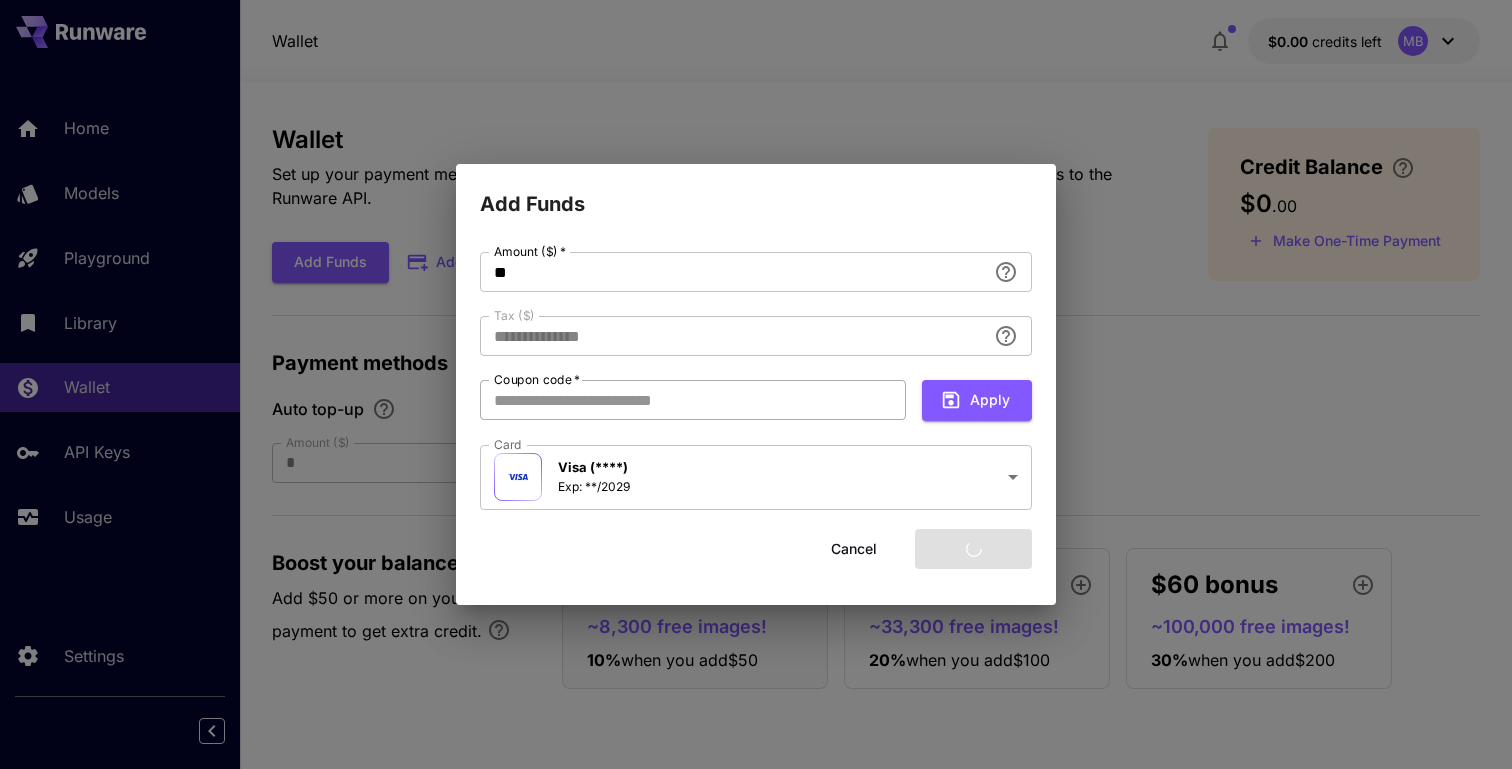 type on "****" 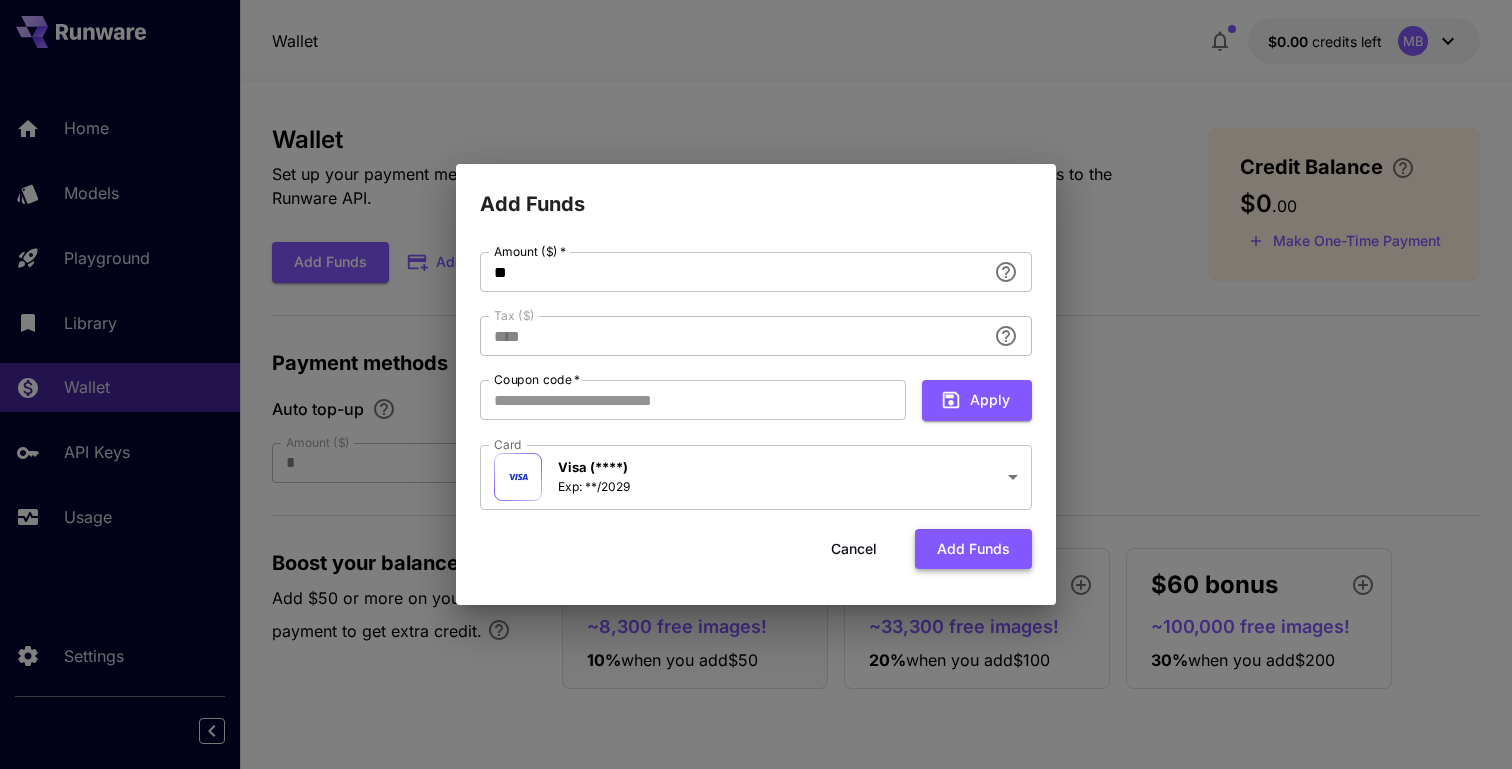 click on "Add funds" at bounding box center [973, 549] 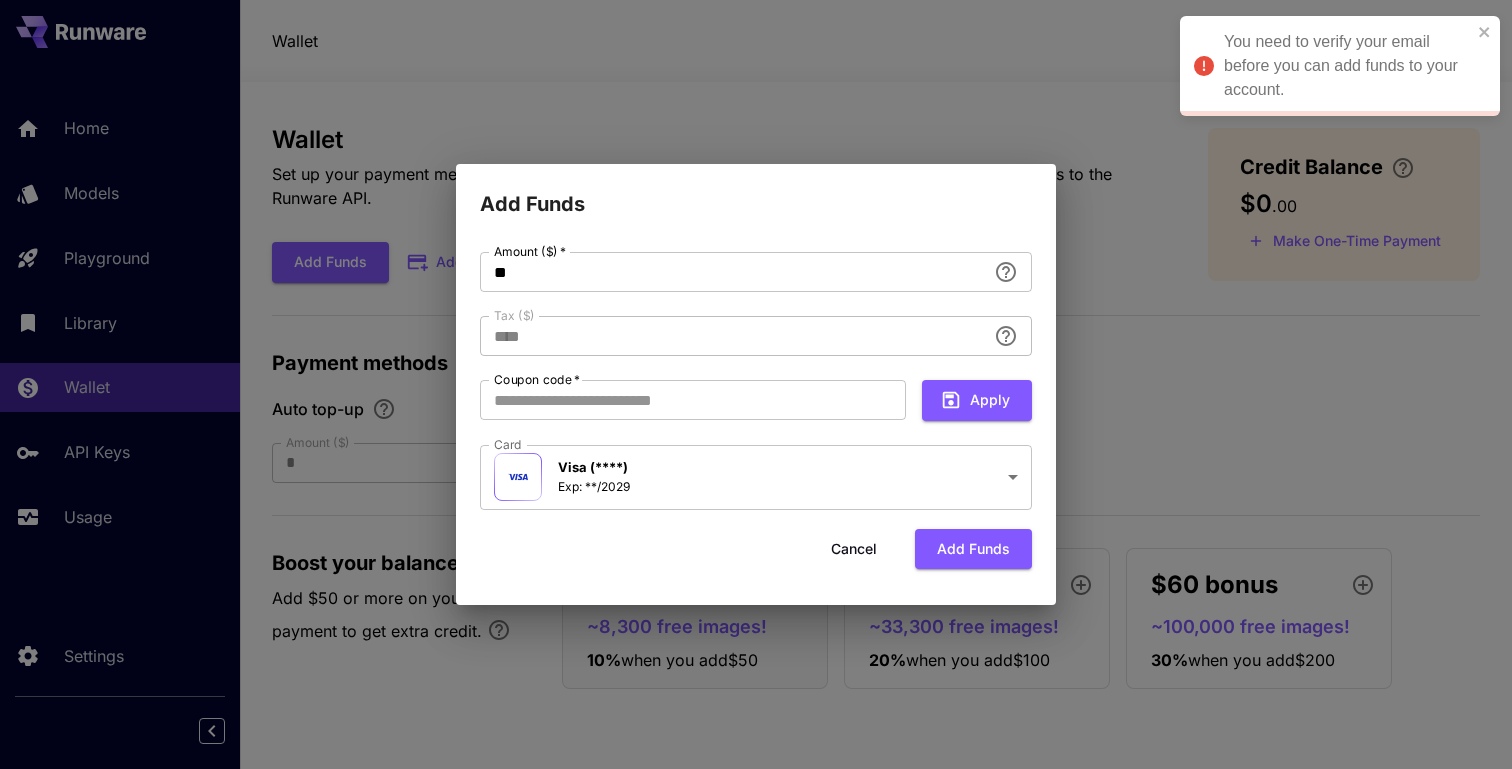 click on "You need to verify your email before you can add funds to your account." at bounding box center [1348, 66] 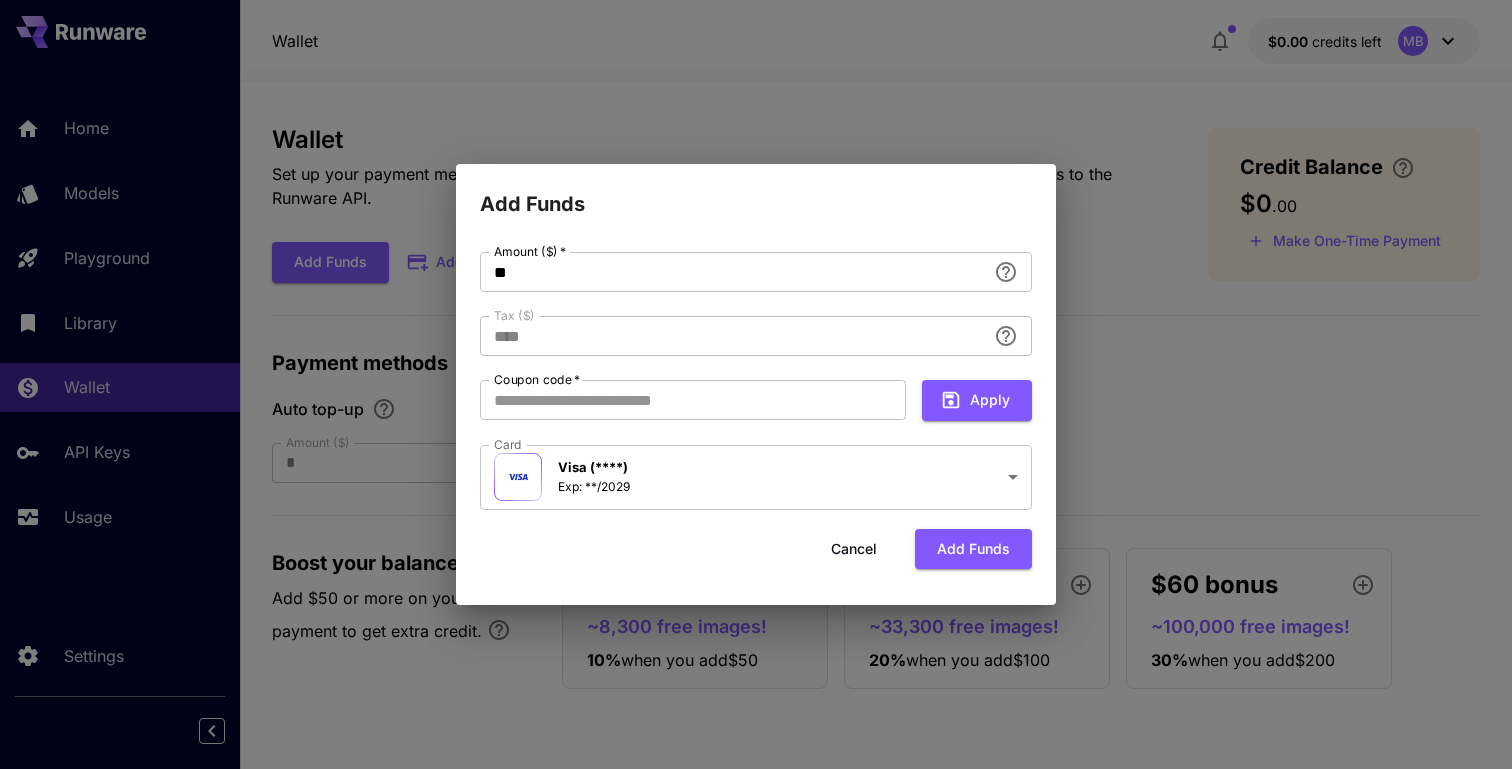 click on "Cancel" at bounding box center (854, 549) 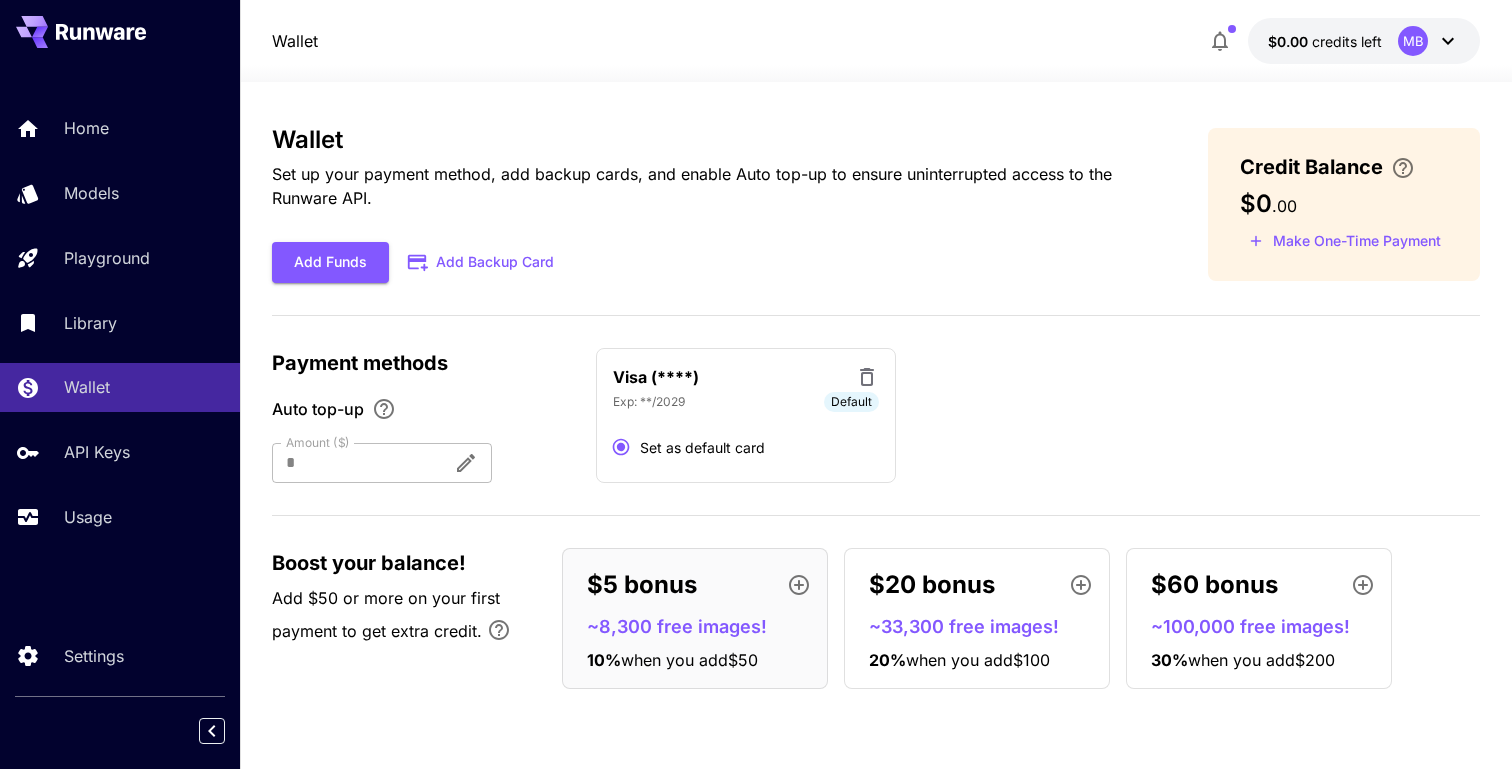 type 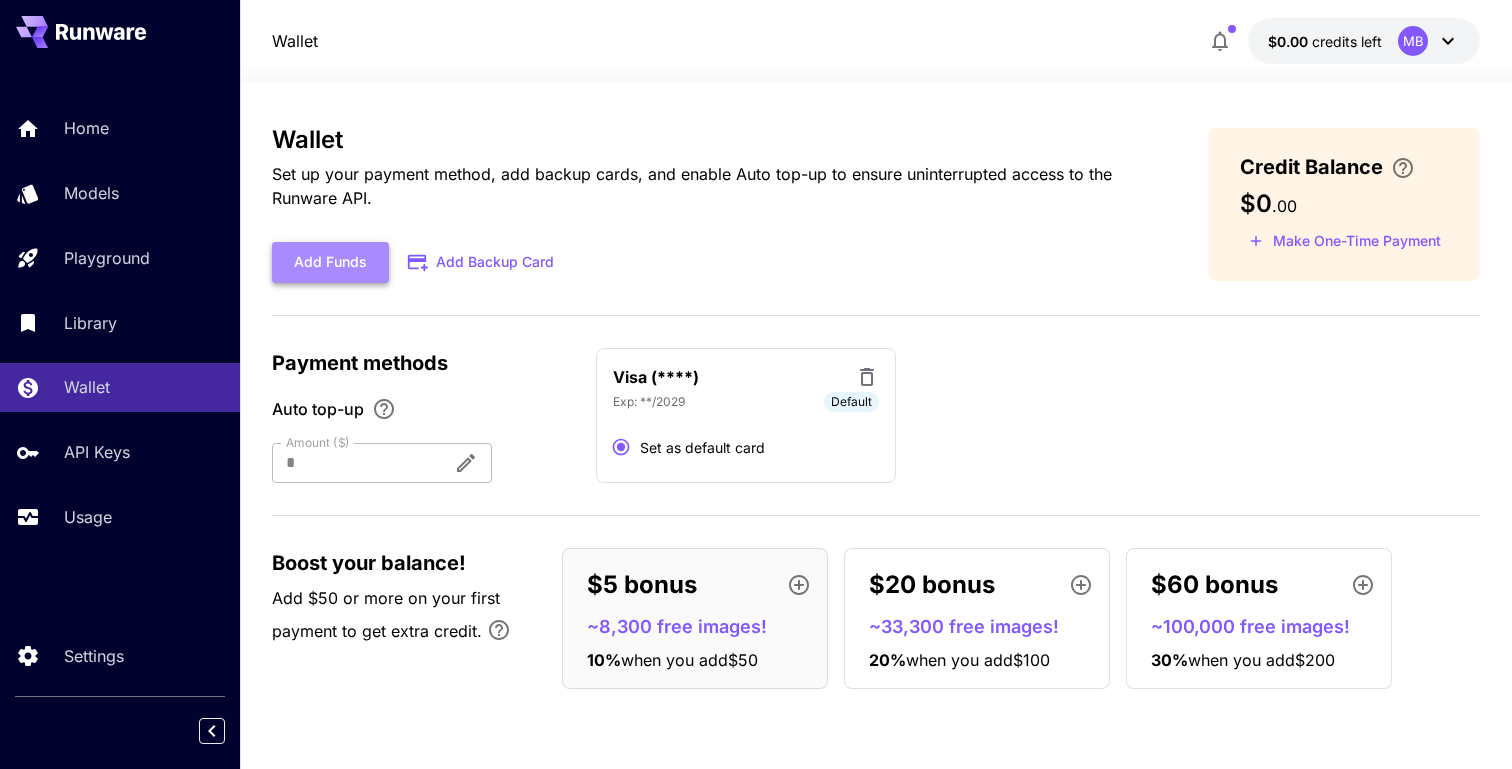 click on "Add Funds" at bounding box center (330, 262) 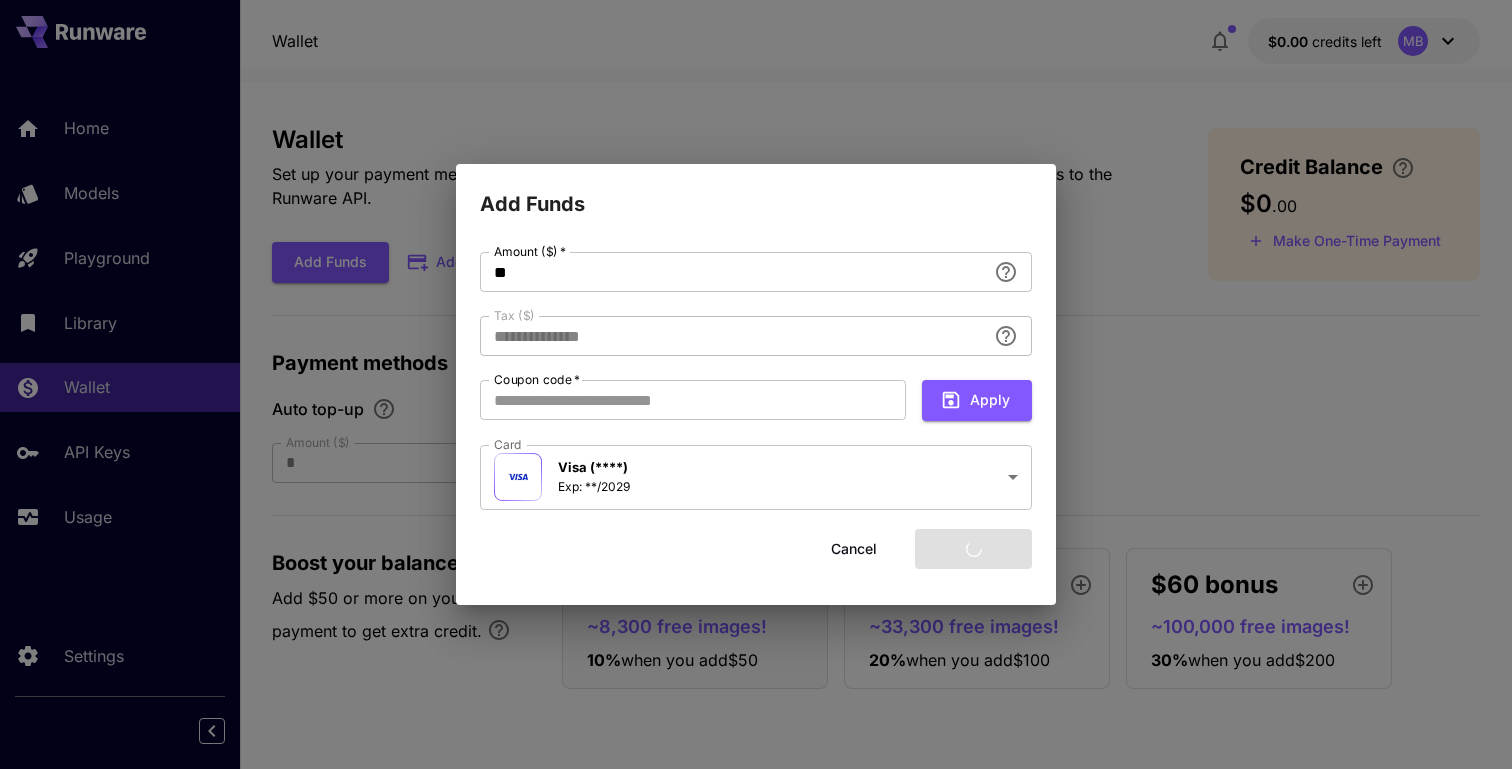 type on "****" 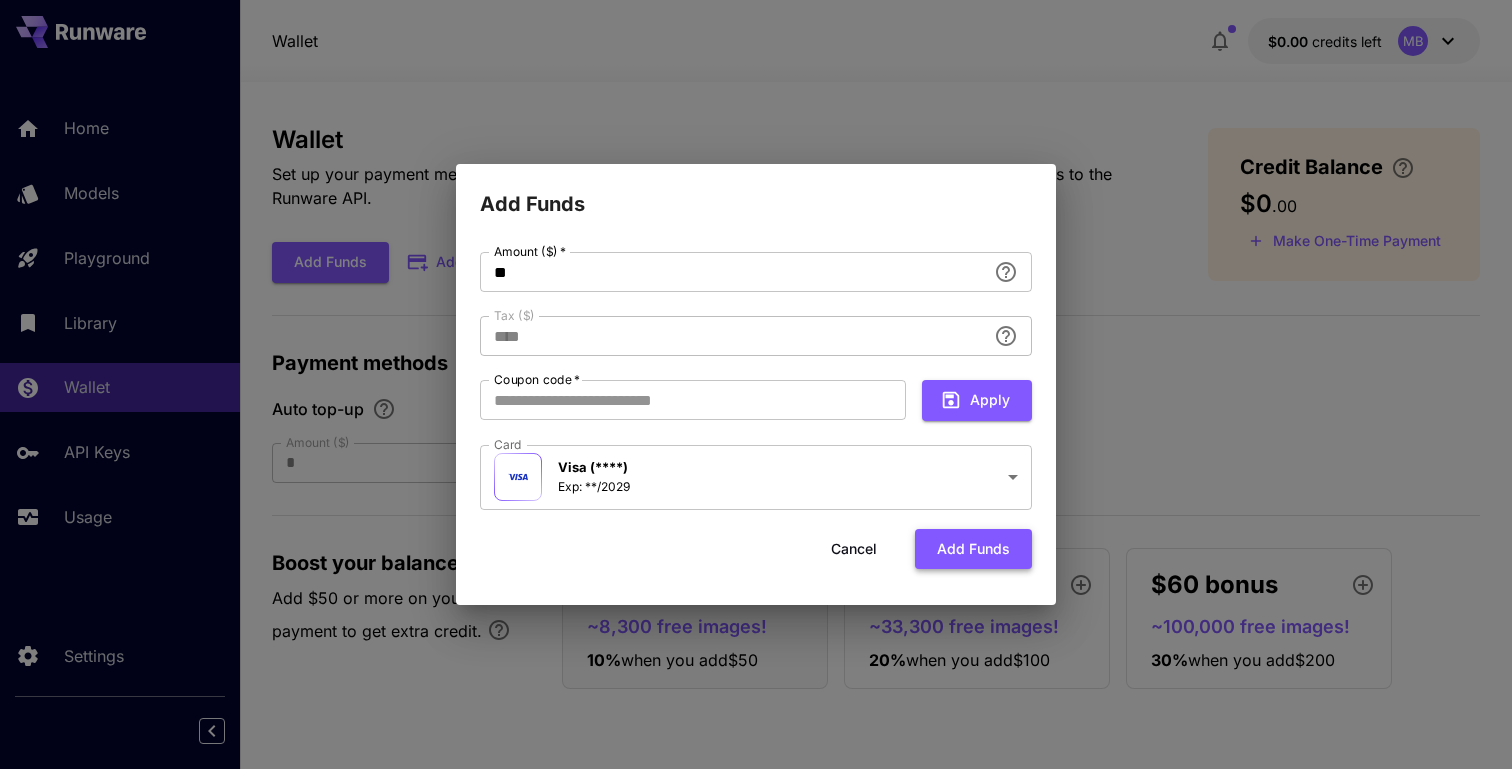 click on "Add funds" at bounding box center [973, 549] 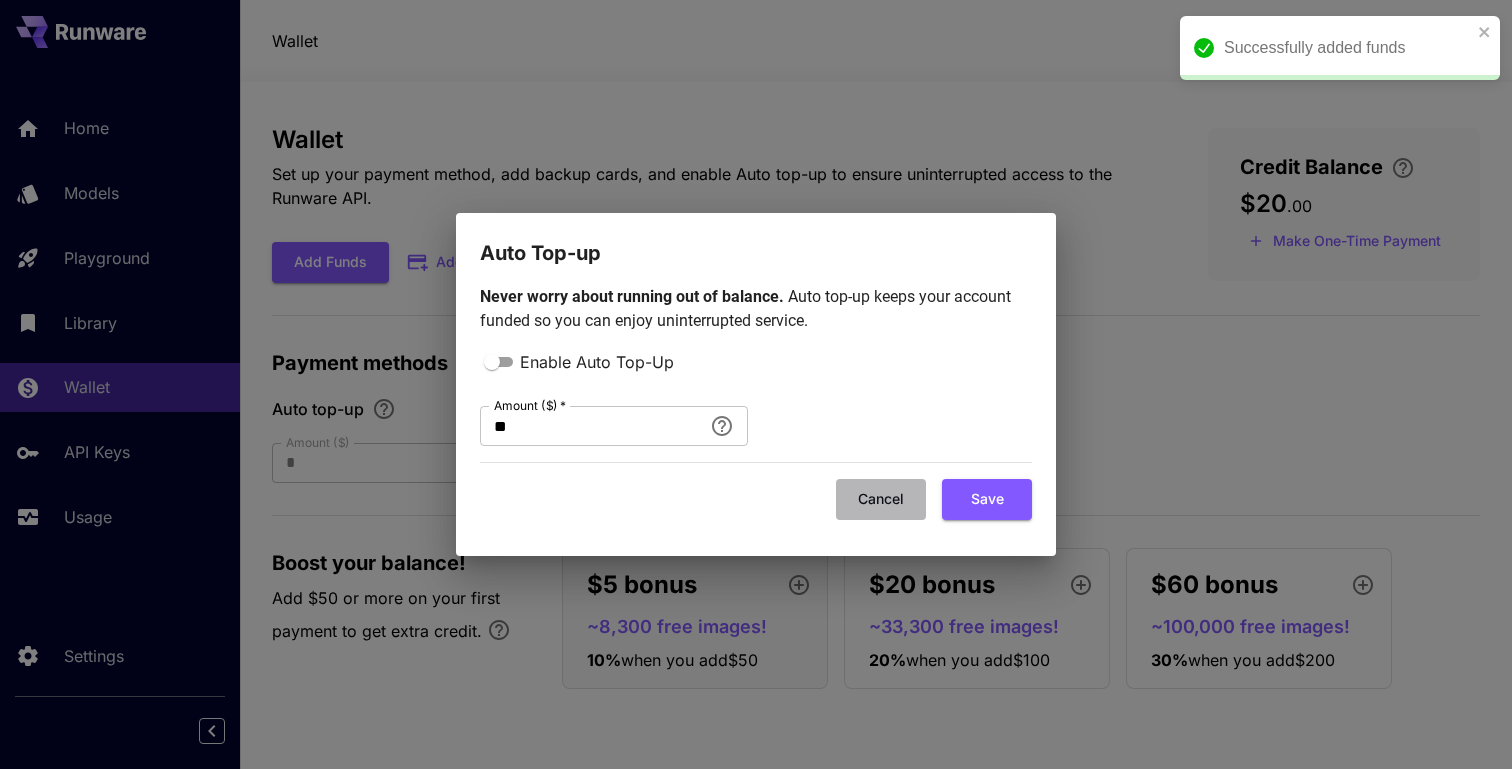 click on "Cancel" at bounding box center (881, 499) 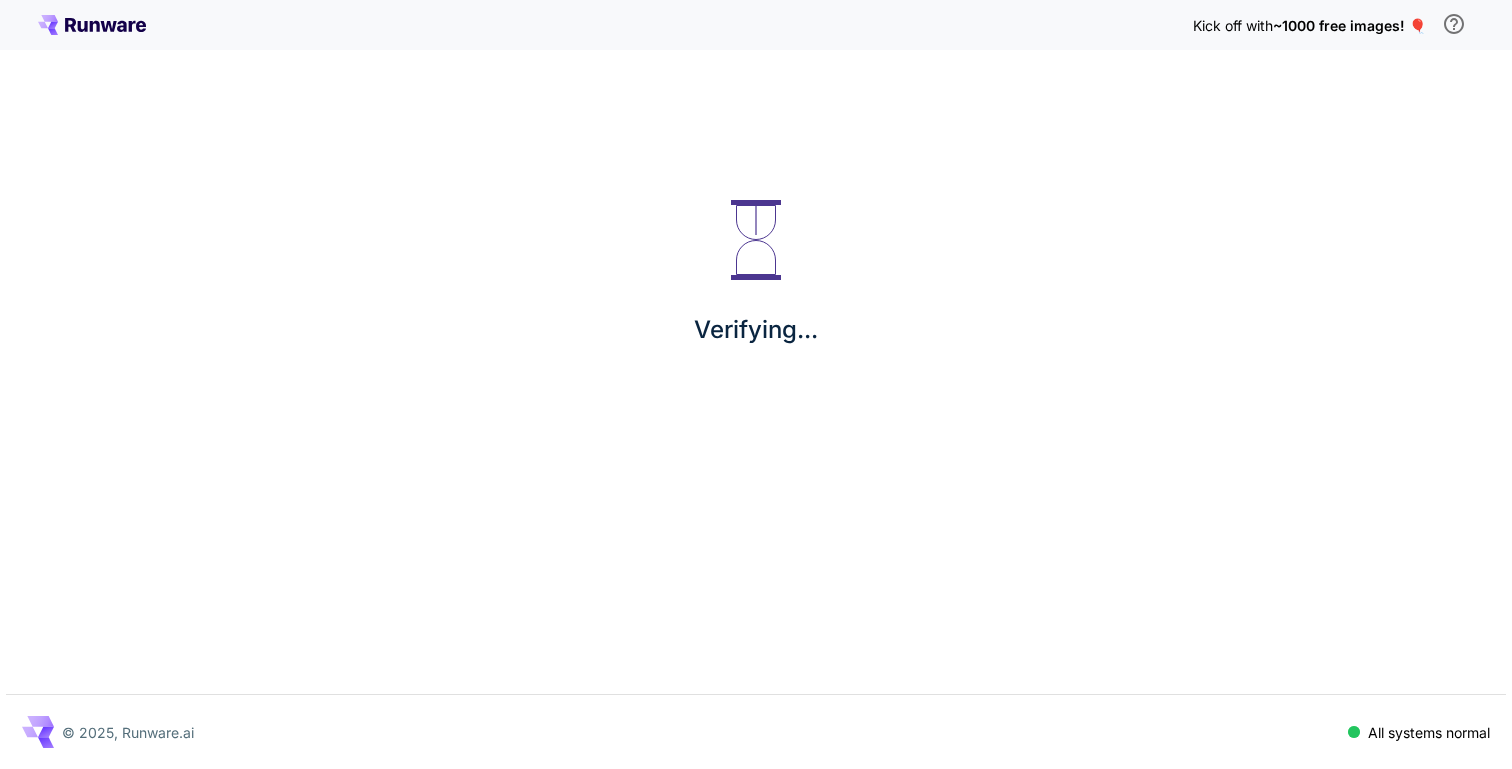 scroll, scrollTop: 0, scrollLeft: 0, axis: both 